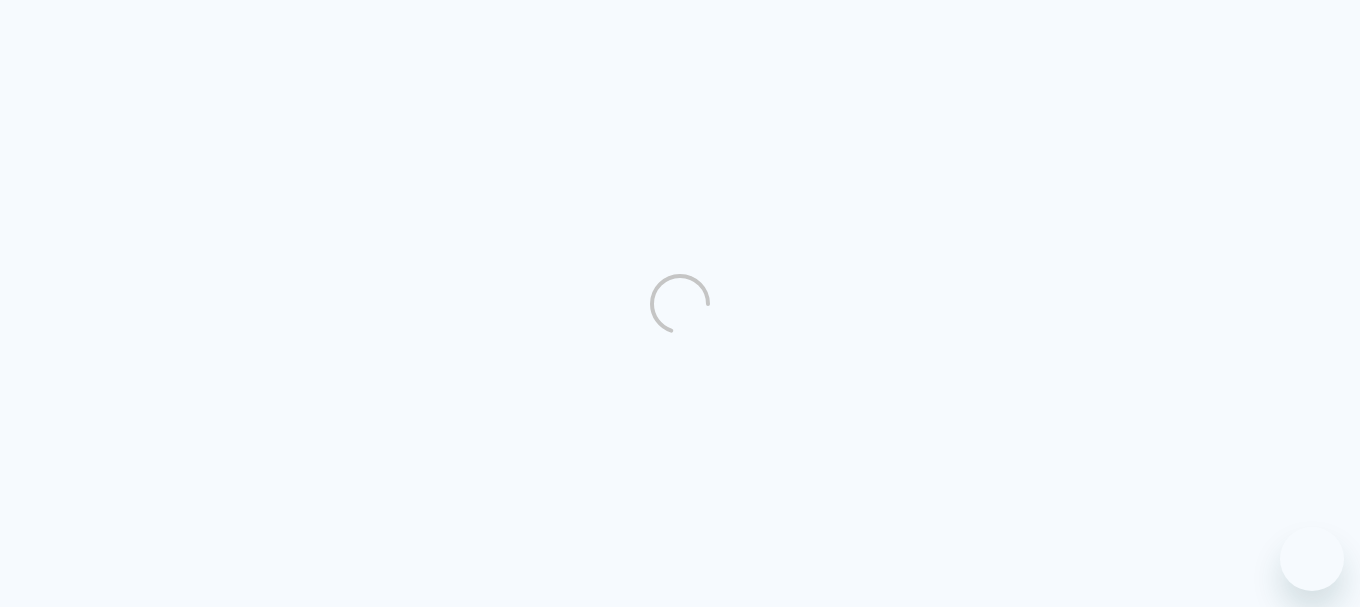 scroll, scrollTop: 0, scrollLeft: 0, axis: both 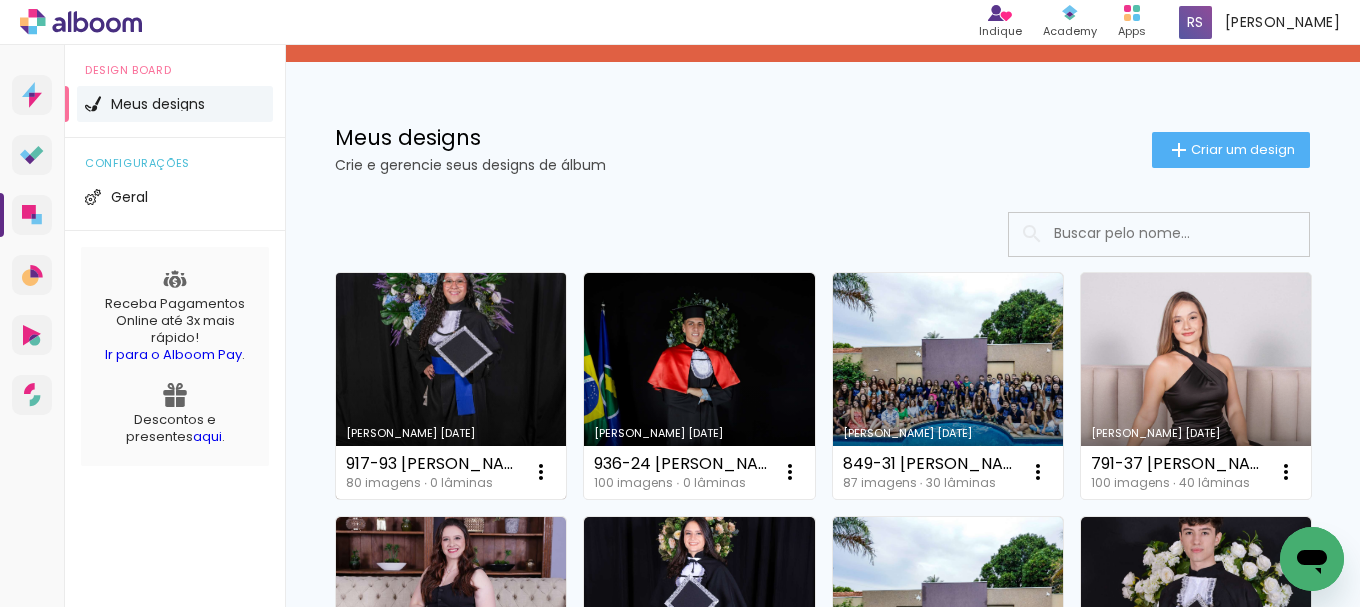 click on "Criado em [DATE]" at bounding box center (451, 386) 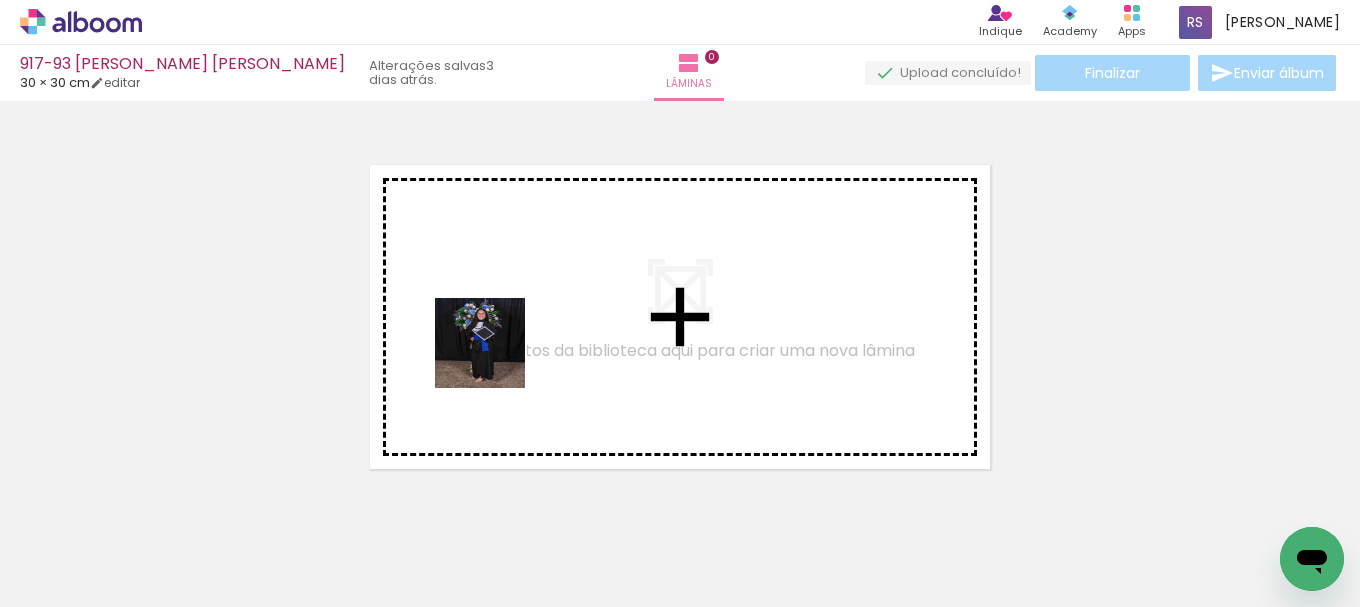drag, startPoint x: 198, startPoint y: 518, endPoint x: 503, endPoint y: 352, distance: 347.24774 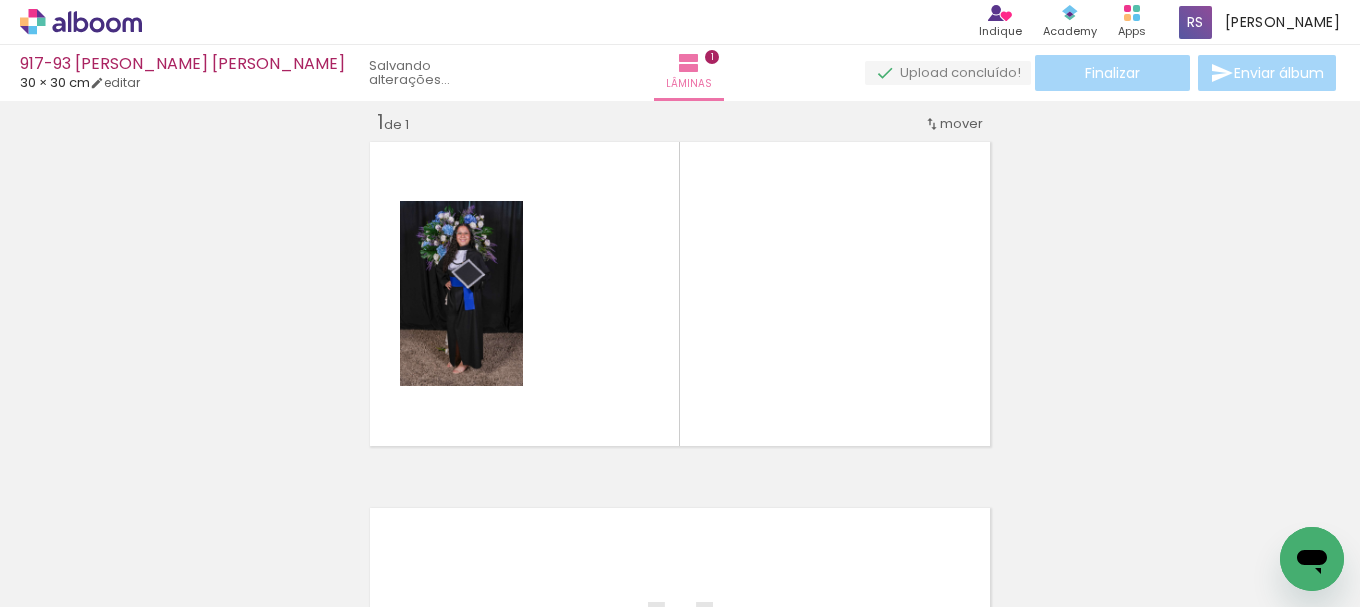 scroll, scrollTop: 26, scrollLeft: 0, axis: vertical 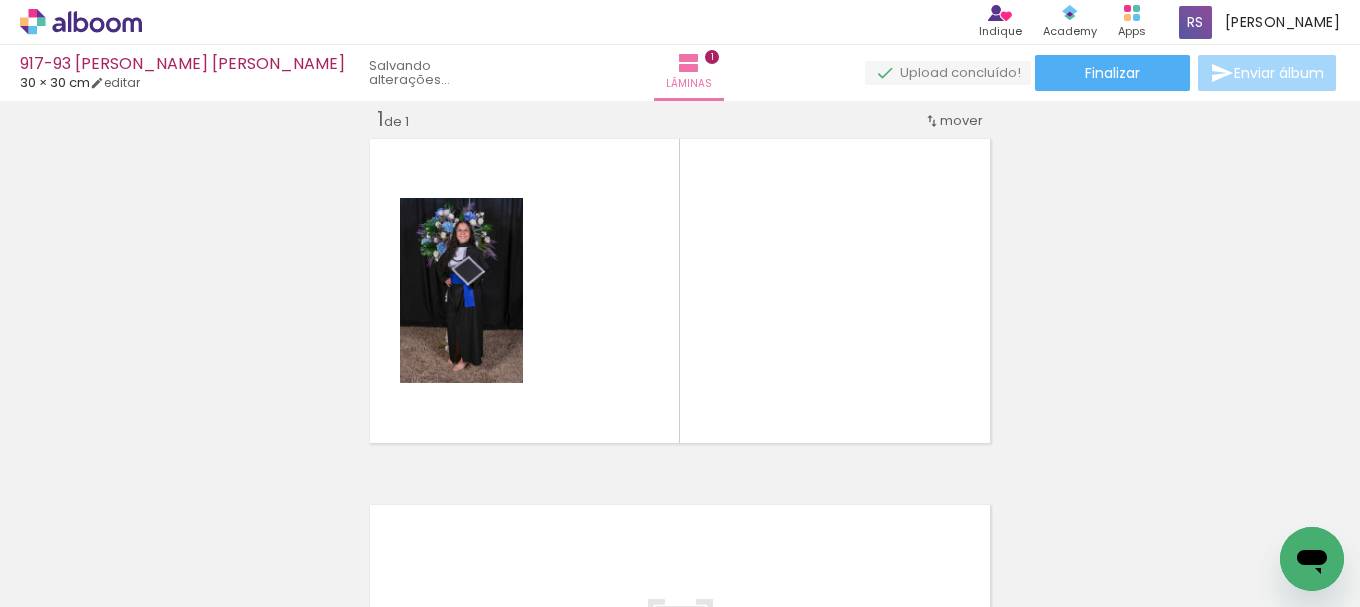 click on "Todas as fotos" at bounding box center (56, 546) 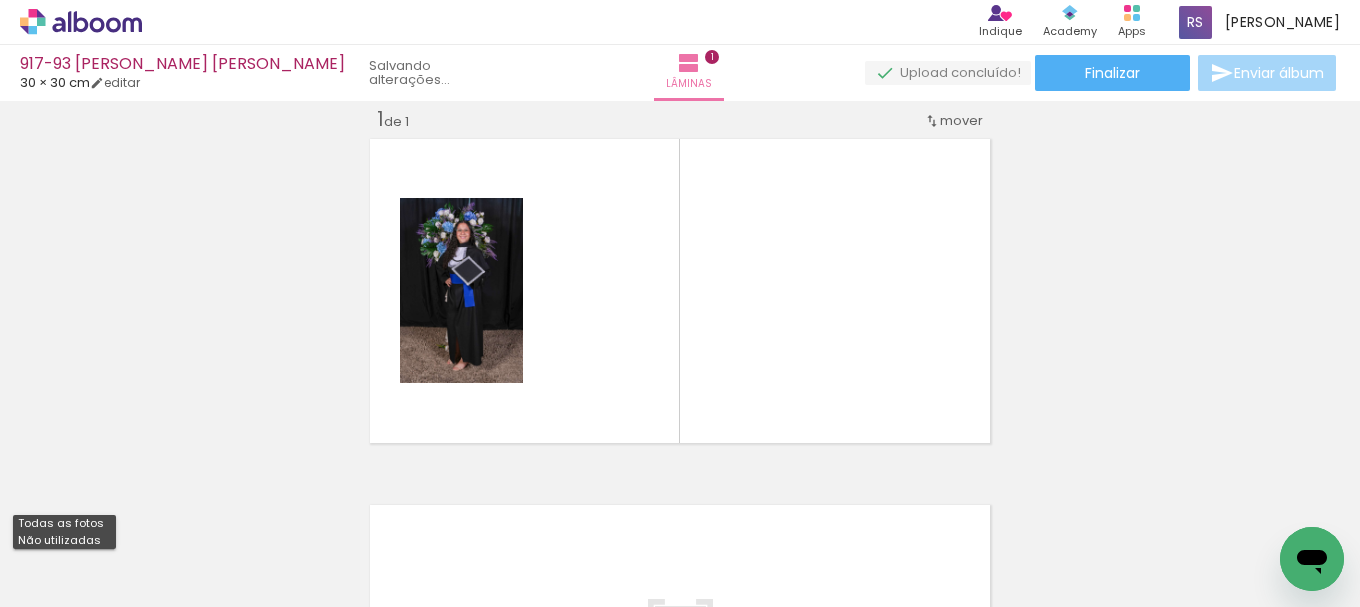 click on "Não utilizadas" at bounding box center (0, 0) 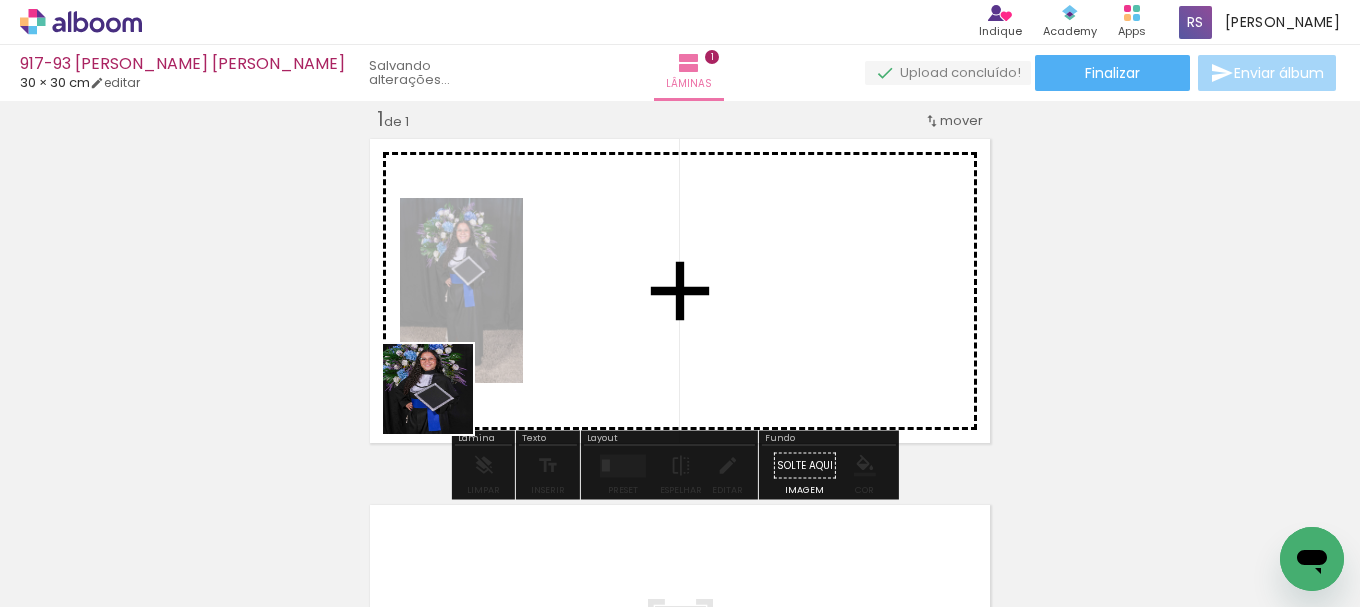 drag, startPoint x: 307, startPoint y: 455, endPoint x: 326, endPoint y: 546, distance: 92.96236 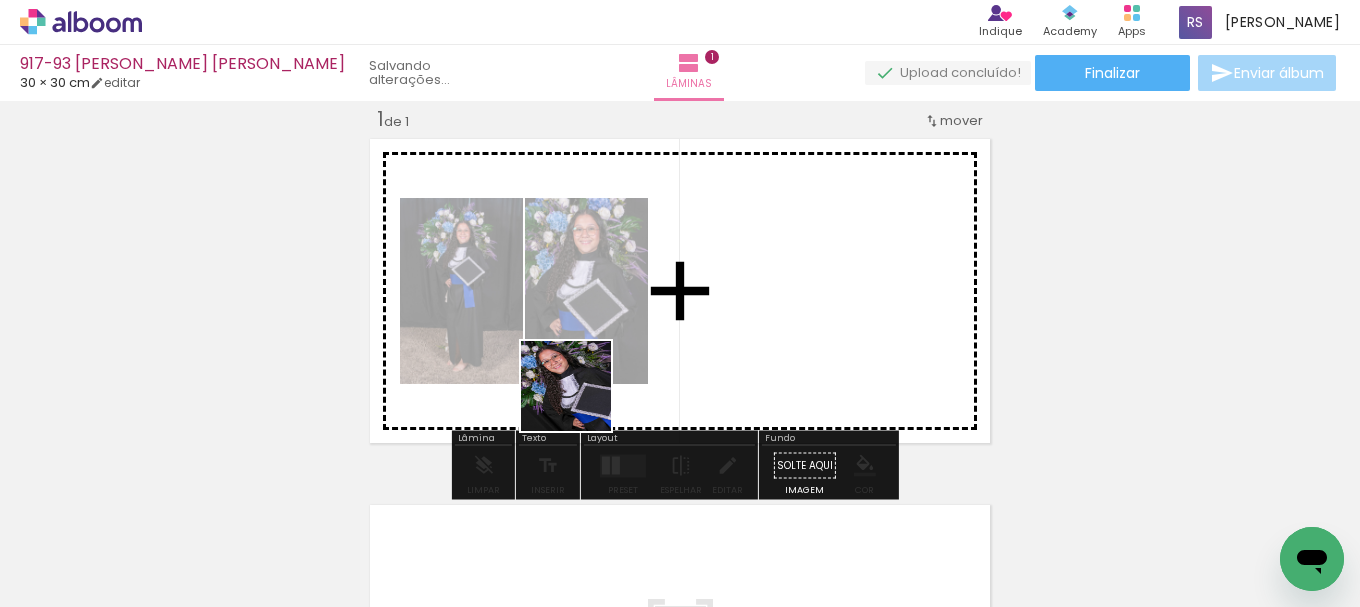drag, startPoint x: 212, startPoint y: 556, endPoint x: 609, endPoint y: 465, distance: 407.29596 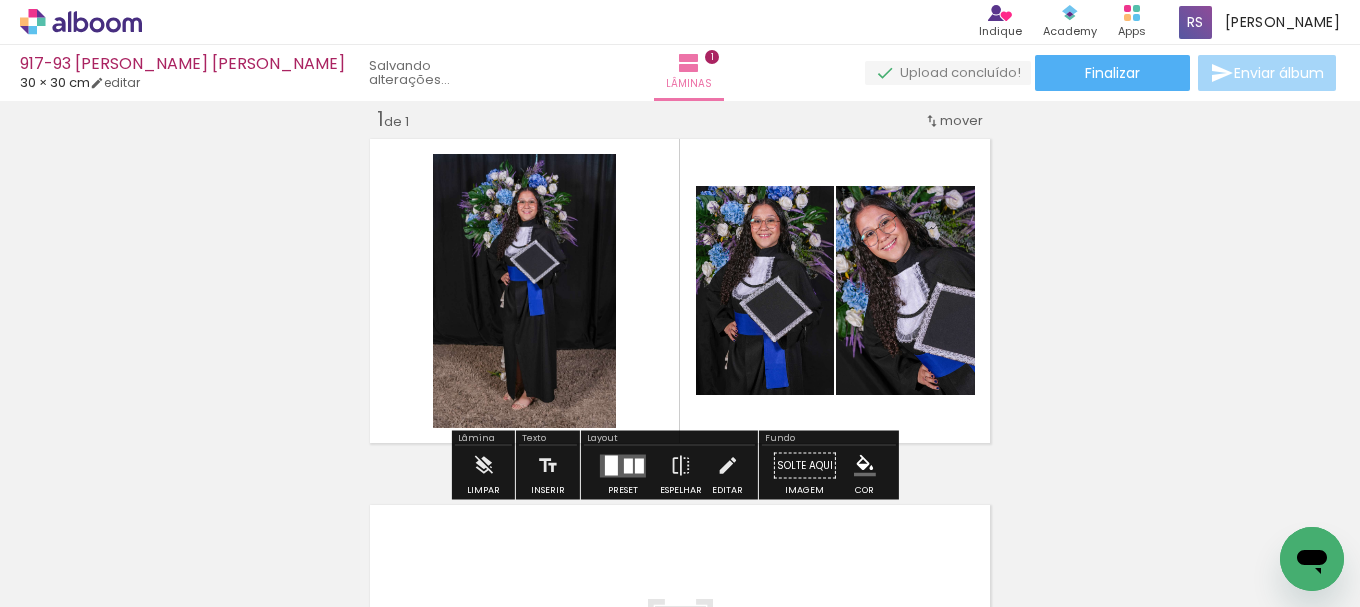 click at bounding box center (611, 465) 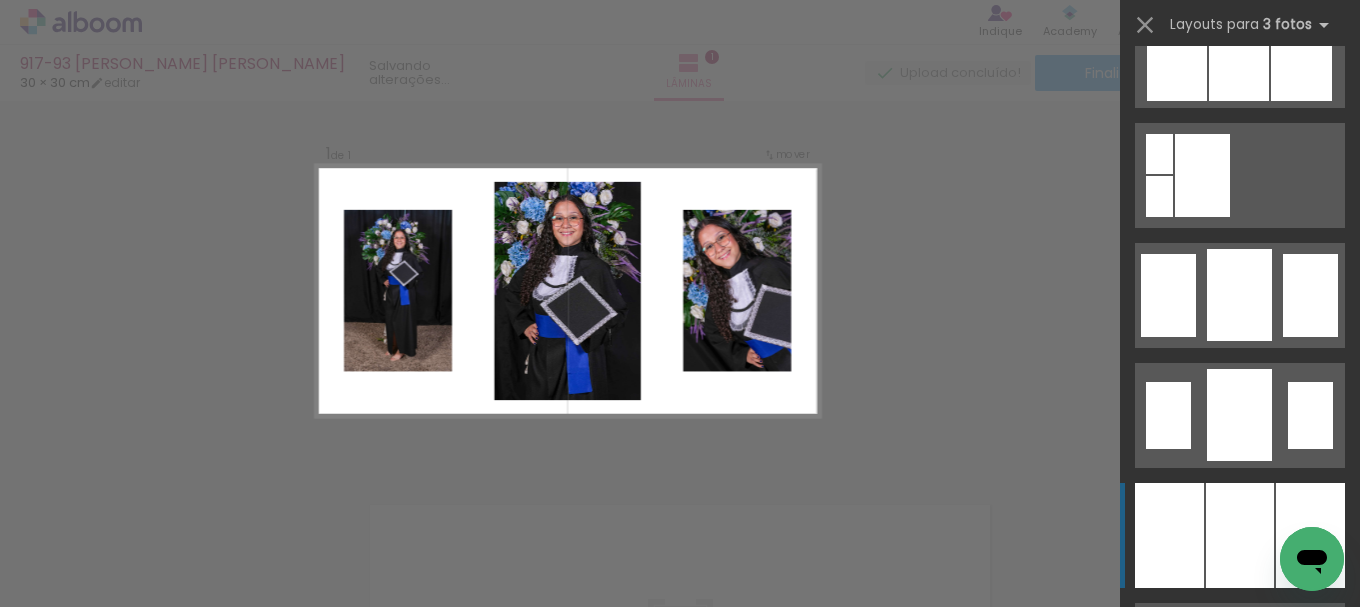 scroll, scrollTop: 1600, scrollLeft: 0, axis: vertical 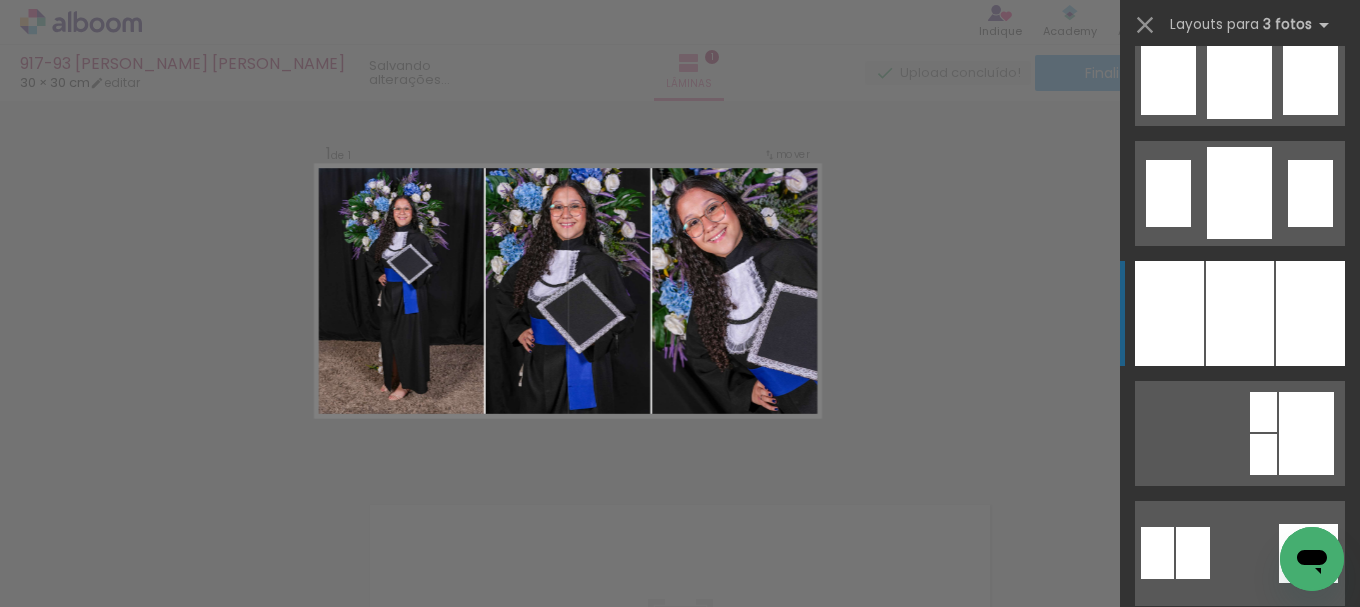 click at bounding box center [1240, 313] 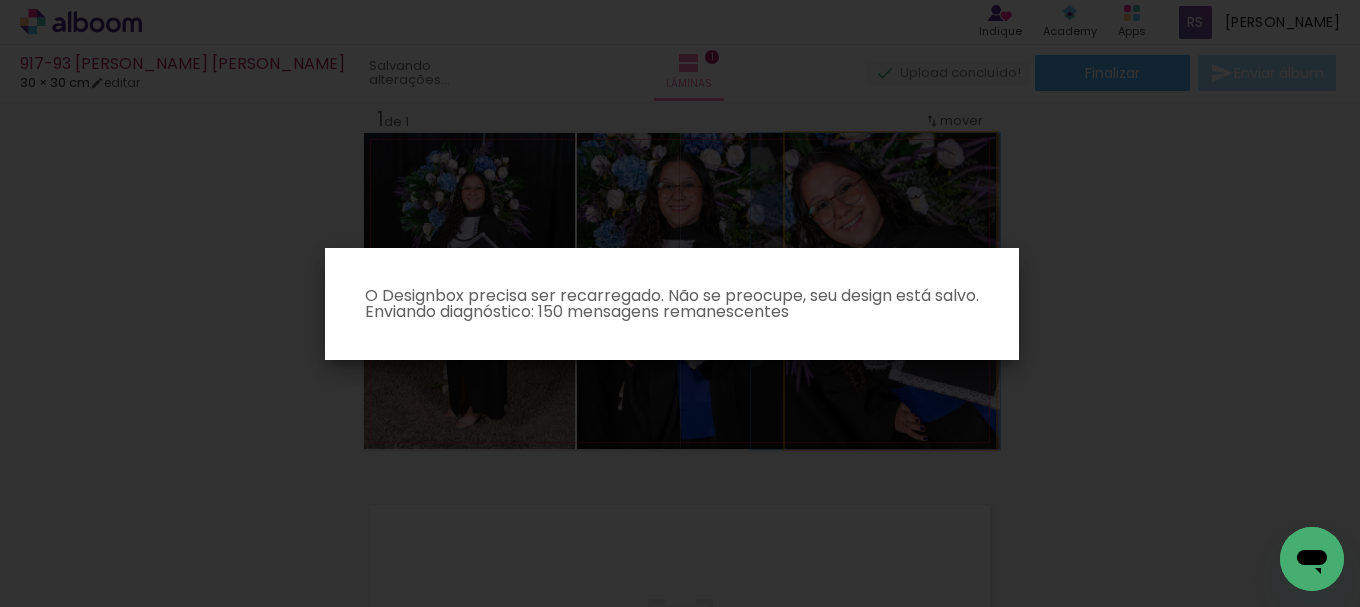 drag, startPoint x: 919, startPoint y: 389, endPoint x: 904, endPoint y: 382, distance: 16.552946 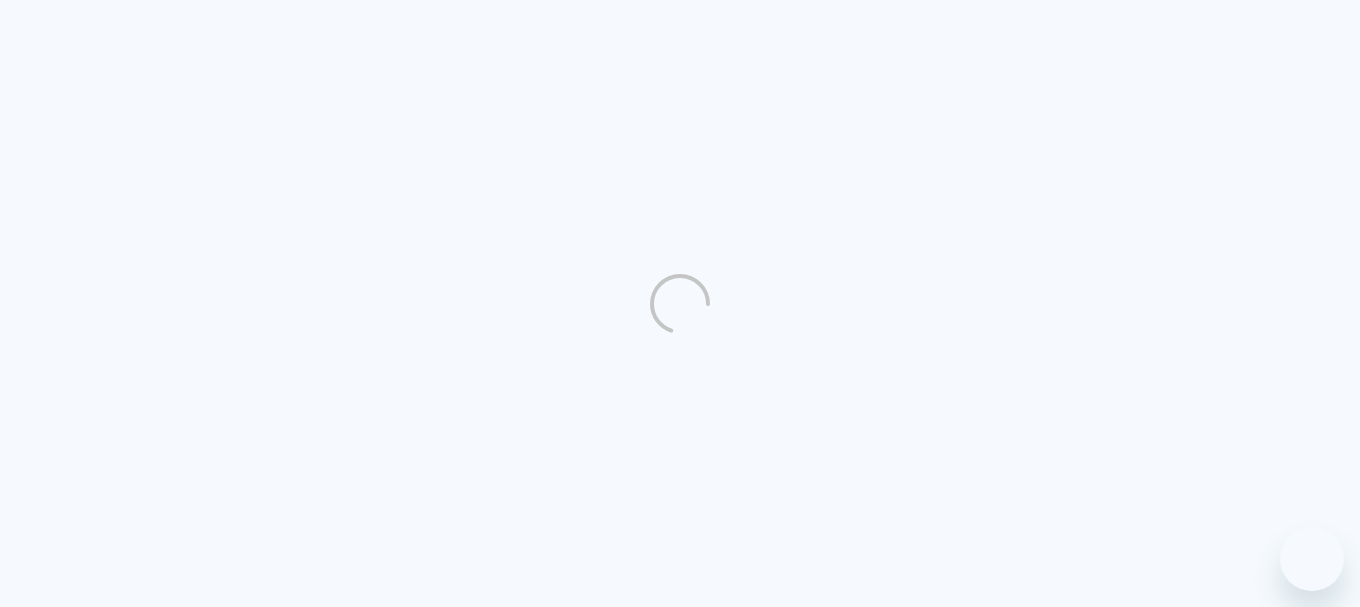 scroll, scrollTop: 0, scrollLeft: 0, axis: both 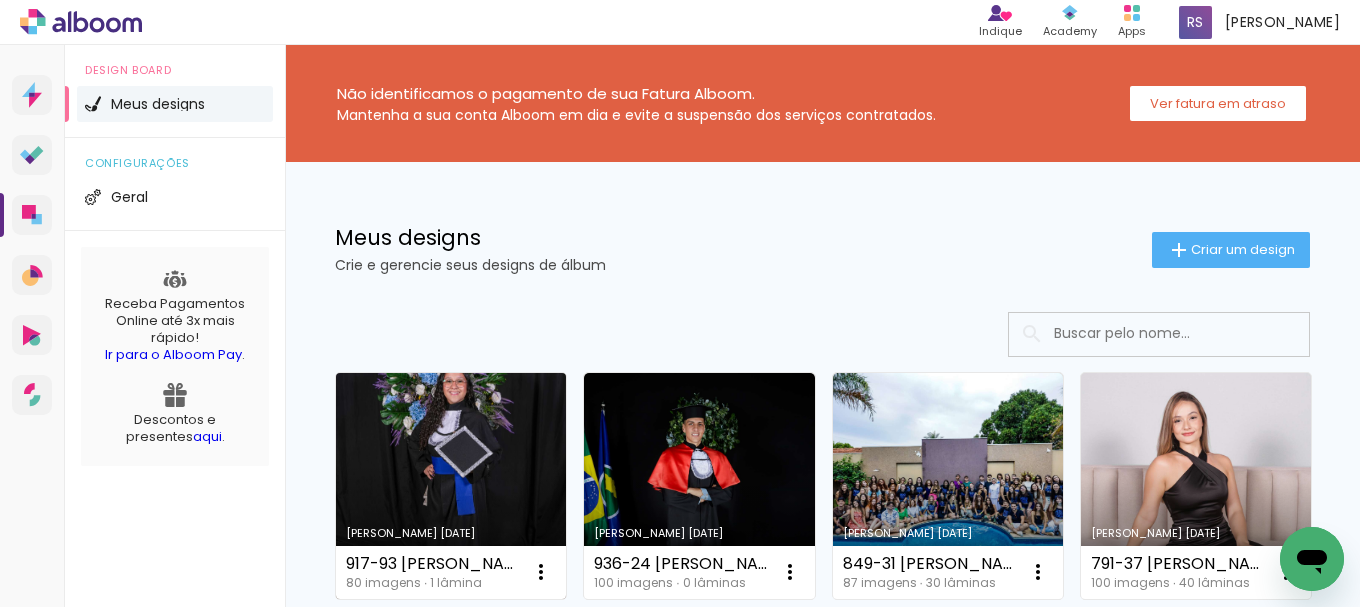 click on "Criado em [DATE]" at bounding box center (451, 486) 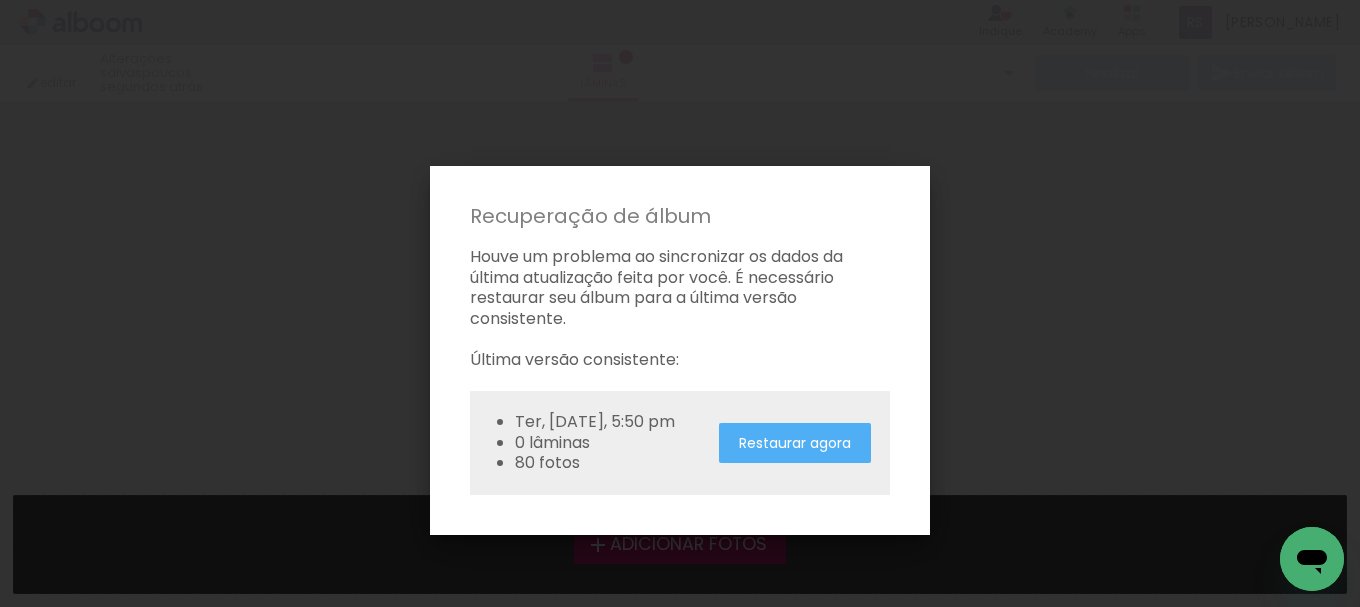 click on "Restaurar agora" at bounding box center [0, 0] 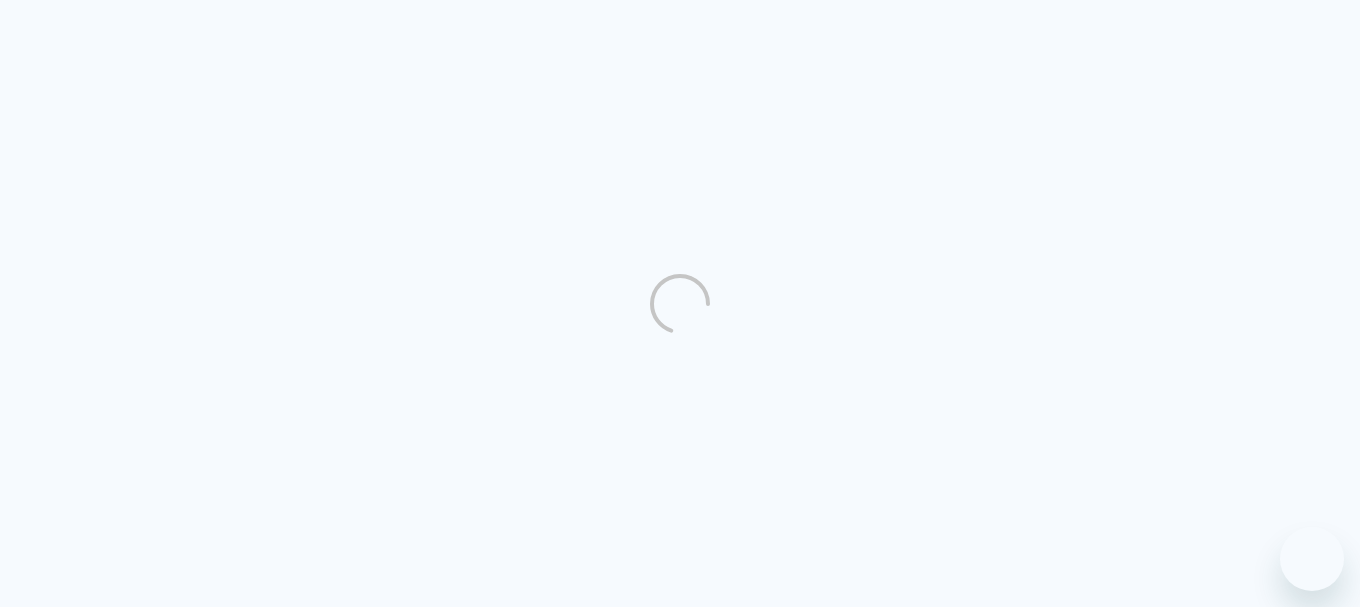 scroll, scrollTop: 0, scrollLeft: 0, axis: both 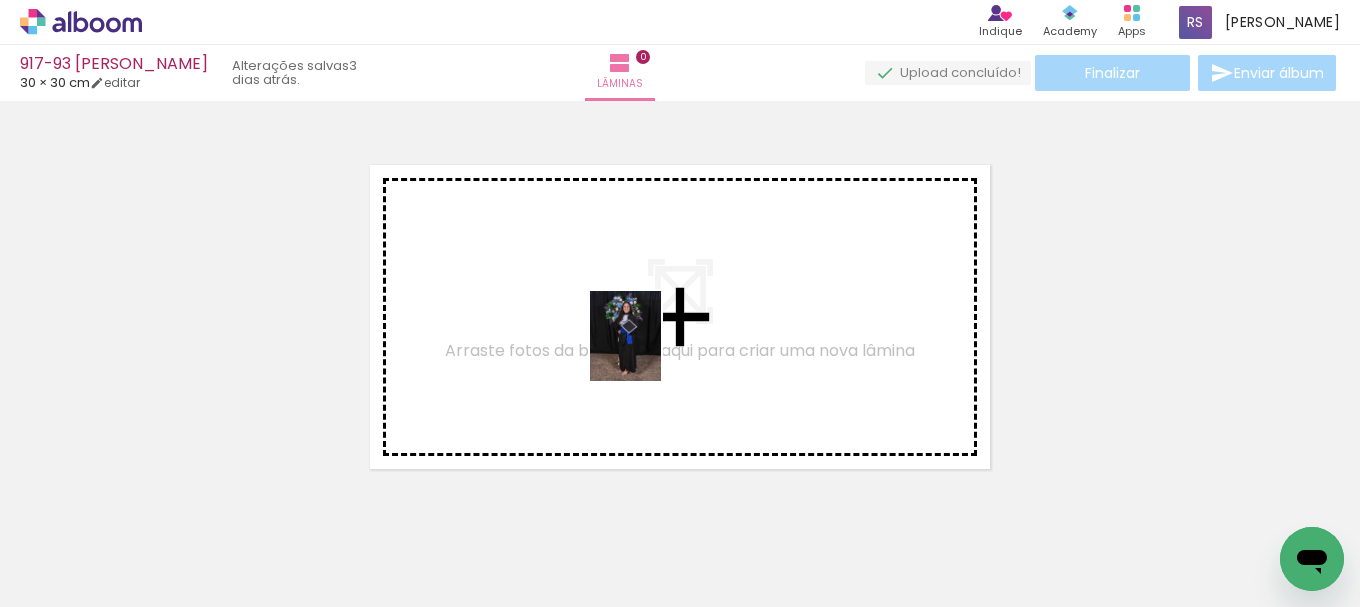 drag, startPoint x: 204, startPoint y: 534, endPoint x: 650, endPoint y: 351, distance: 482.084 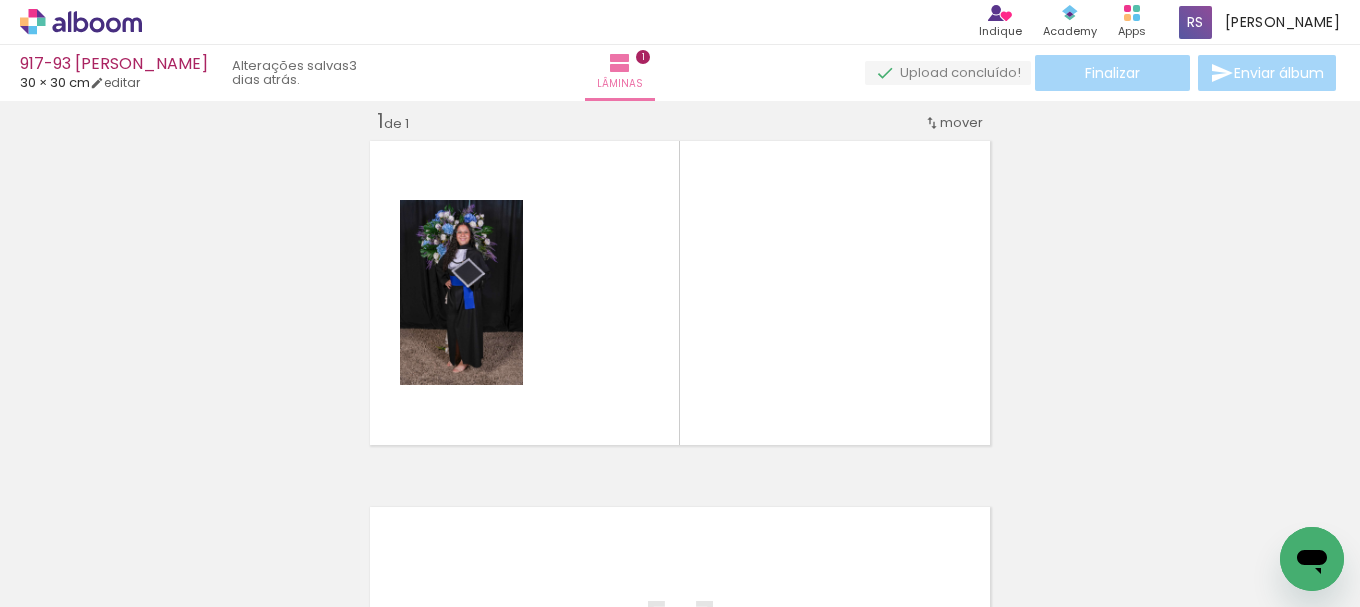 scroll, scrollTop: 26, scrollLeft: 0, axis: vertical 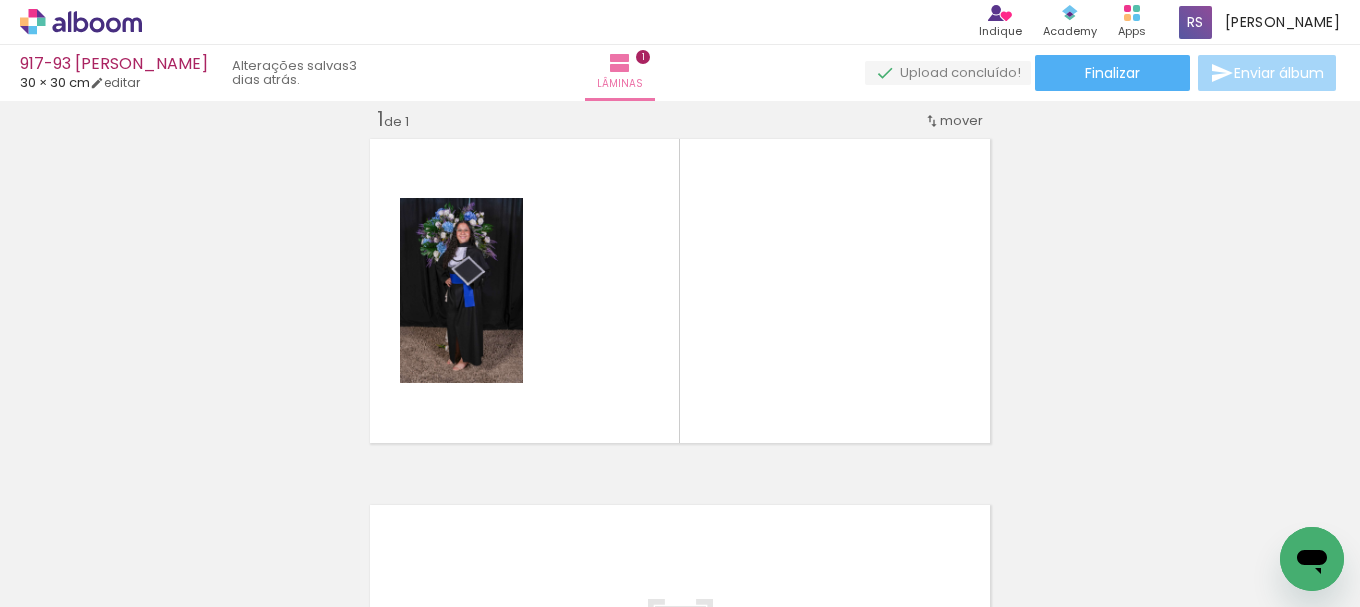 click on "Todas as fotos" at bounding box center [56, 546] 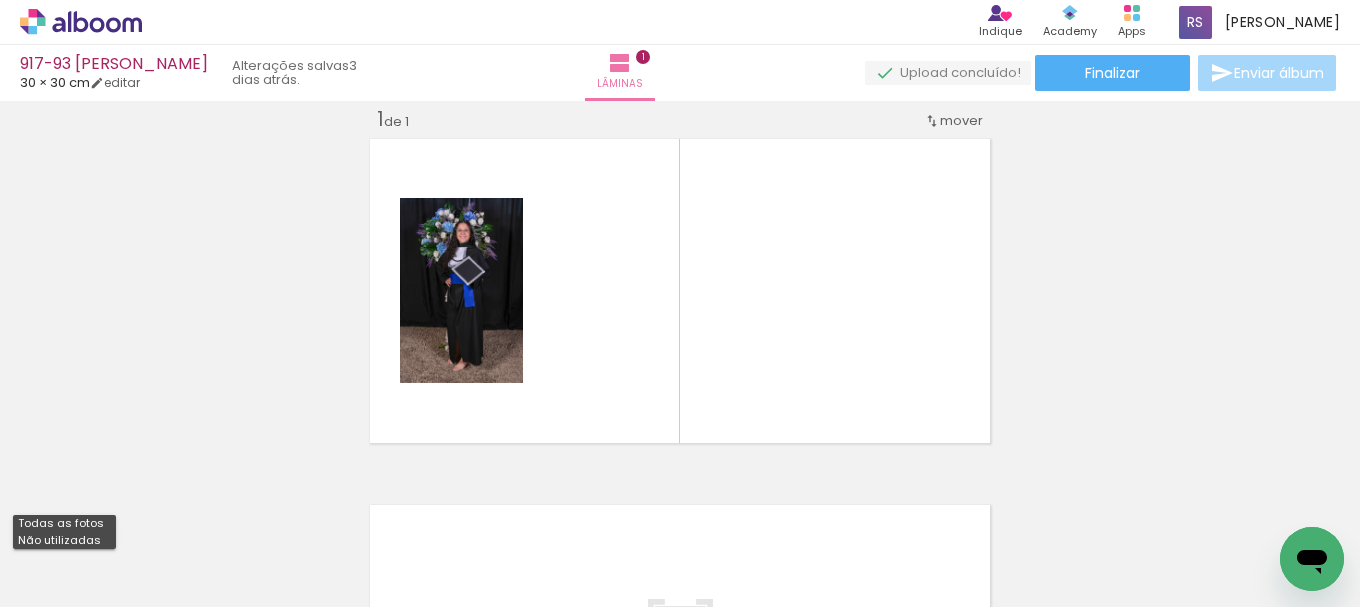 click on "Não utilizadas" at bounding box center (64, 540) 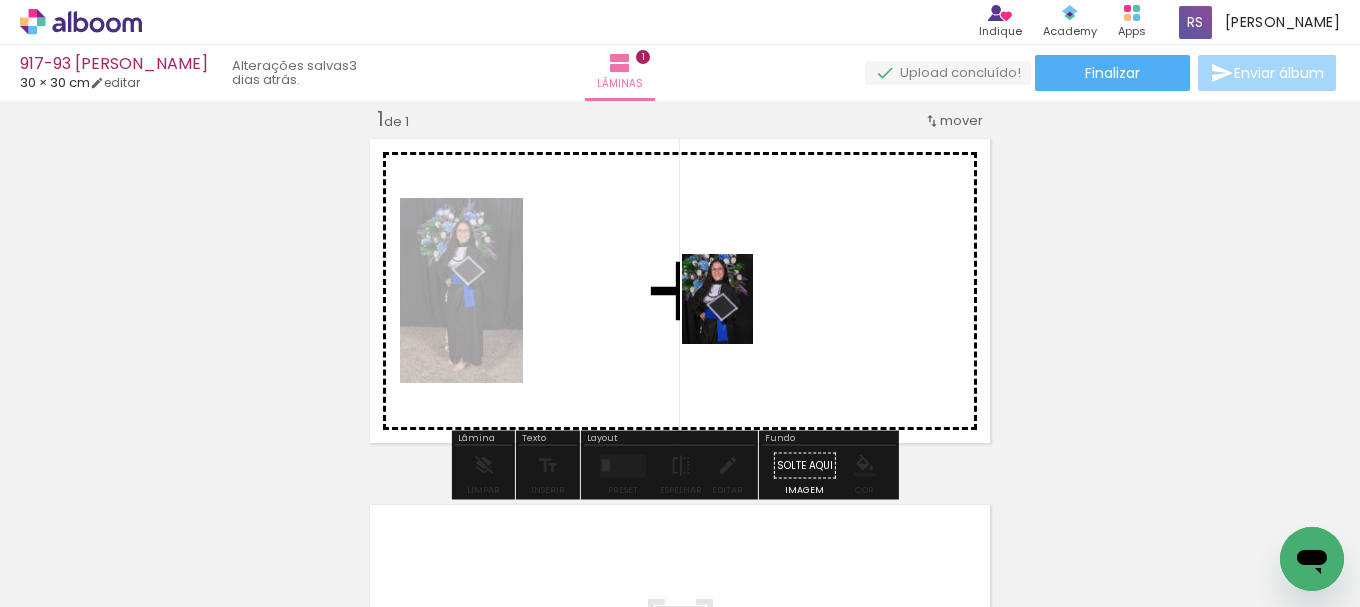 drag, startPoint x: 291, startPoint y: 493, endPoint x: 742, endPoint y: 314, distance: 485.22366 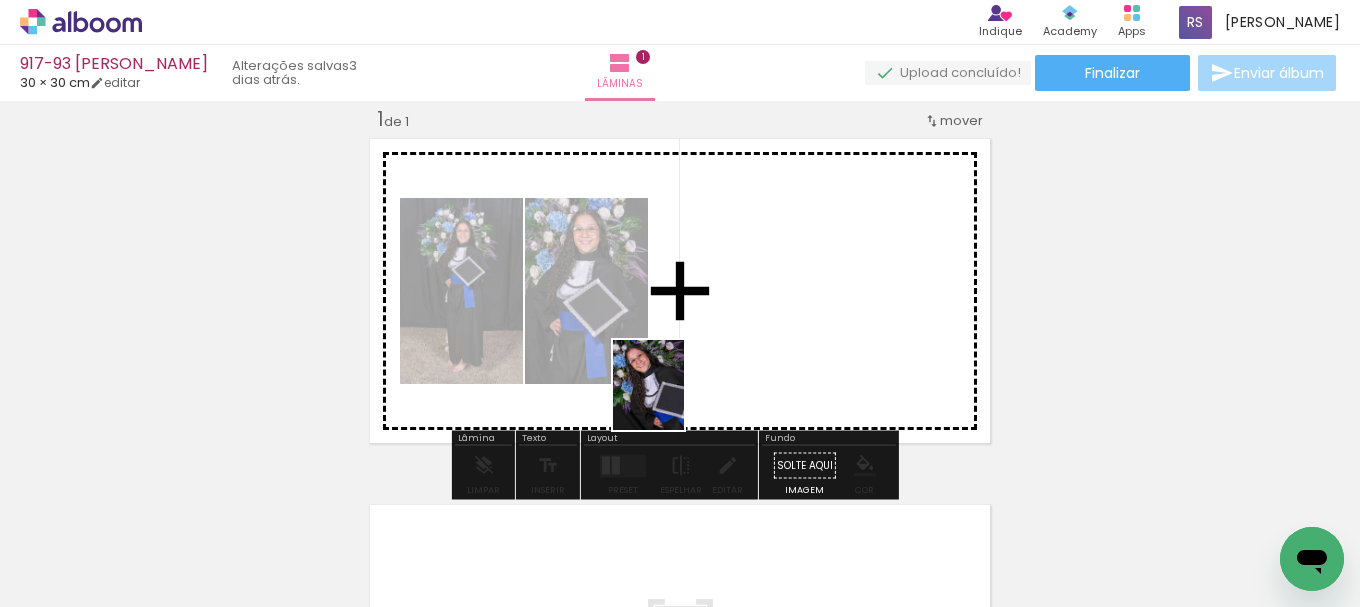 drag, startPoint x: 208, startPoint y: 533, endPoint x: 673, endPoint y: 400, distance: 483.64658 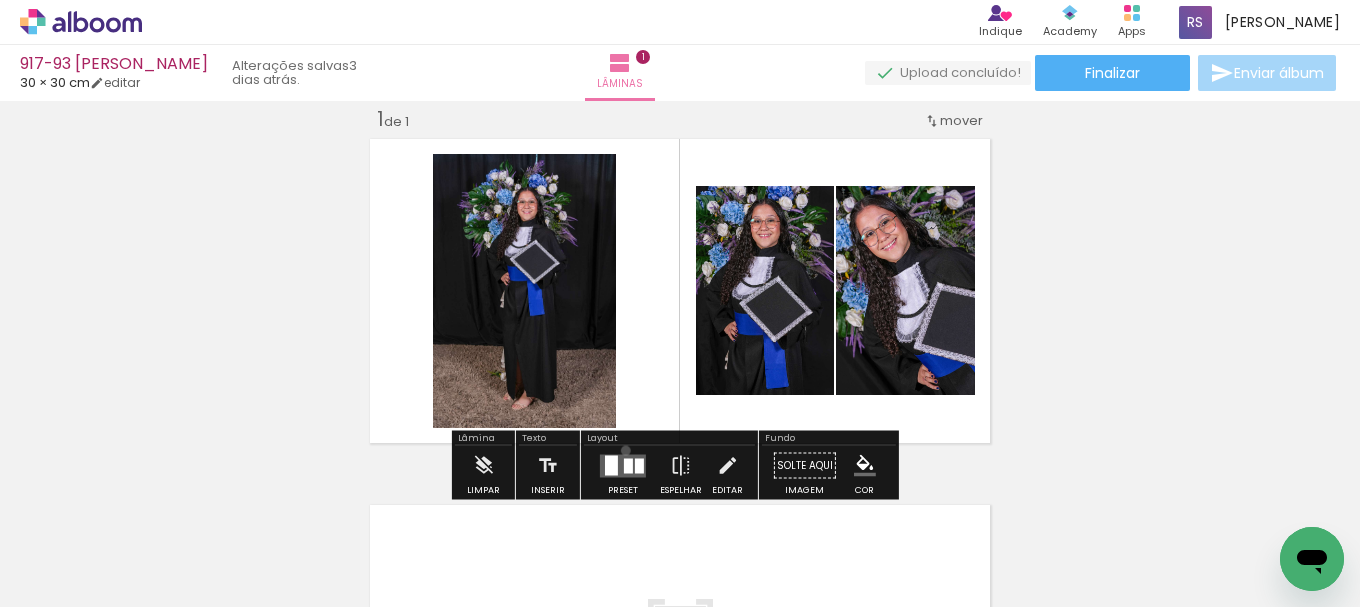 click at bounding box center [623, 466] 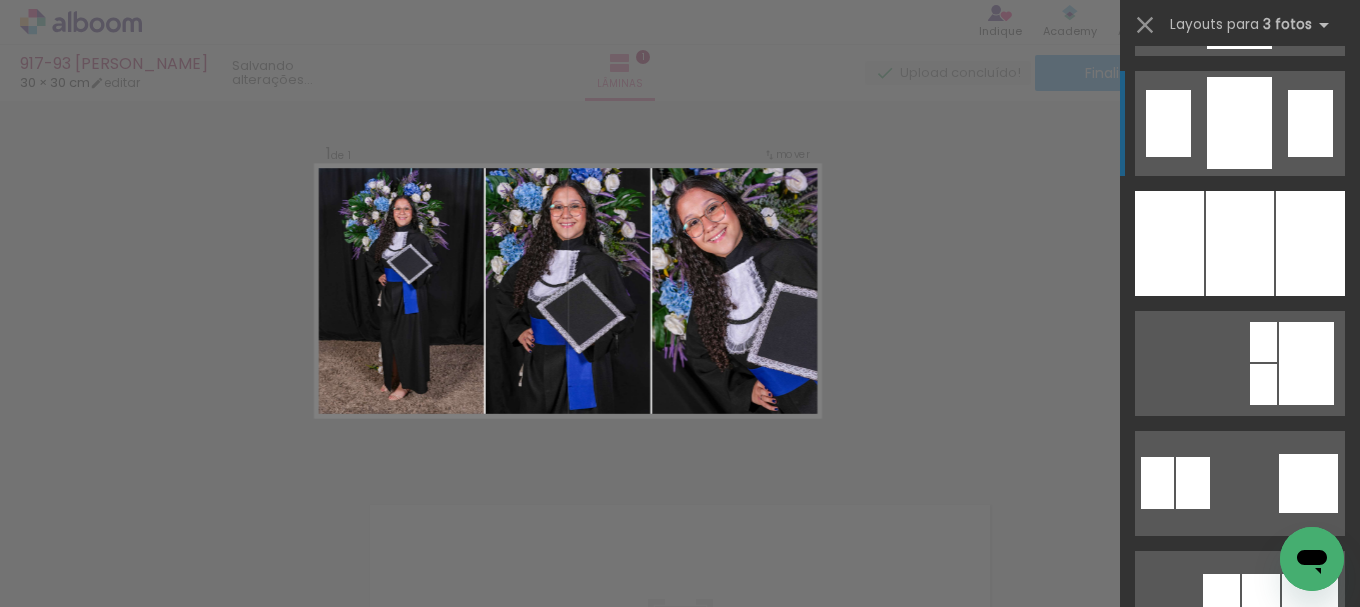 scroll, scrollTop: 1700, scrollLeft: 0, axis: vertical 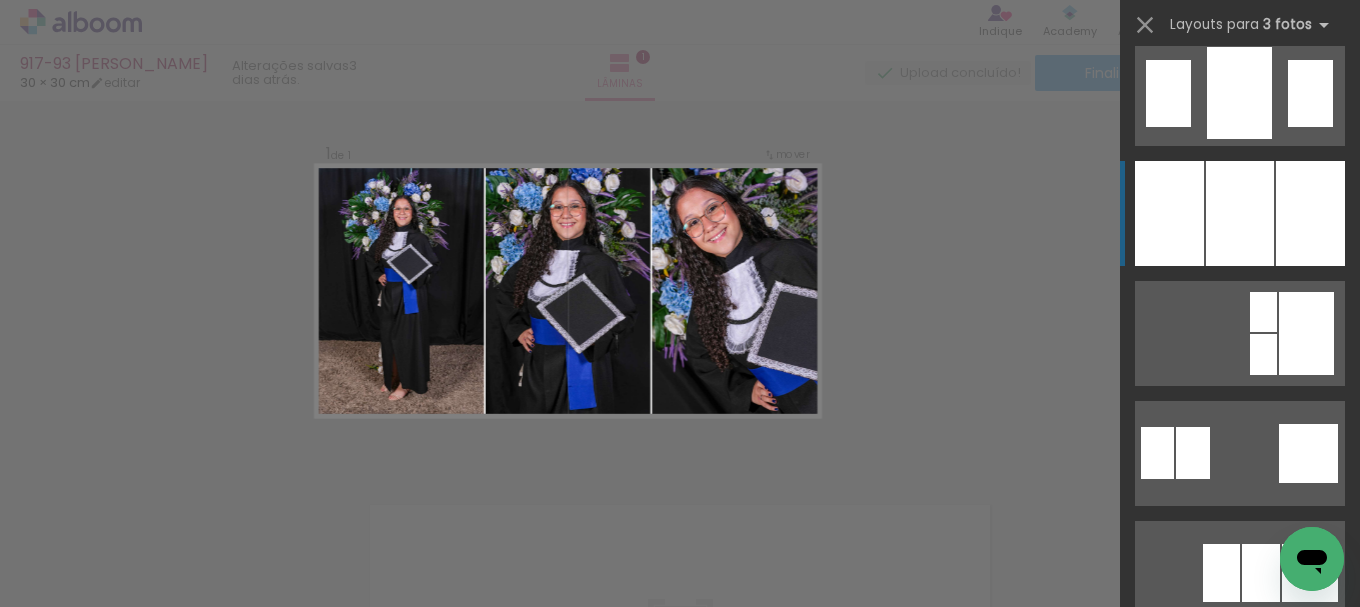 click at bounding box center [1240, 213] 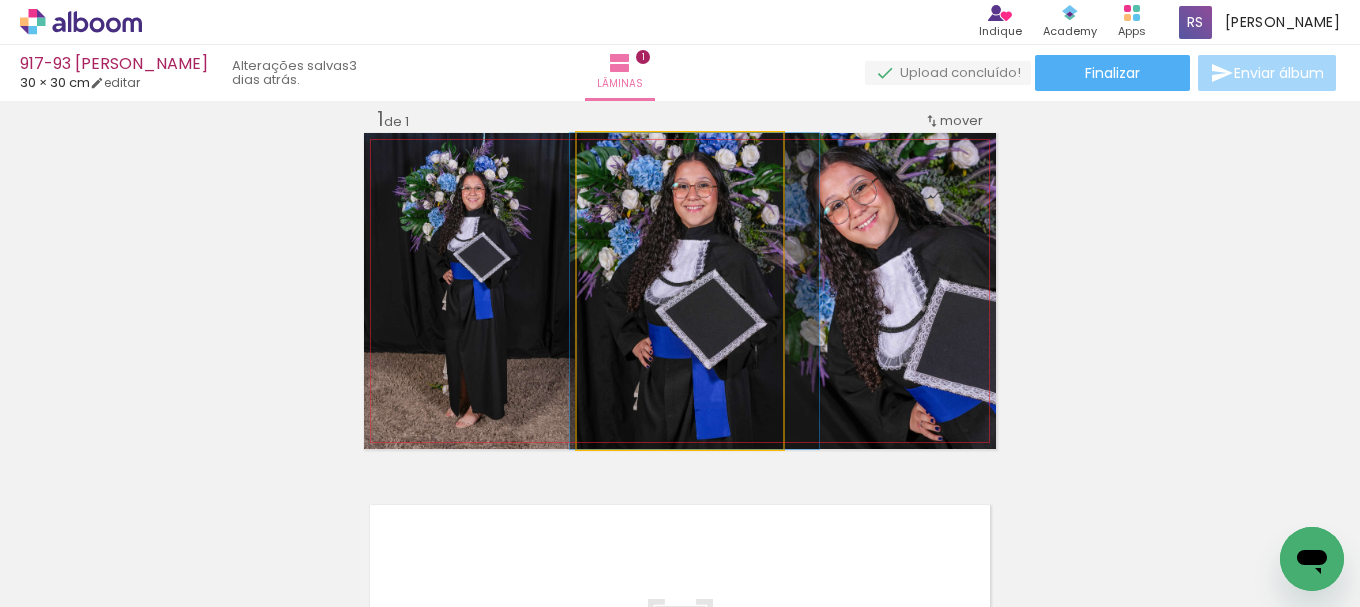 drag, startPoint x: 745, startPoint y: 341, endPoint x: 760, endPoint y: 338, distance: 15.297058 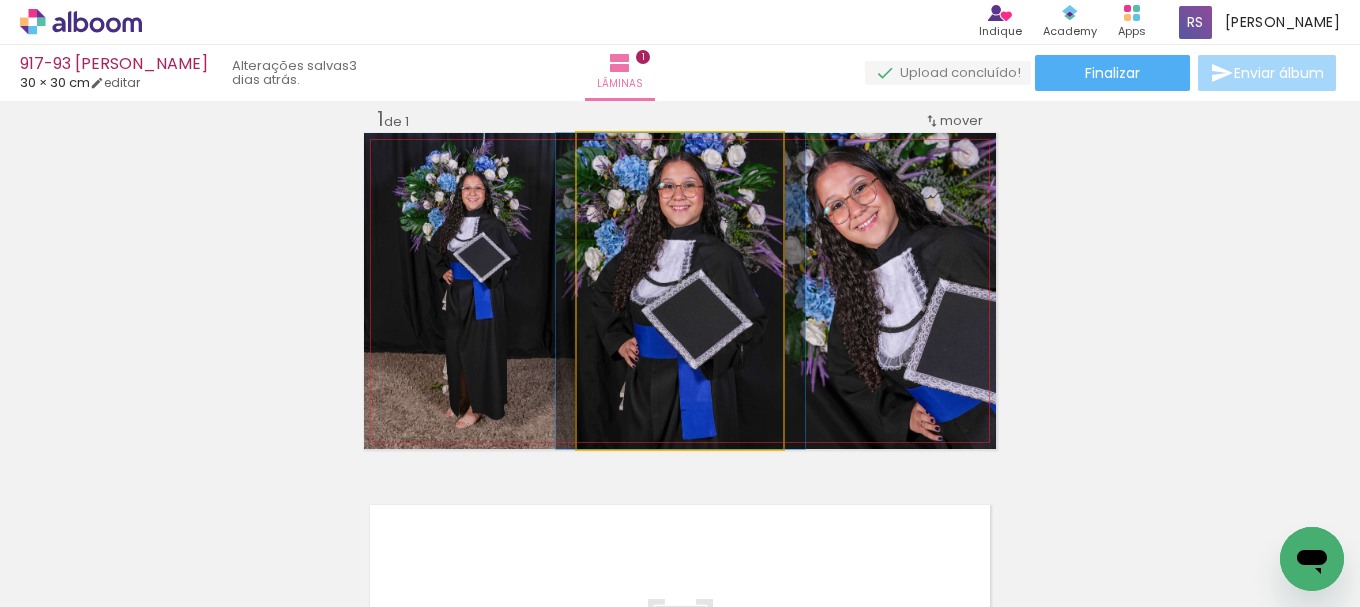 drag, startPoint x: 760, startPoint y: 338, endPoint x: 746, endPoint y: 337, distance: 14.035668 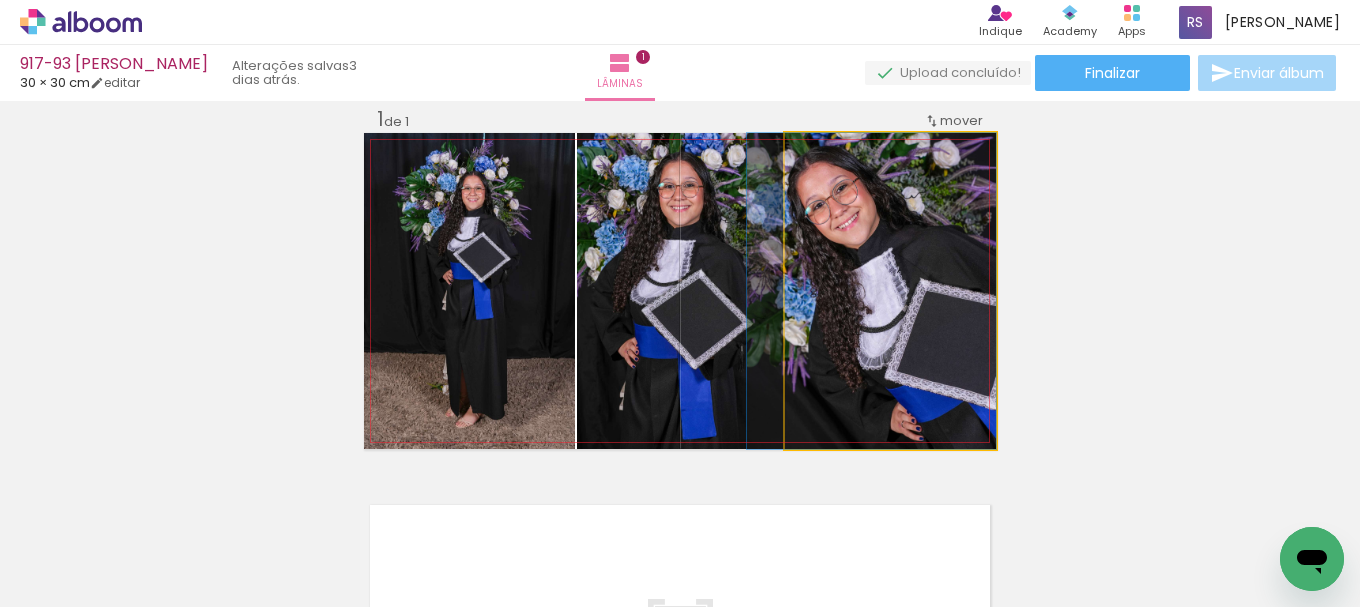 drag, startPoint x: 881, startPoint y: 331, endPoint x: 862, endPoint y: 331, distance: 19 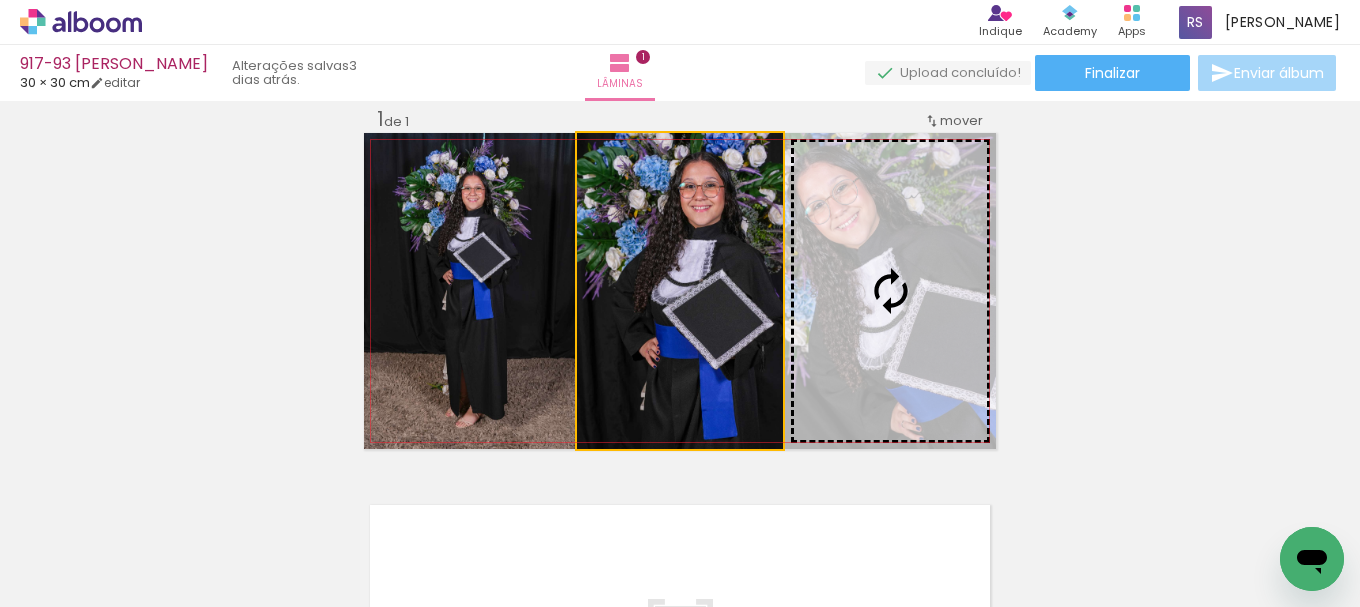 drag, startPoint x: 716, startPoint y: 330, endPoint x: 854, endPoint y: 322, distance: 138.23169 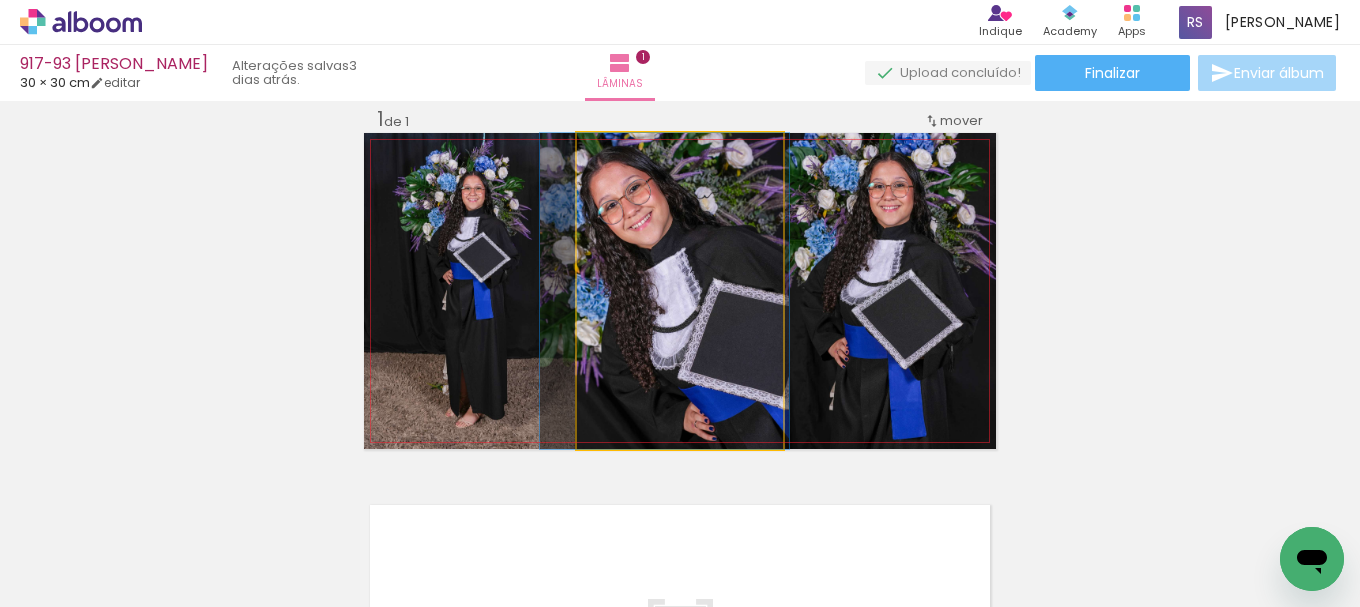 drag, startPoint x: 723, startPoint y: 322, endPoint x: 708, endPoint y: 321, distance: 15.033297 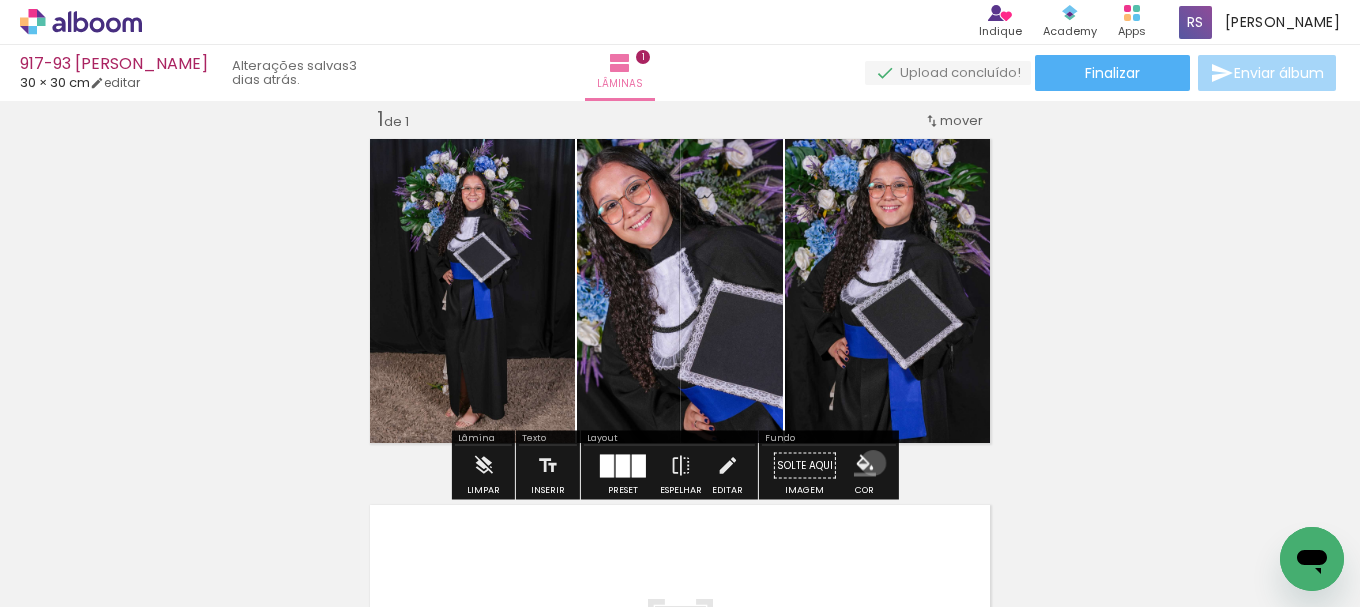 click at bounding box center (865, 466) 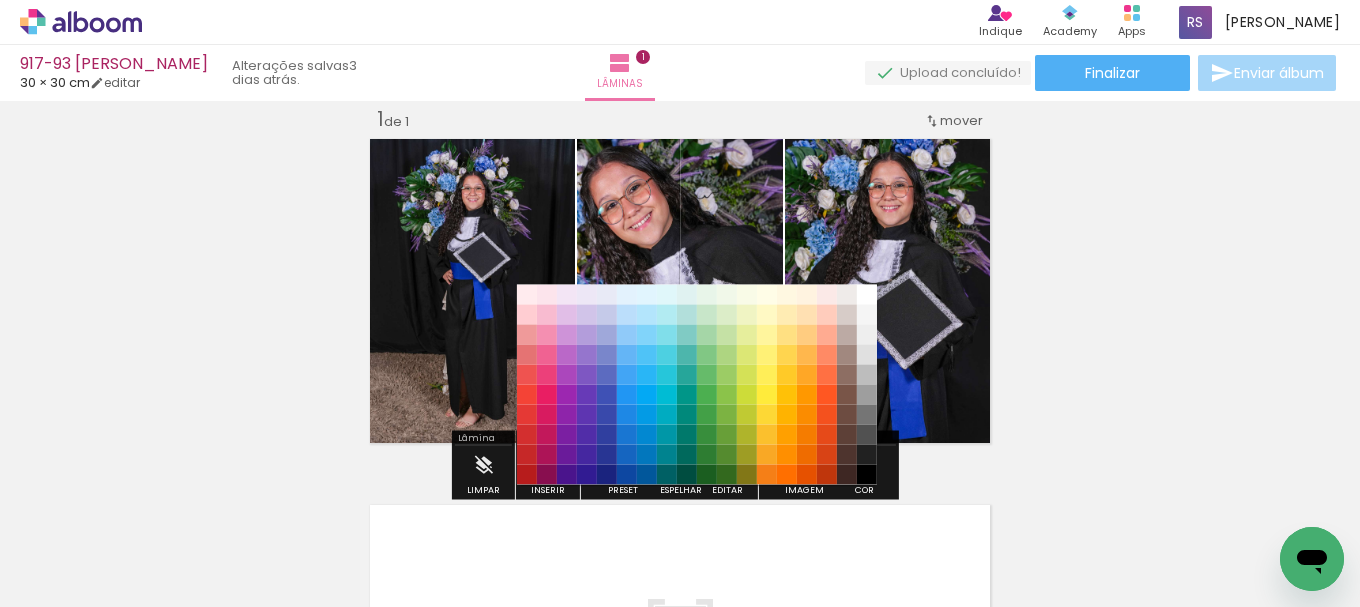 click on "#212121" at bounding box center [867, 455] 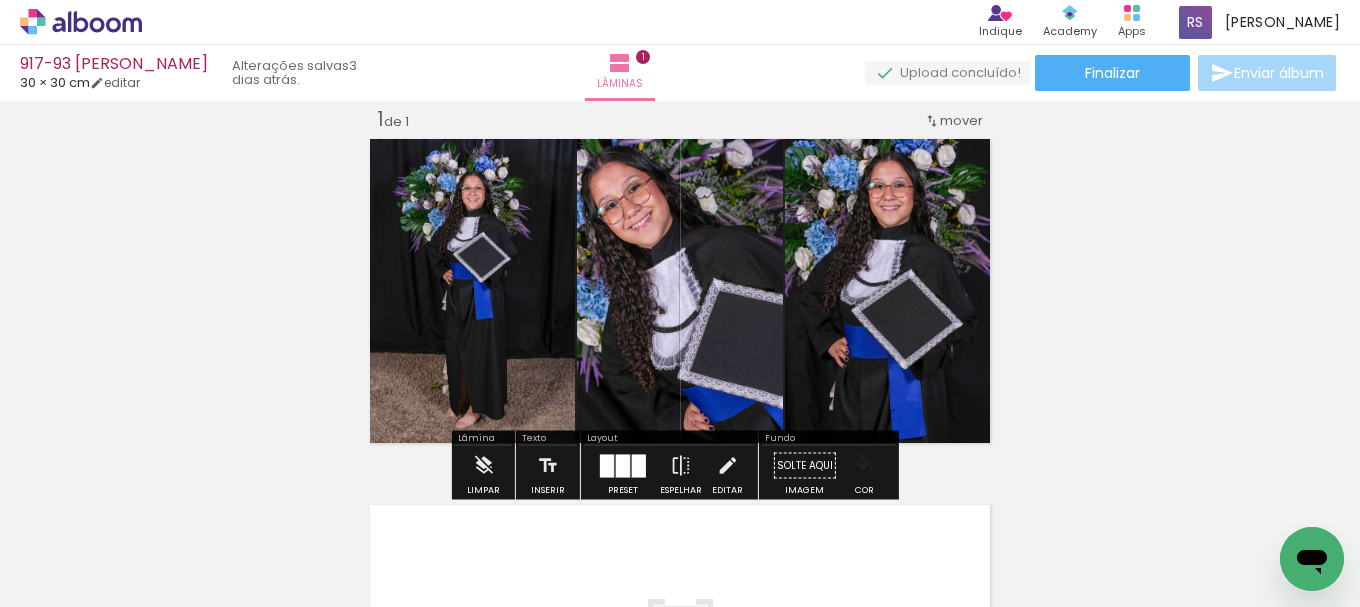 click at bounding box center [865, 466] 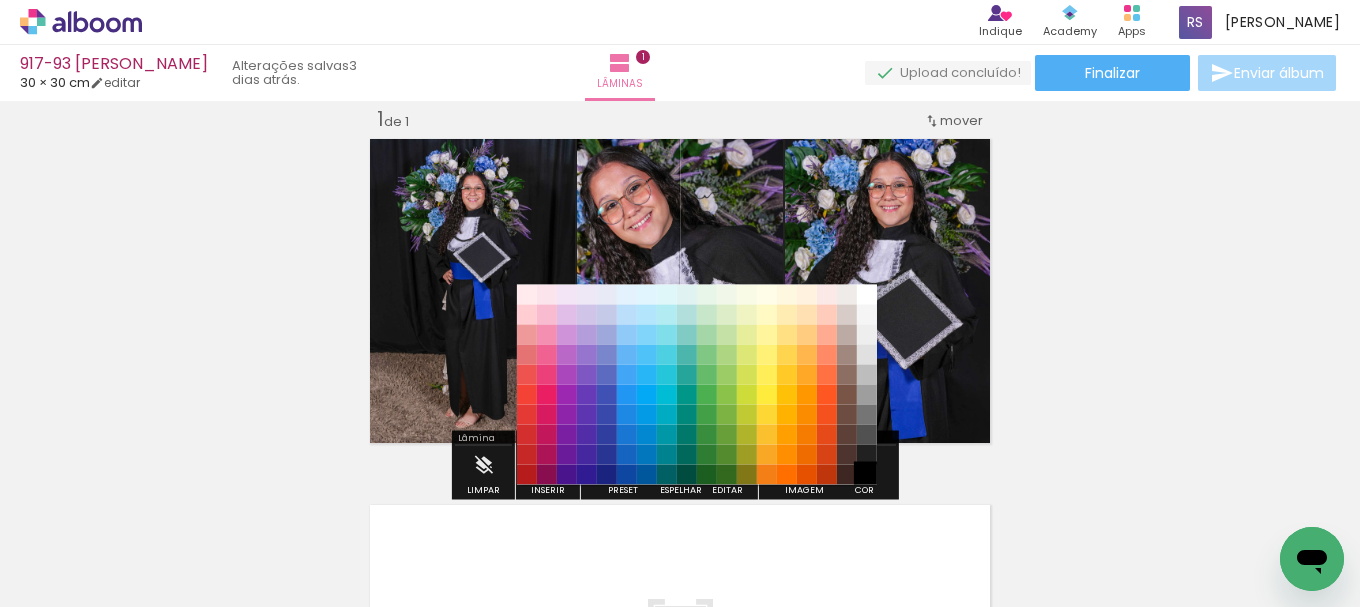 click on "#000000" at bounding box center [867, 475] 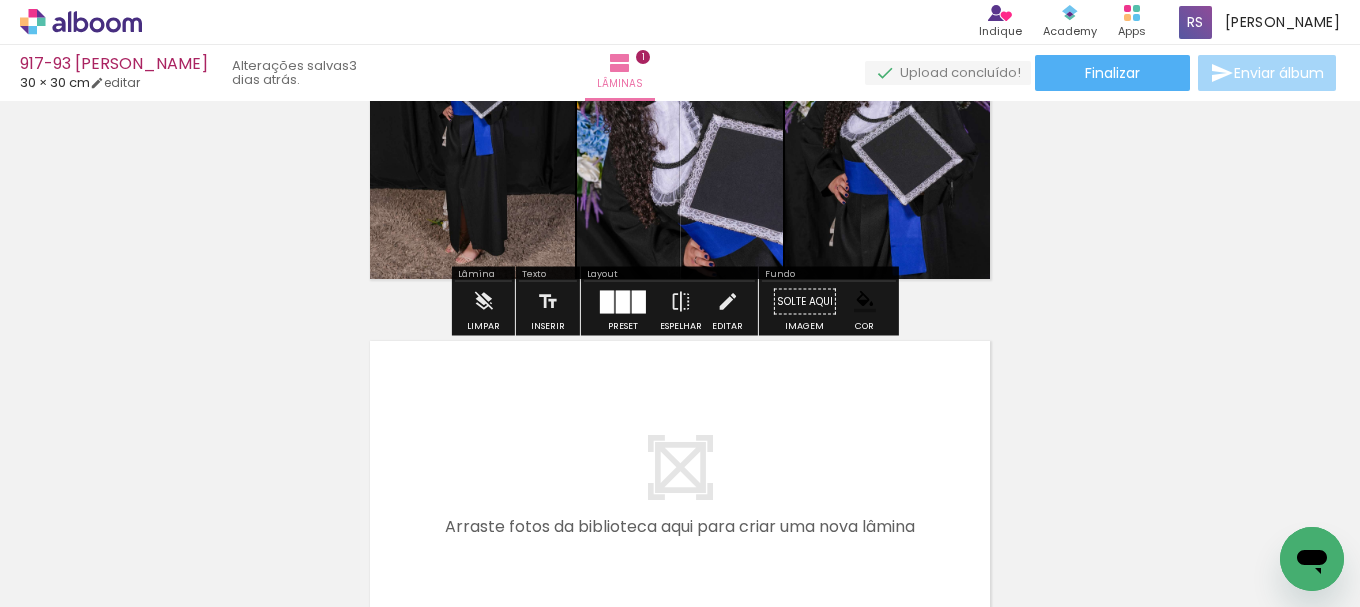 scroll, scrollTop: 226, scrollLeft: 0, axis: vertical 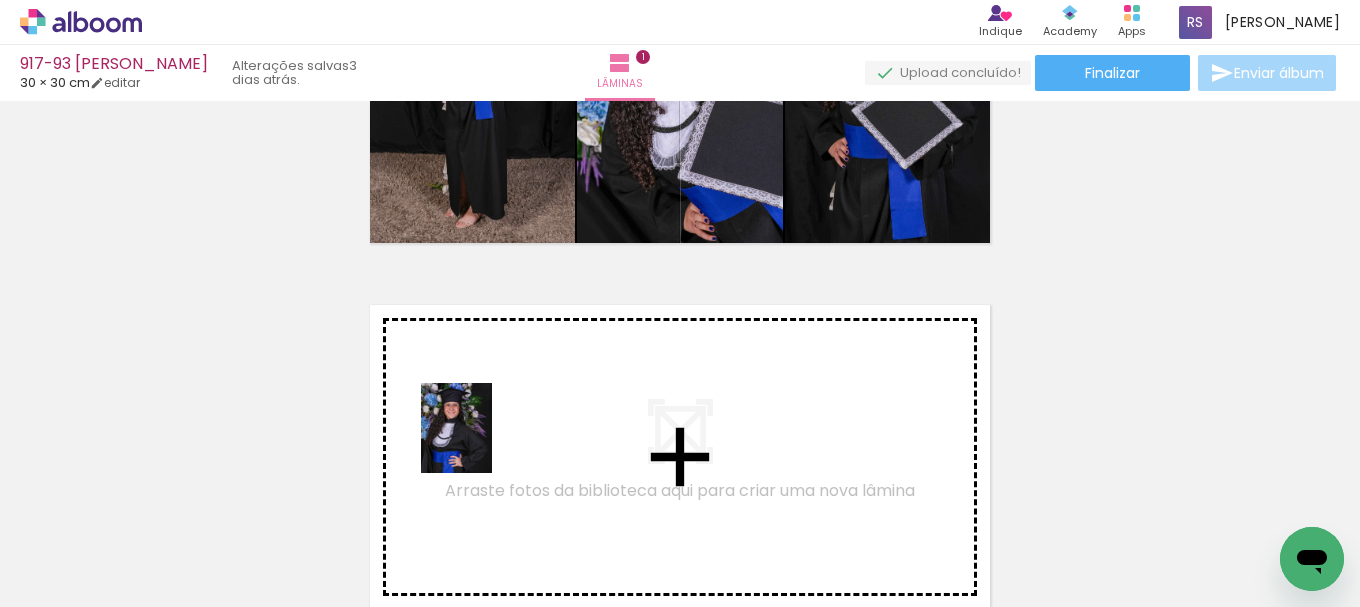 drag, startPoint x: 214, startPoint y: 539, endPoint x: 484, endPoint y: 442, distance: 286.89545 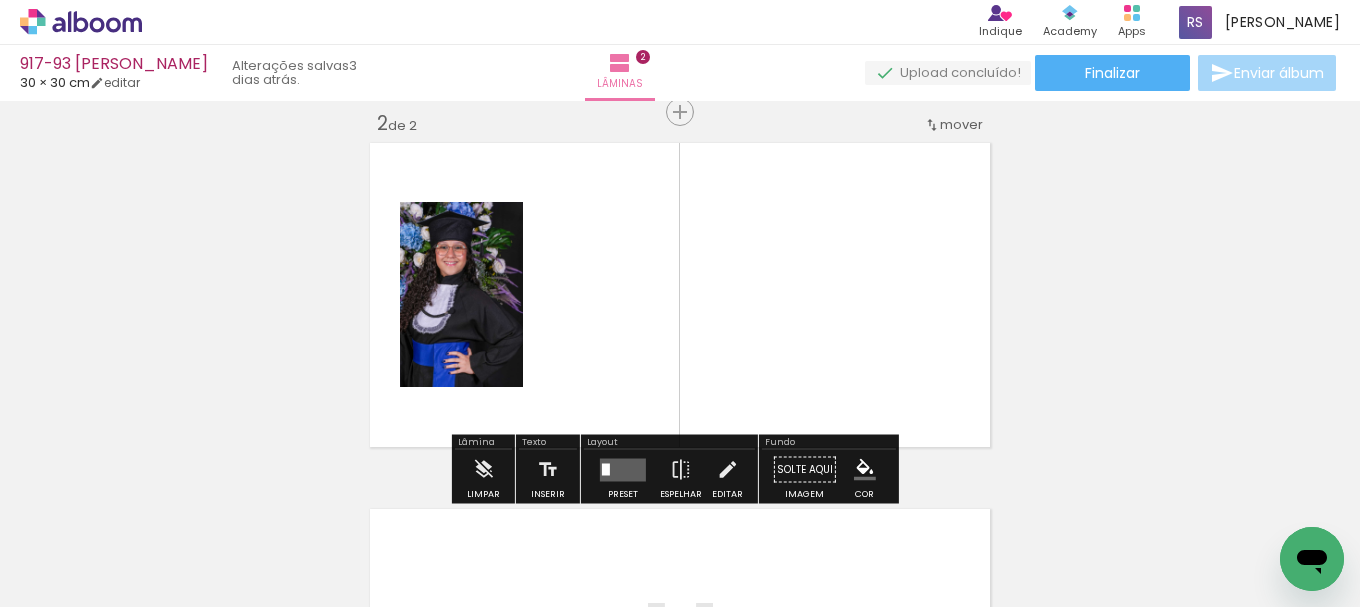scroll, scrollTop: 392, scrollLeft: 0, axis: vertical 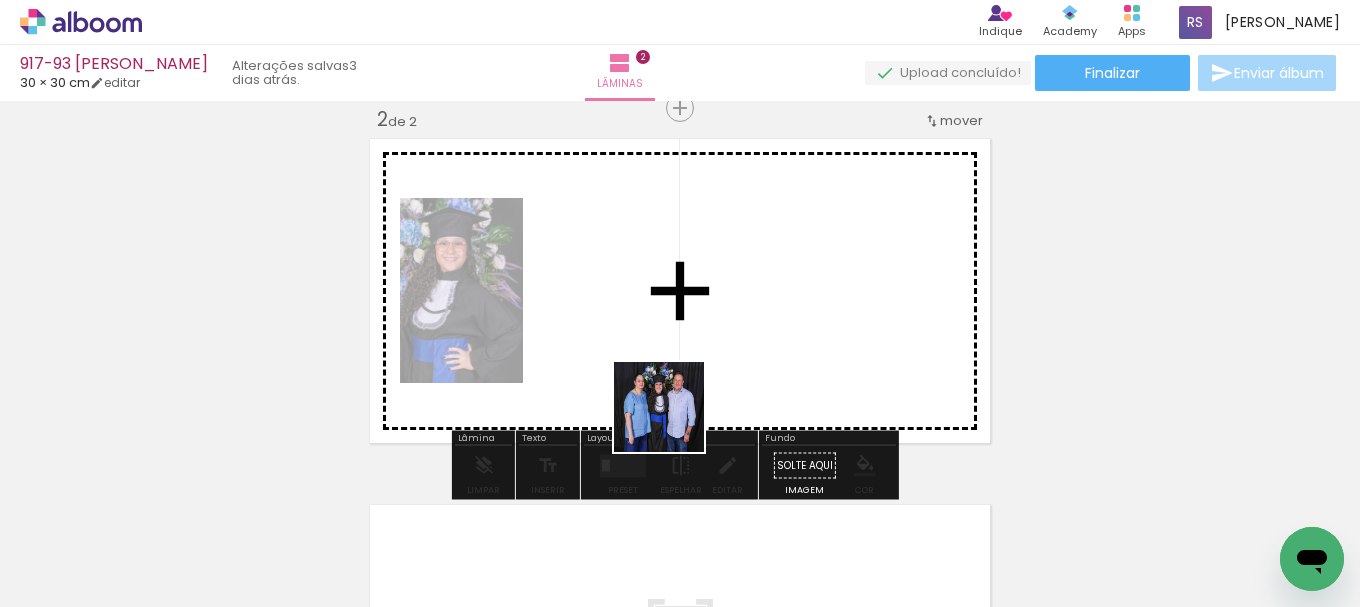 drag, startPoint x: 270, startPoint y: 525, endPoint x: 818, endPoint y: 397, distance: 562.75037 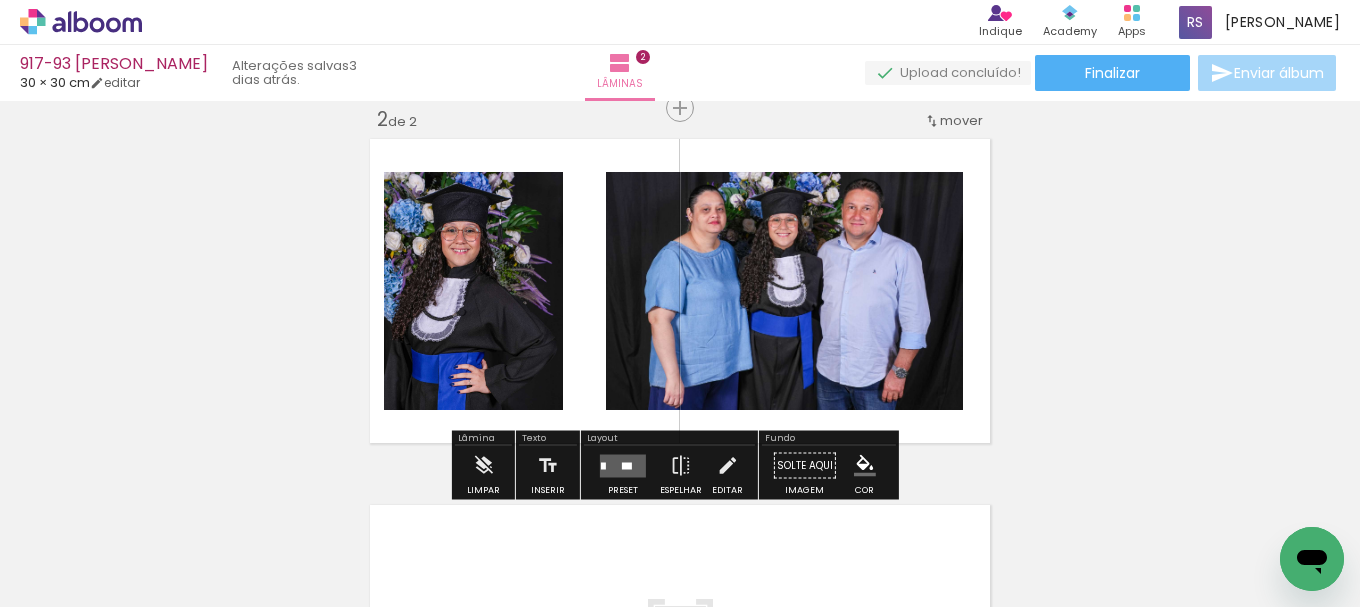 click at bounding box center (623, 465) 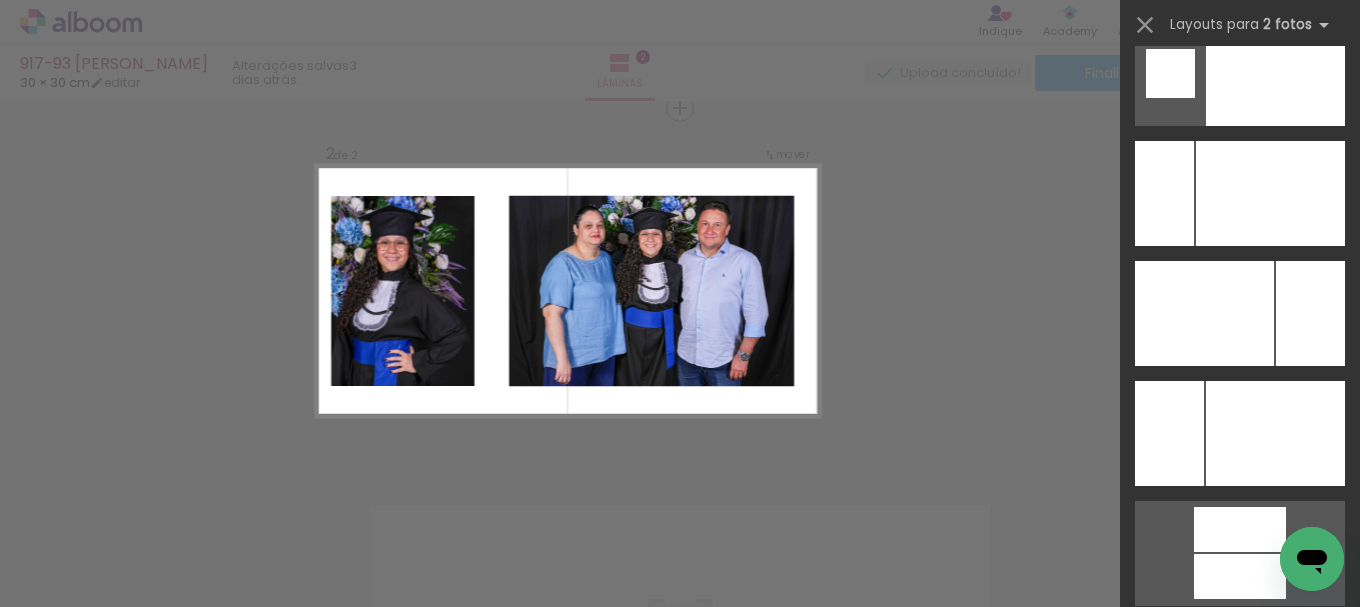 scroll, scrollTop: 8810, scrollLeft: 0, axis: vertical 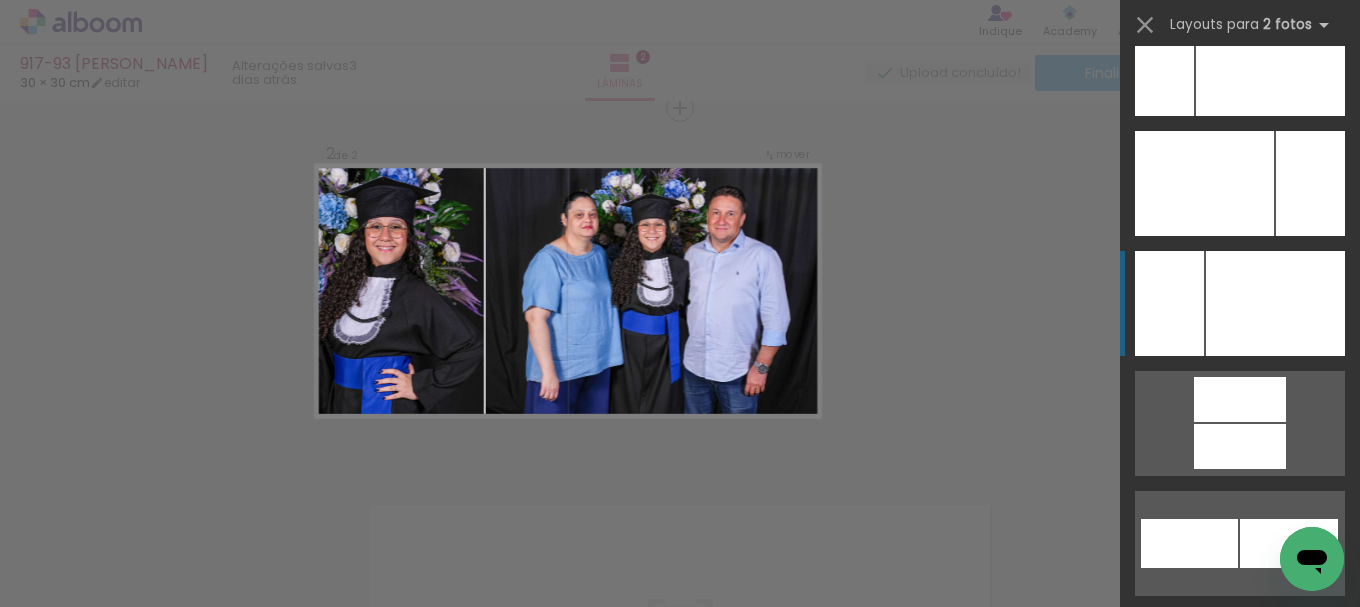 click at bounding box center [1270, 63] 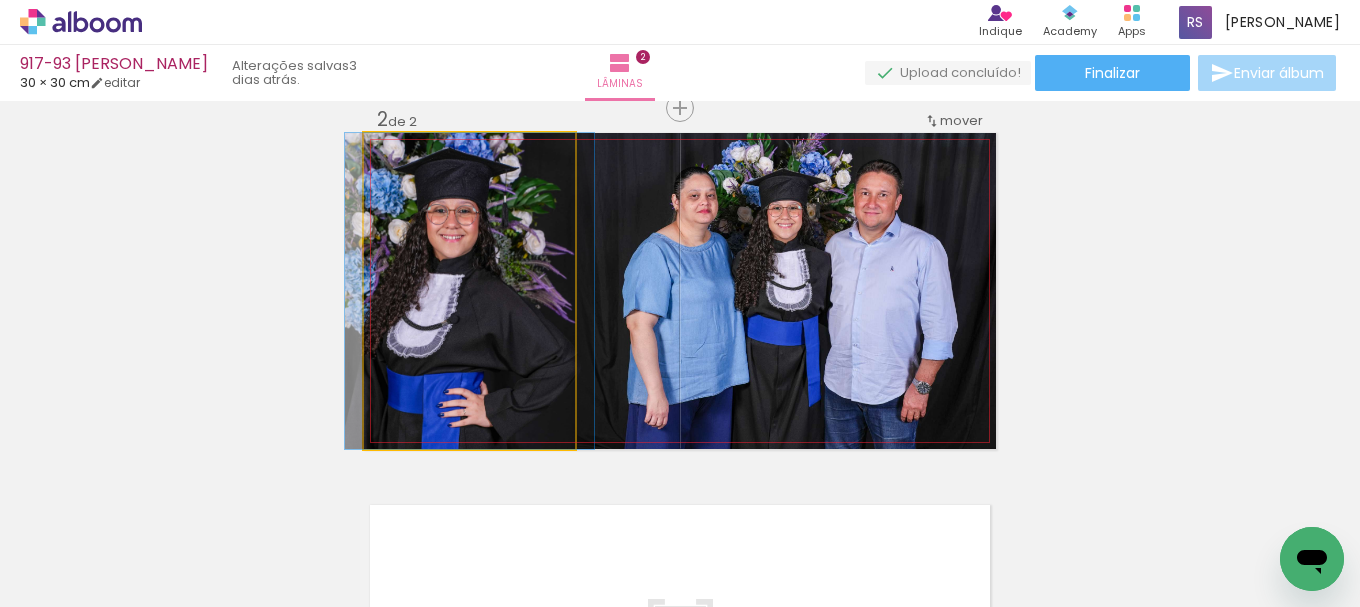 click 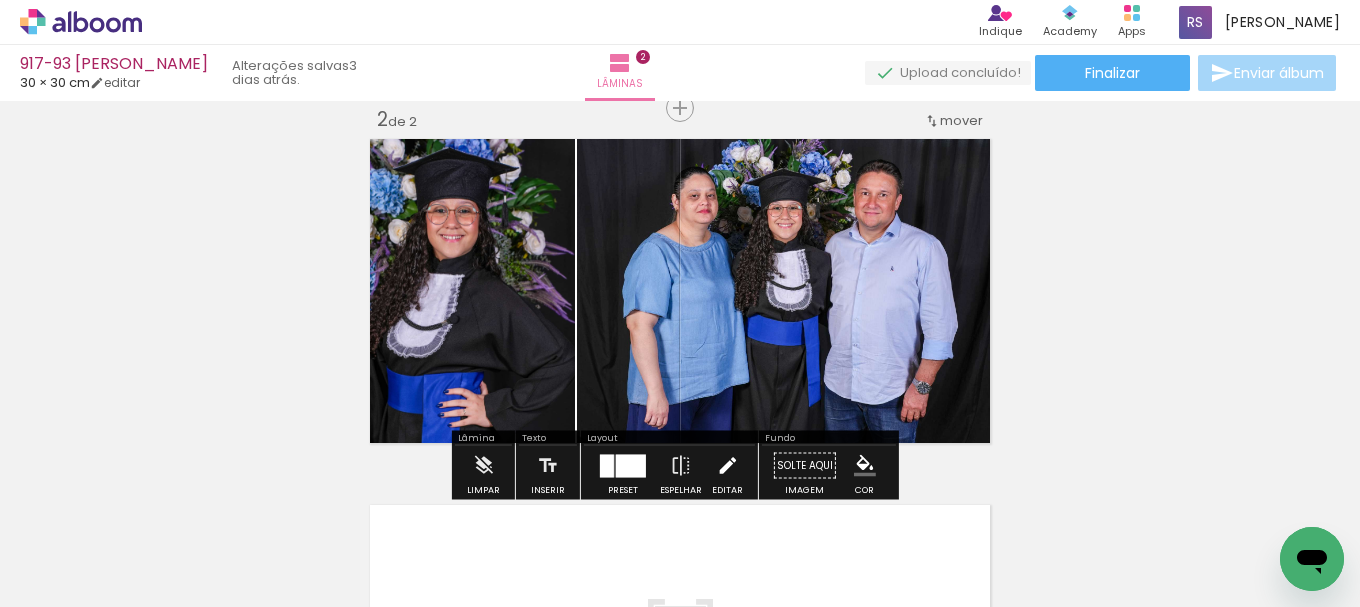 click at bounding box center (727, 466) 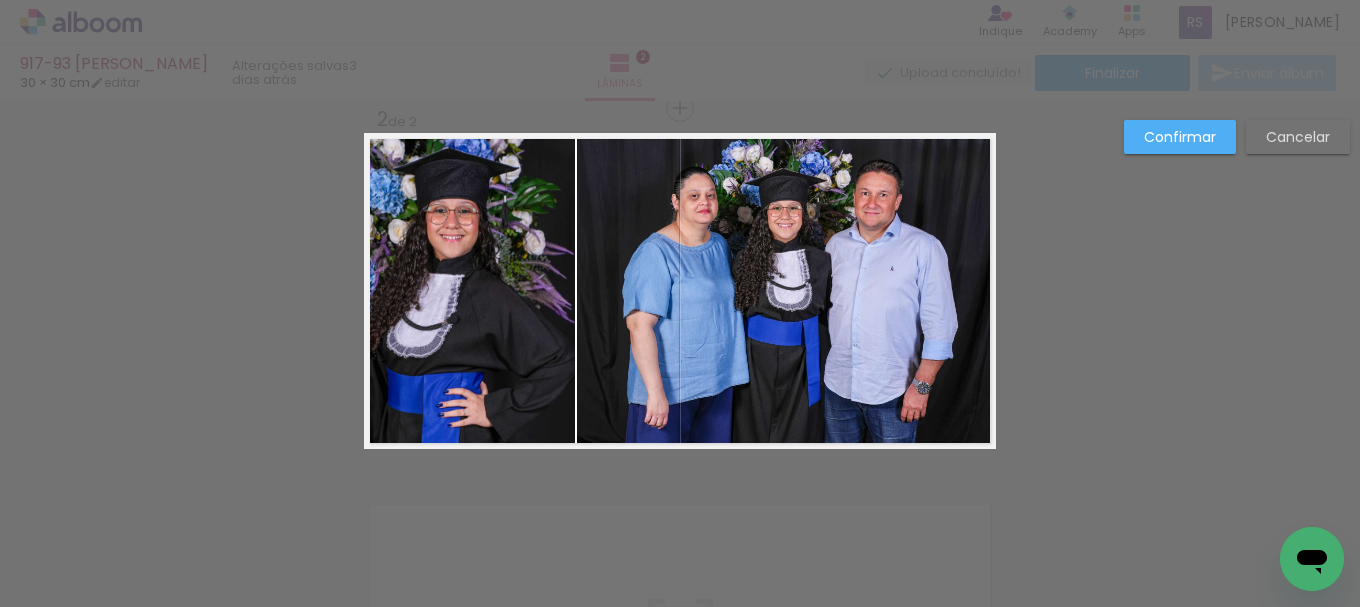 click 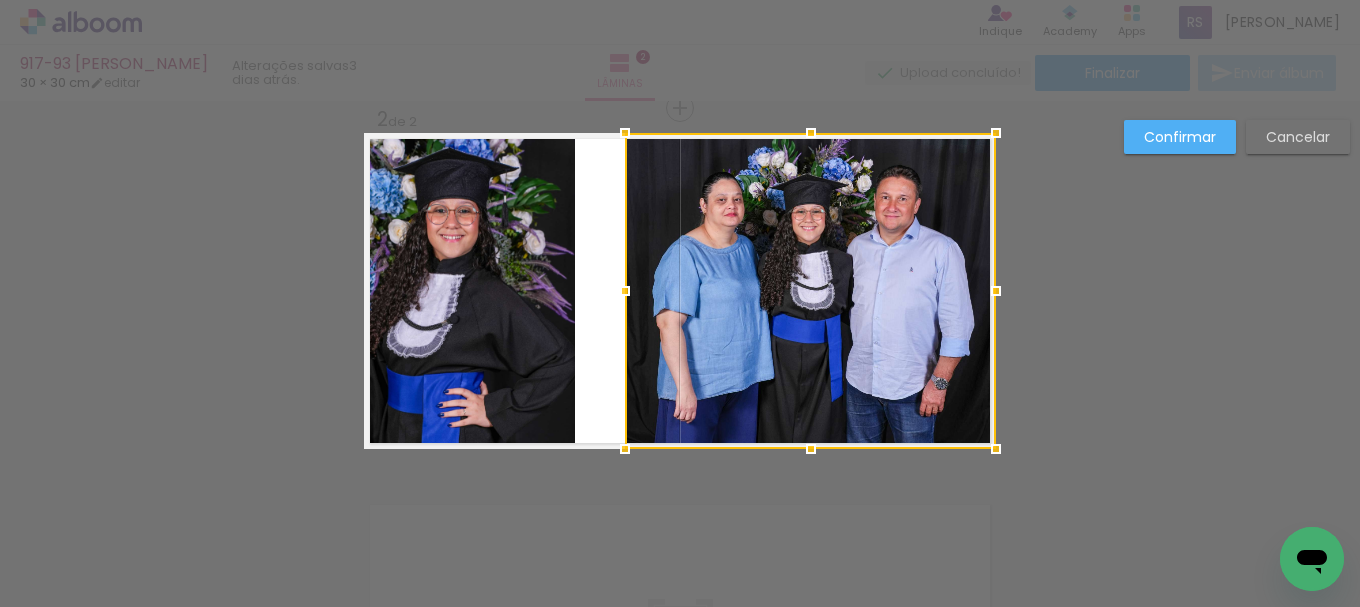 drag, startPoint x: 570, startPoint y: 290, endPoint x: 618, endPoint y: 279, distance: 49.24429 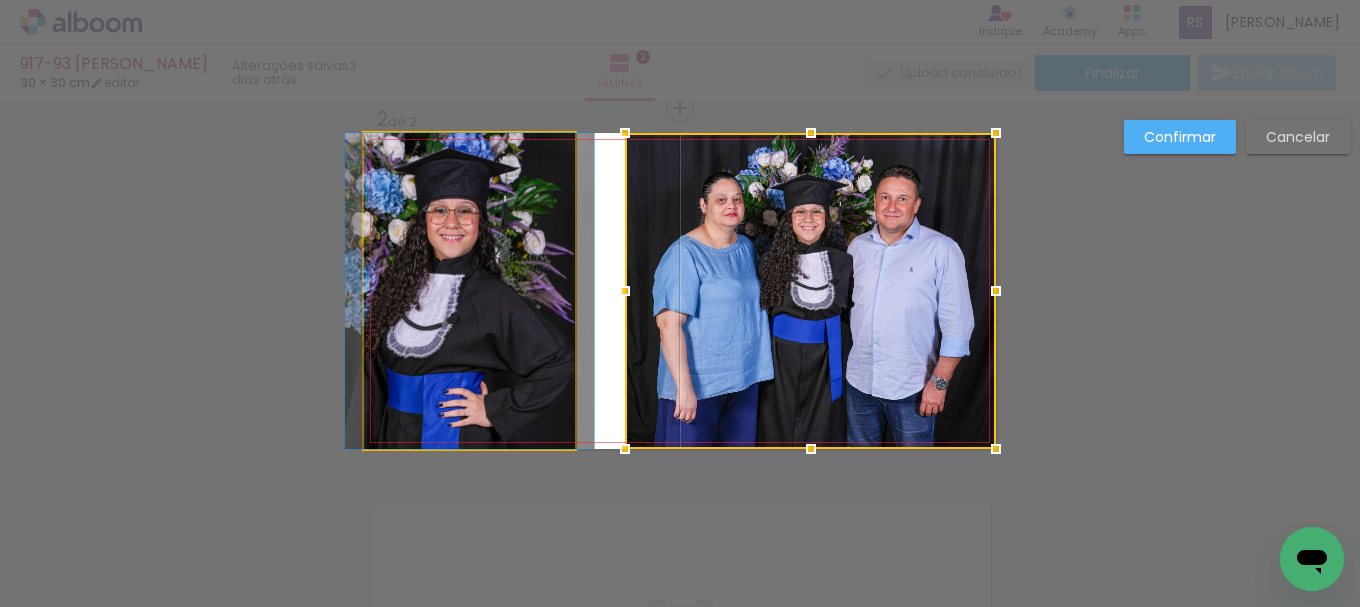 drag, startPoint x: 518, startPoint y: 299, endPoint x: 538, endPoint y: 301, distance: 20.09975 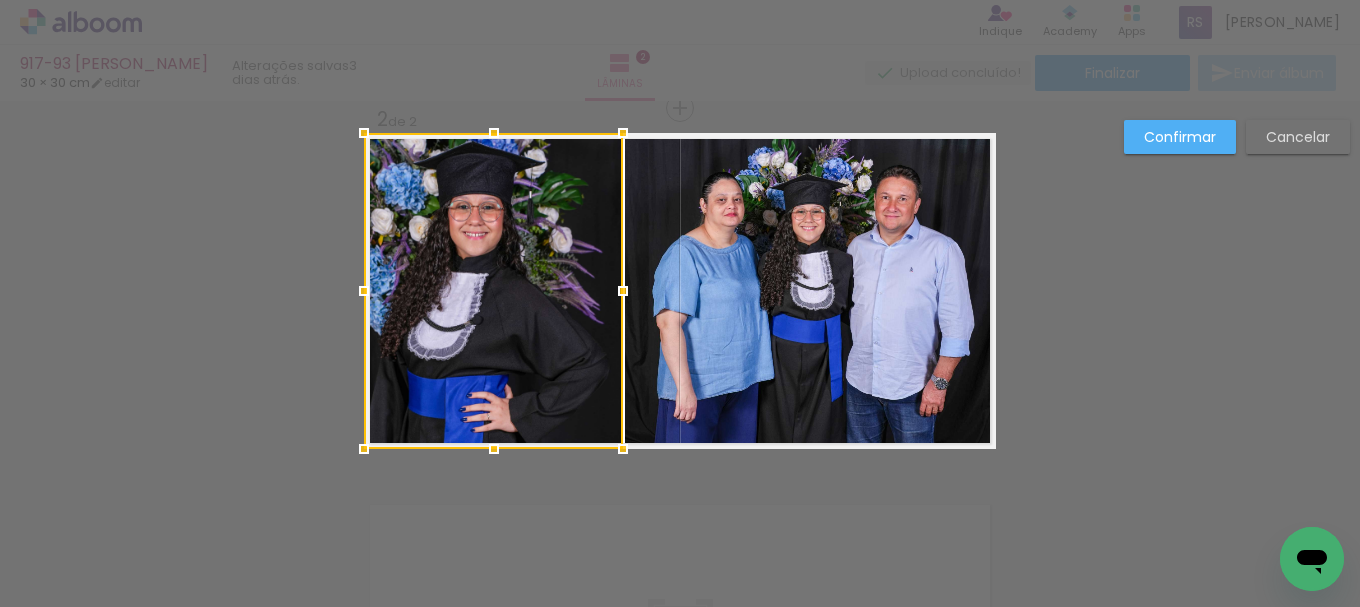 drag, startPoint x: 569, startPoint y: 300, endPoint x: 616, endPoint y: 297, distance: 47.095646 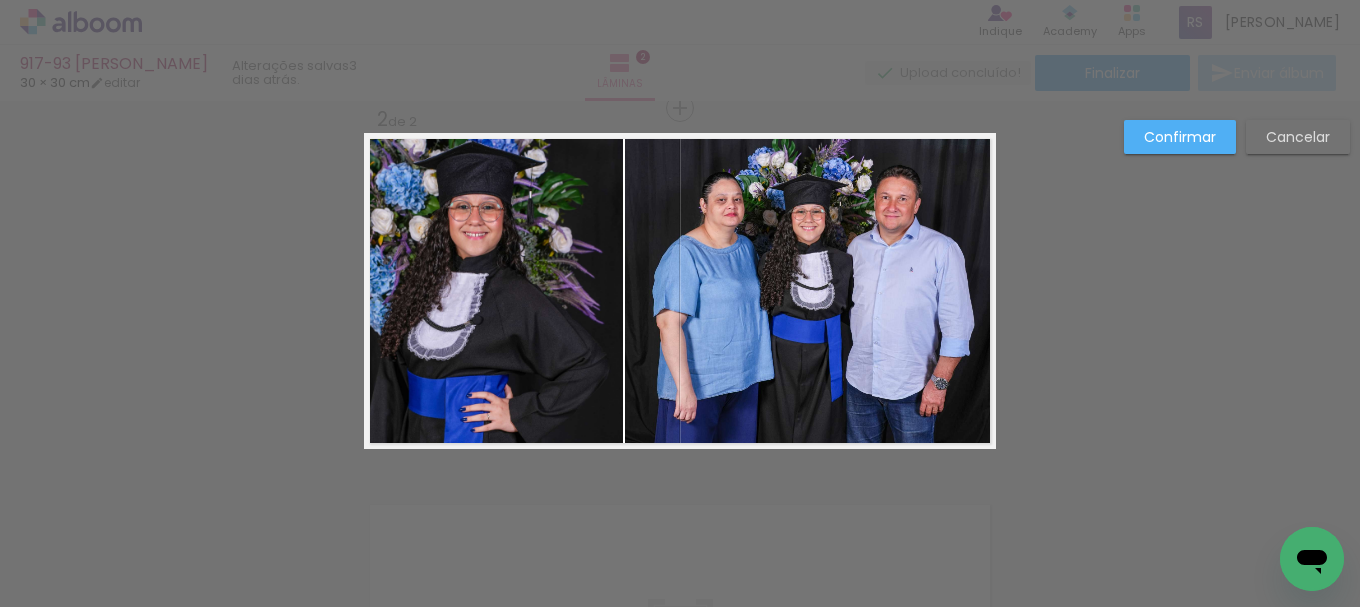 click on "Confirmar" at bounding box center (0, 0) 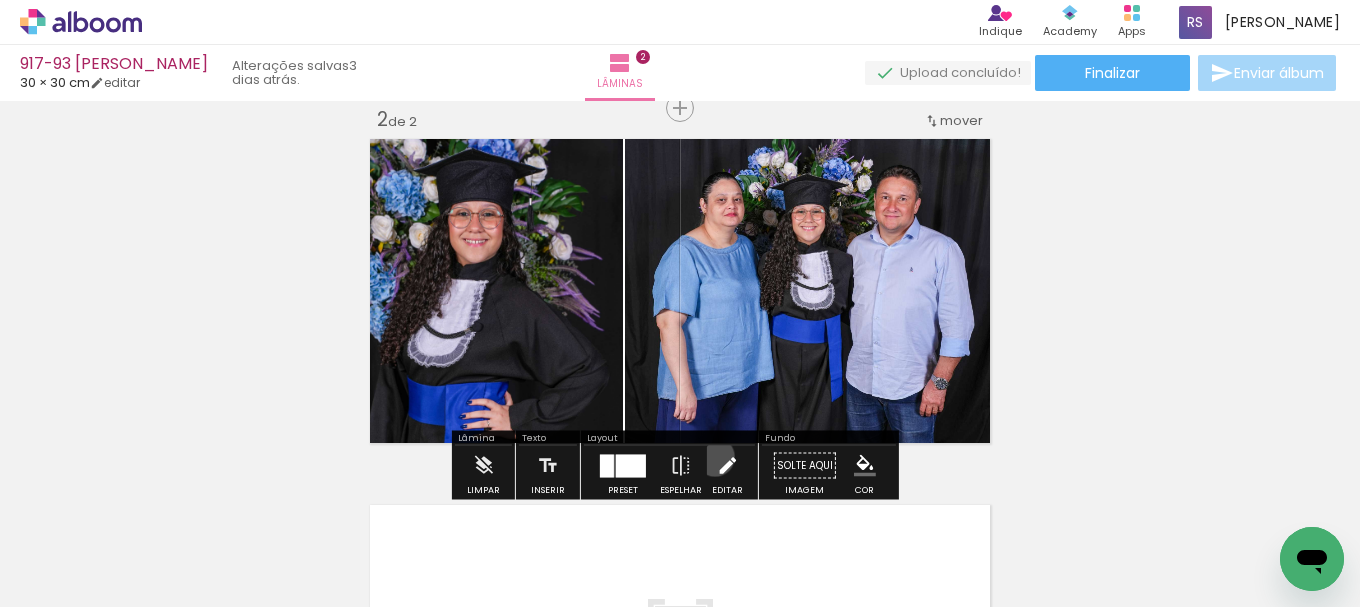 click at bounding box center (727, 466) 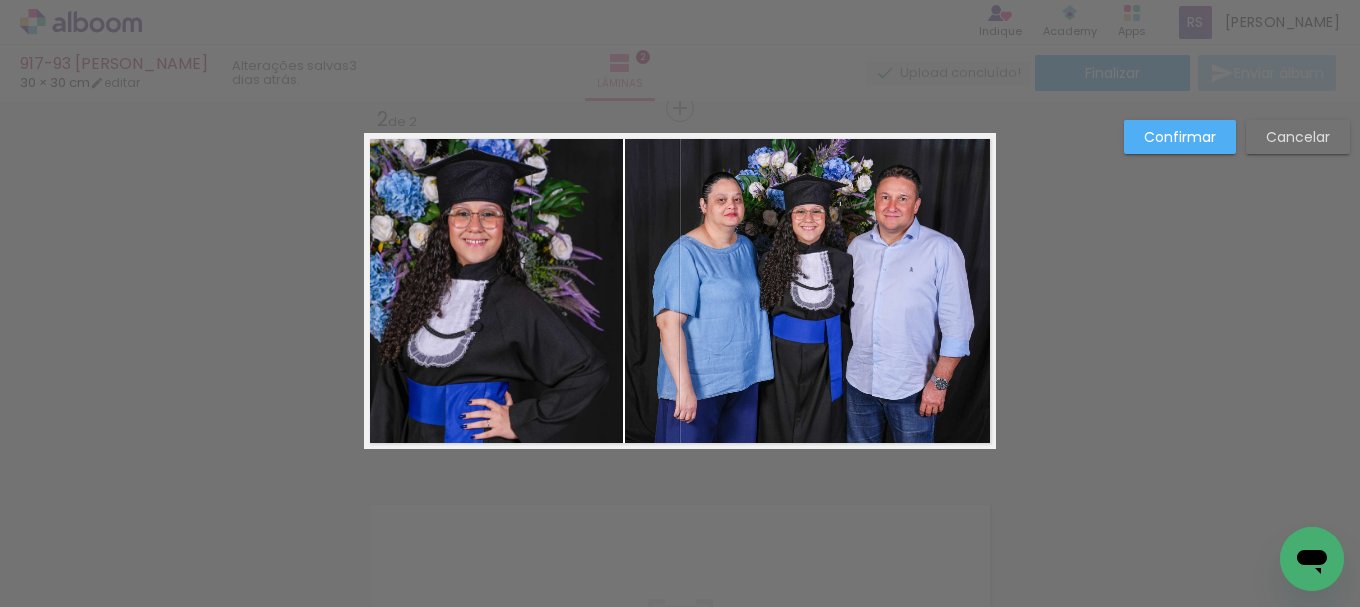 drag, startPoint x: 541, startPoint y: 337, endPoint x: 575, endPoint y: 331, distance: 34.525352 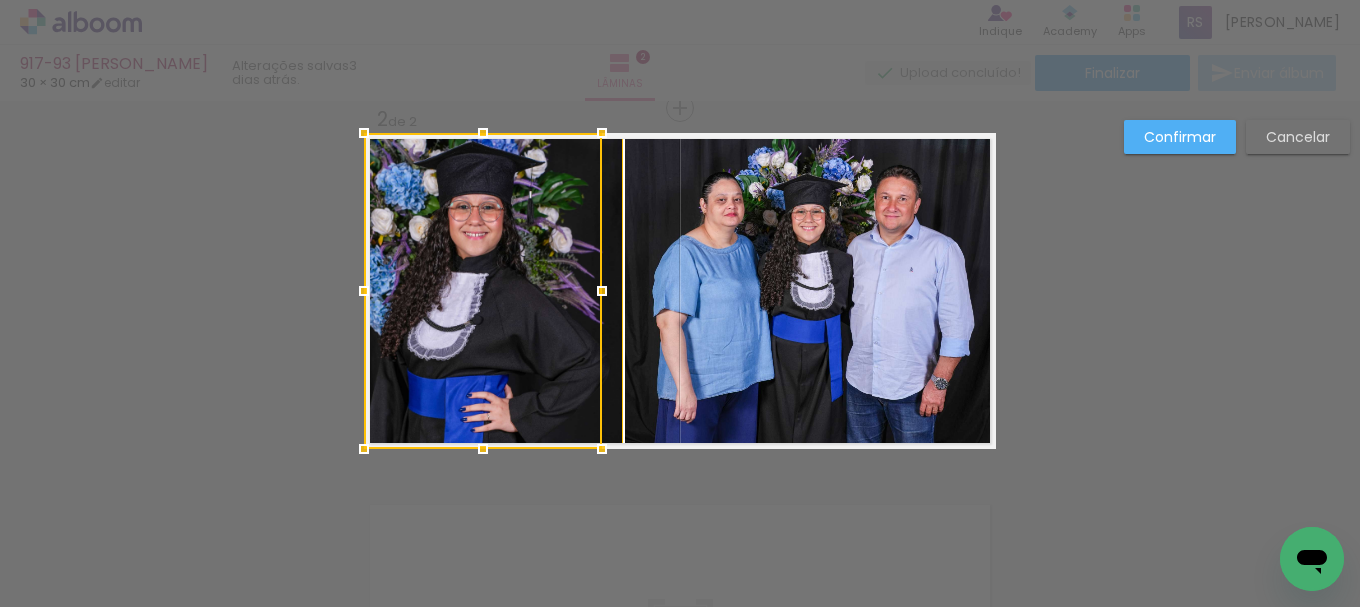 drag, startPoint x: 606, startPoint y: 290, endPoint x: 585, endPoint y: 286, distance: 21.377558 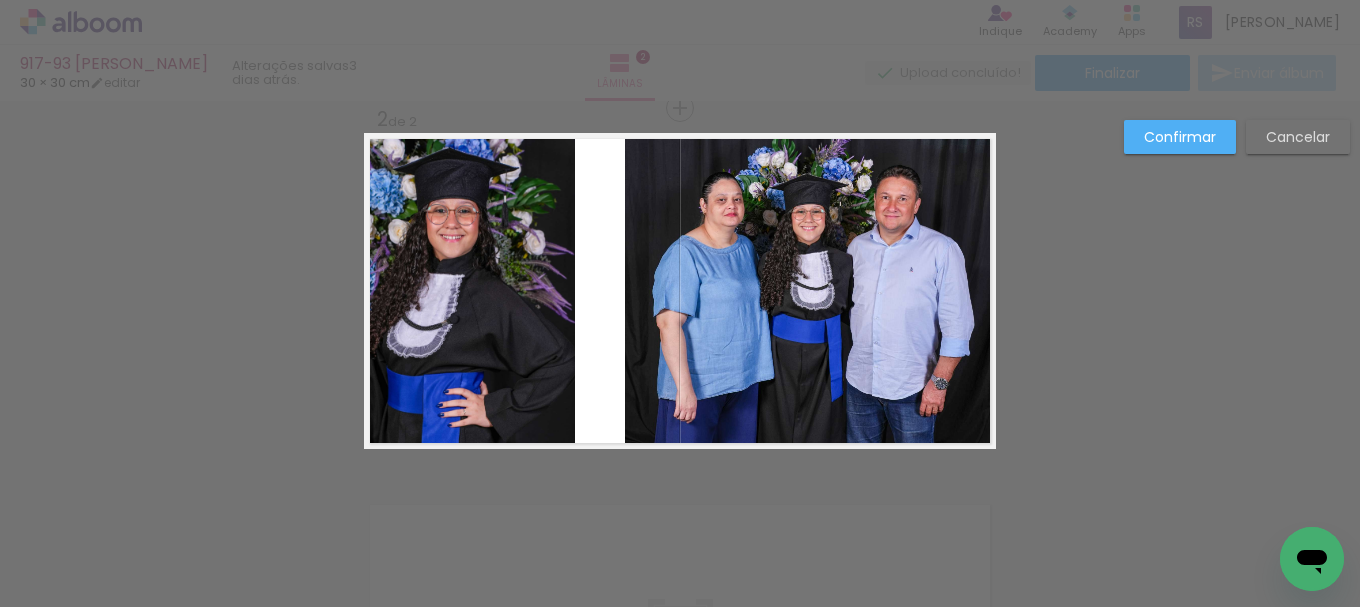 click on "Confirmar Cancelar" at bounding box center [680, 282] 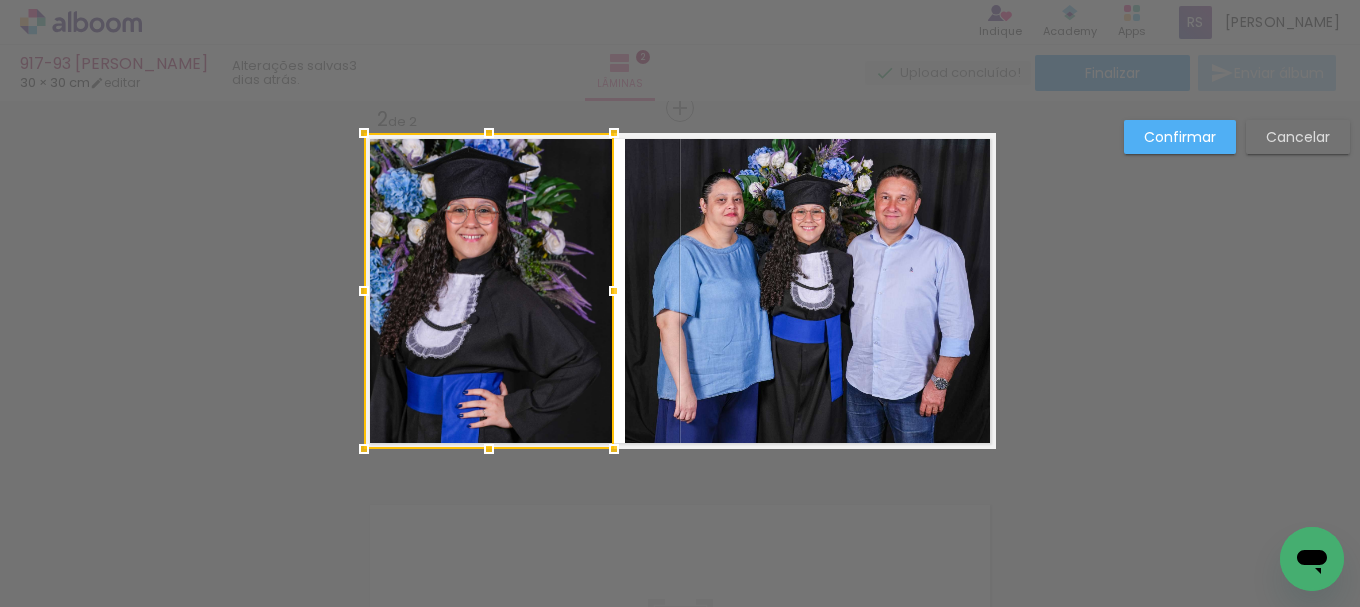 drag, startPoint x: 573, startPoint y: 295, endPoint x: 612, endPoint y: 293, distance: 39.051247 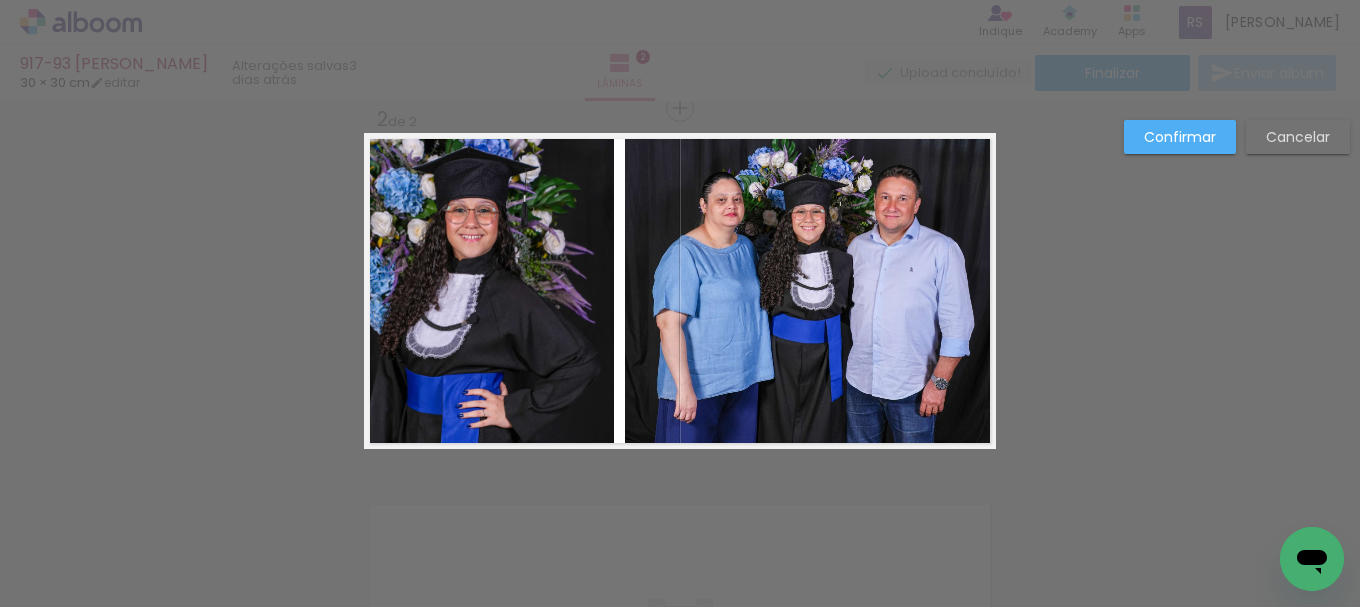 click 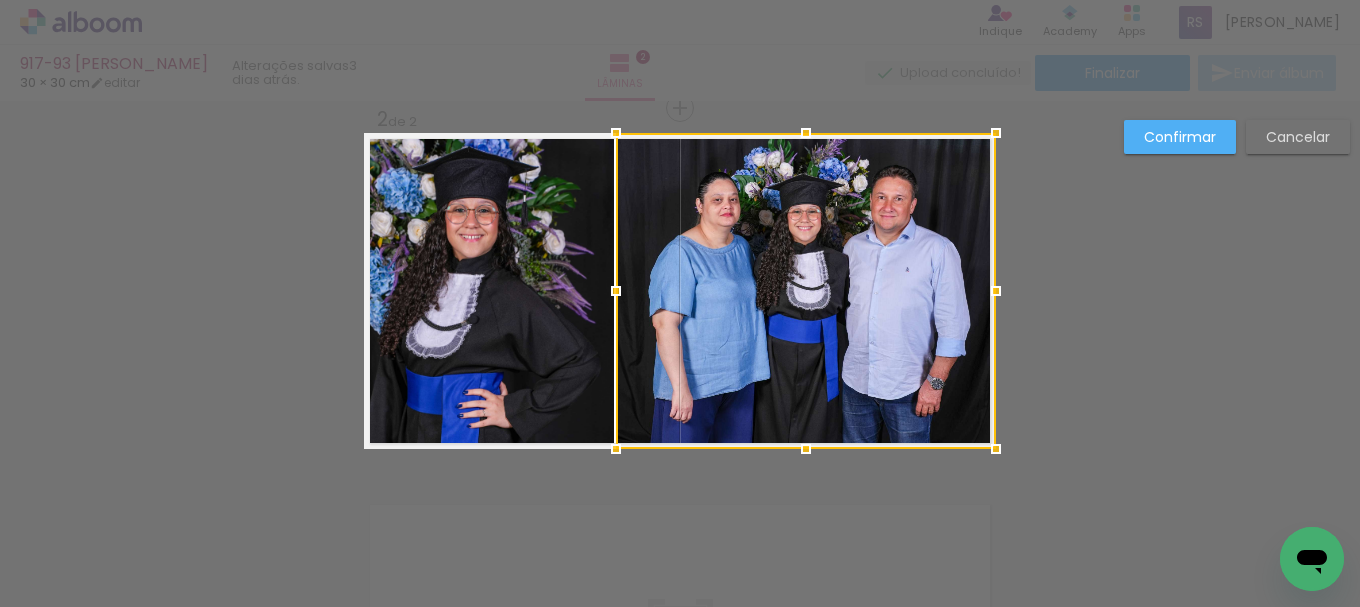 click at bounding box center [616, 291] 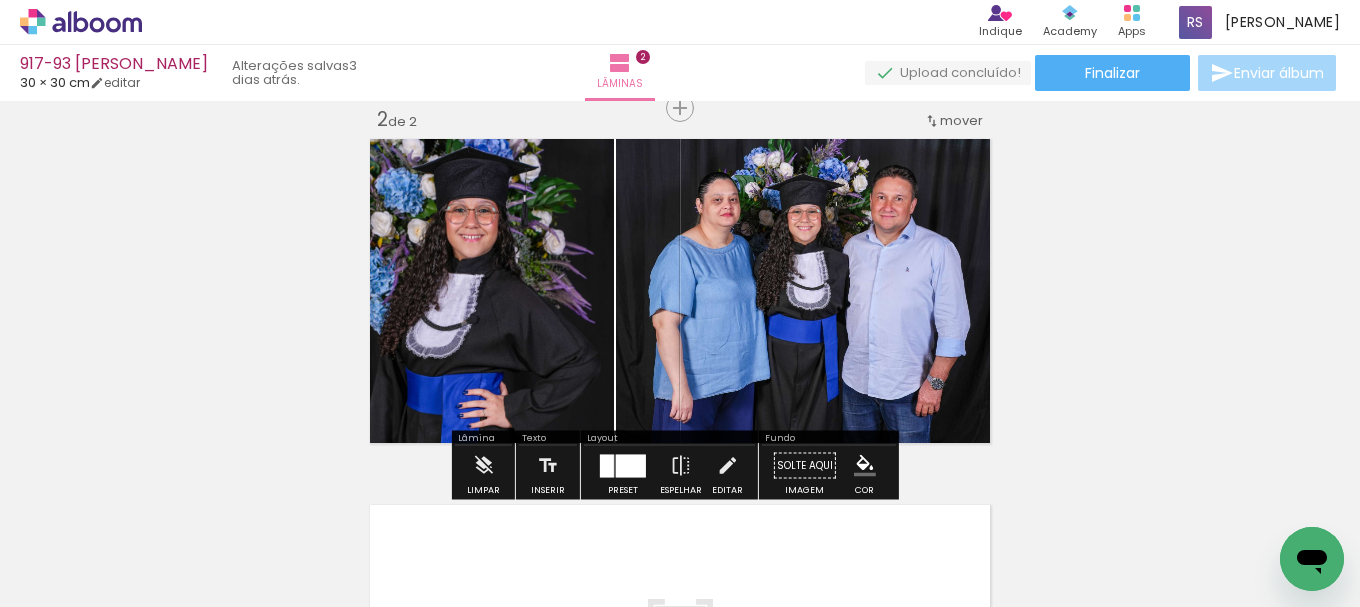 click at bounding box center (865, 466) 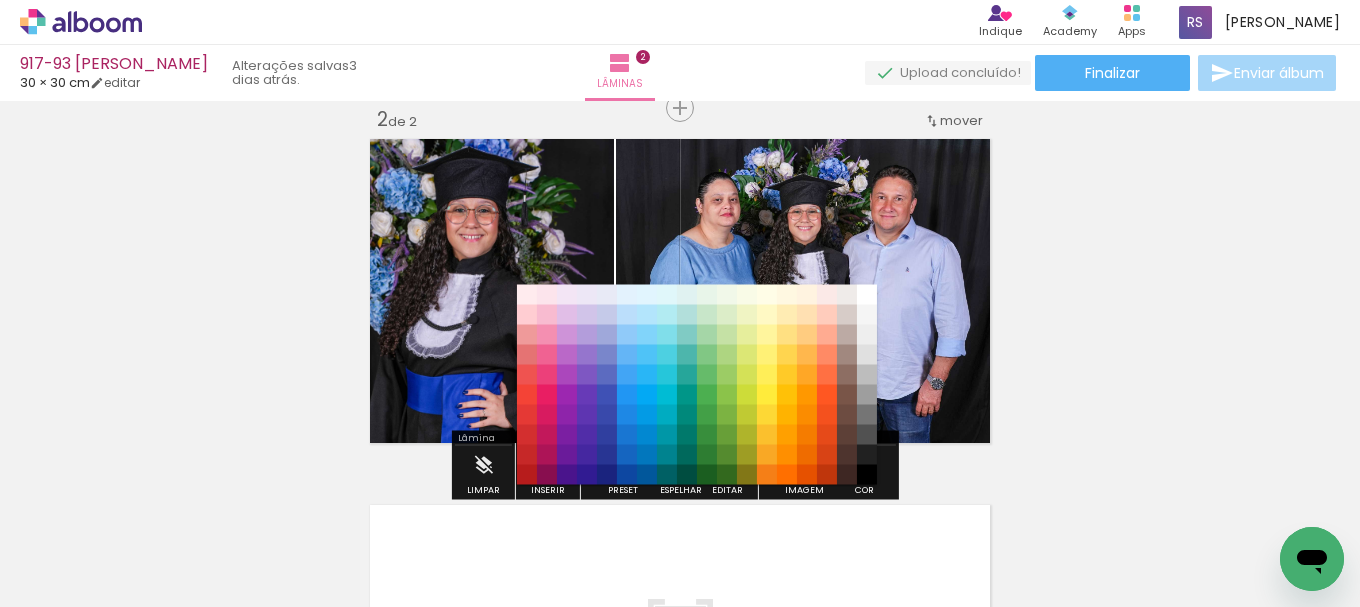 drag, startPoint x: 839, startPoint y: 457, endPoint x: 862, endPoint y: 451, distance: 23.769728 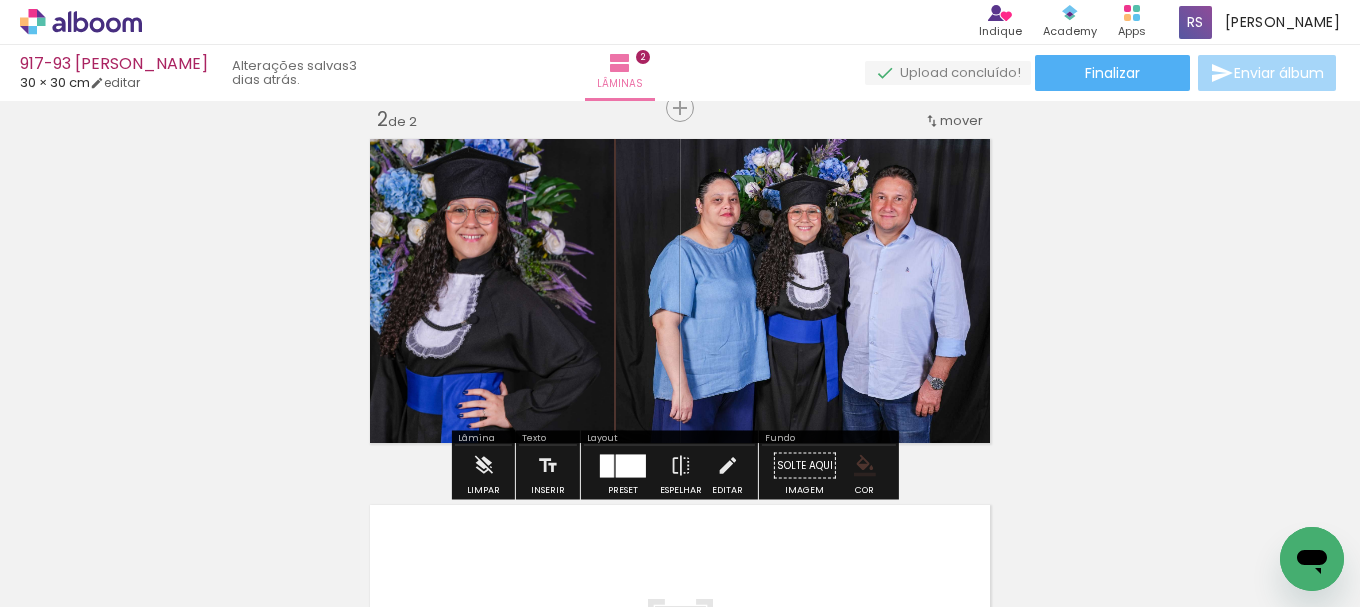 click at bounding box center [865, 466] 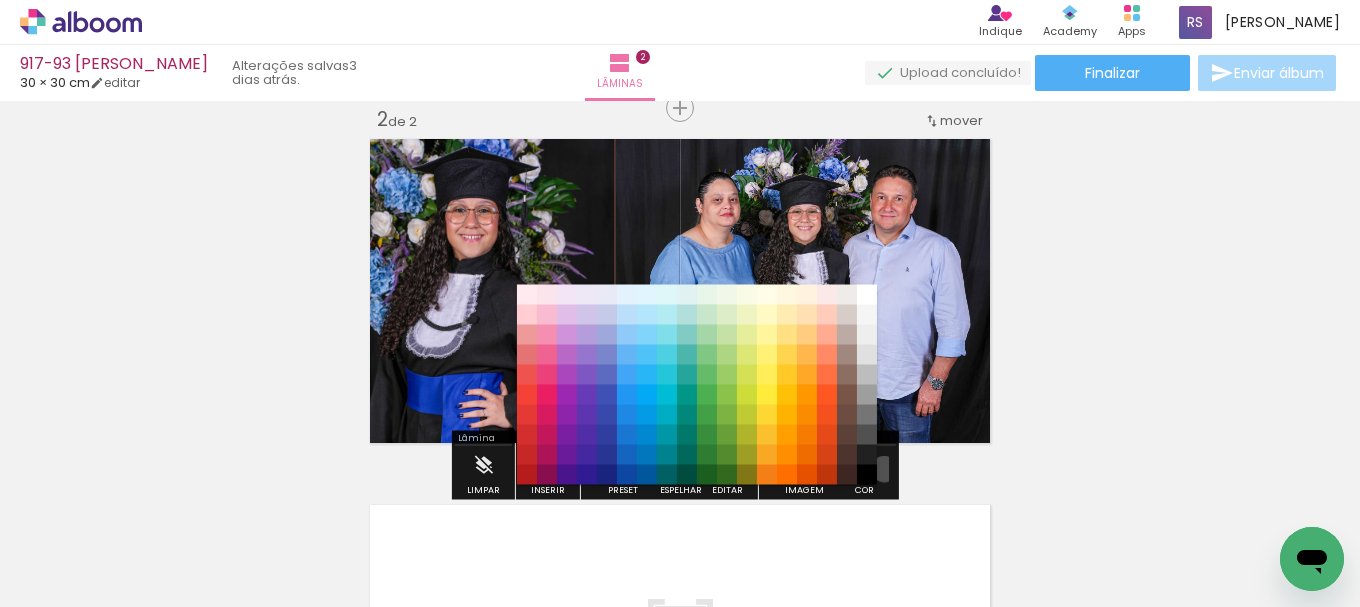 click on "#000000" at bounding box center [867, 475] 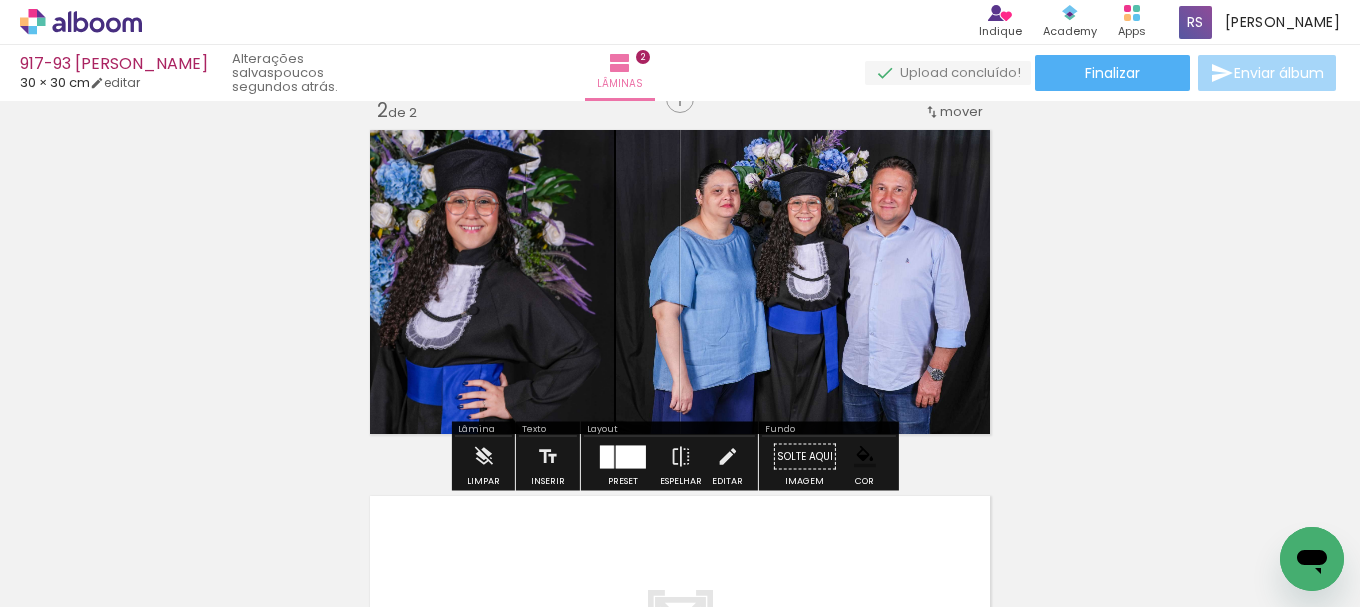 scroll, scrollTop: 500, scrollLeft: 0, axis: vertical 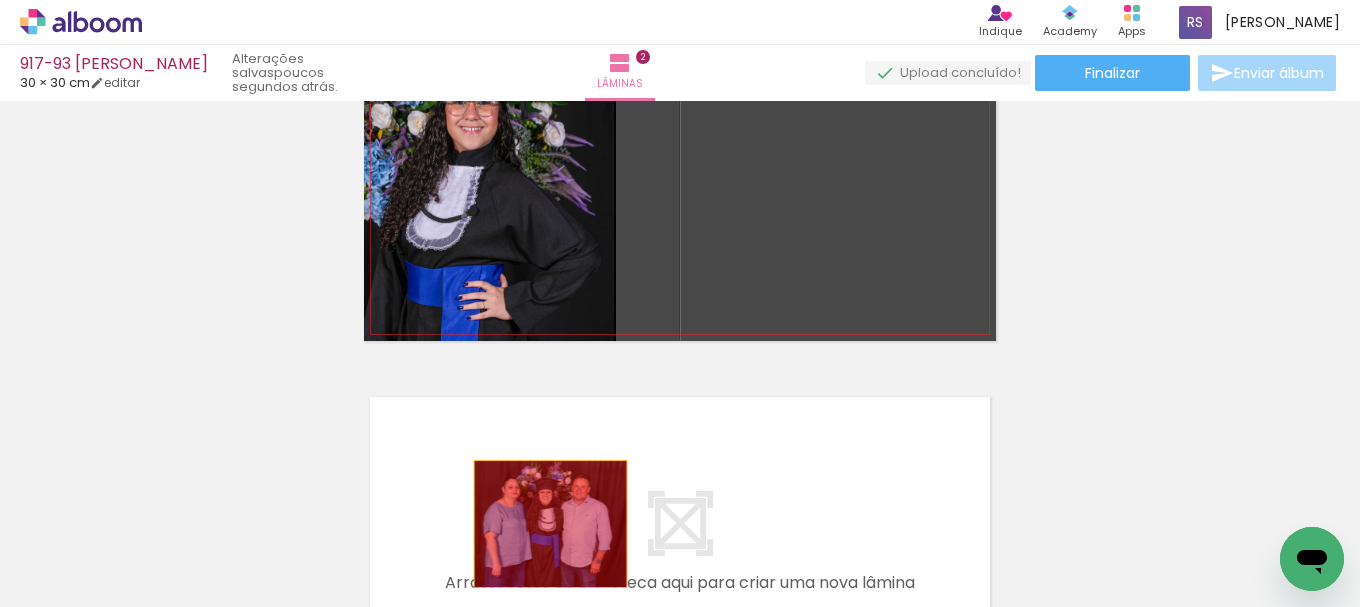 drag, startPoint x: 768, startPoint y: 246, endPoint x: 306, endPoint y: 555, distance: 555.81024 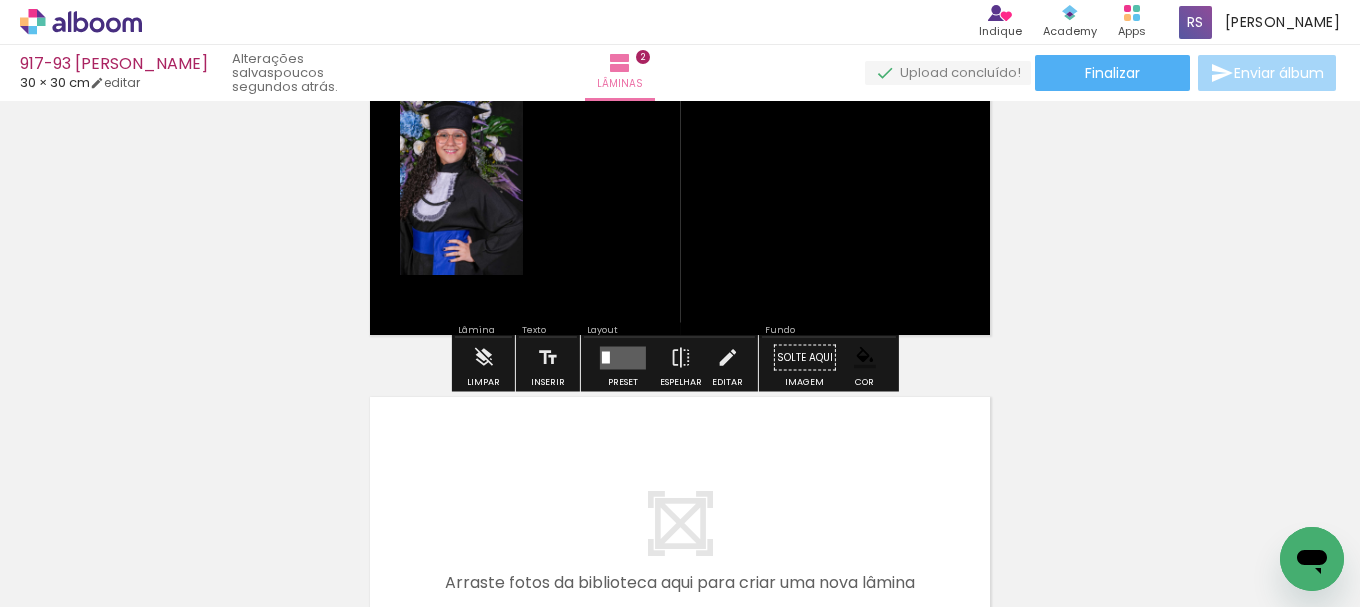 click at bounding box center [200, 540] 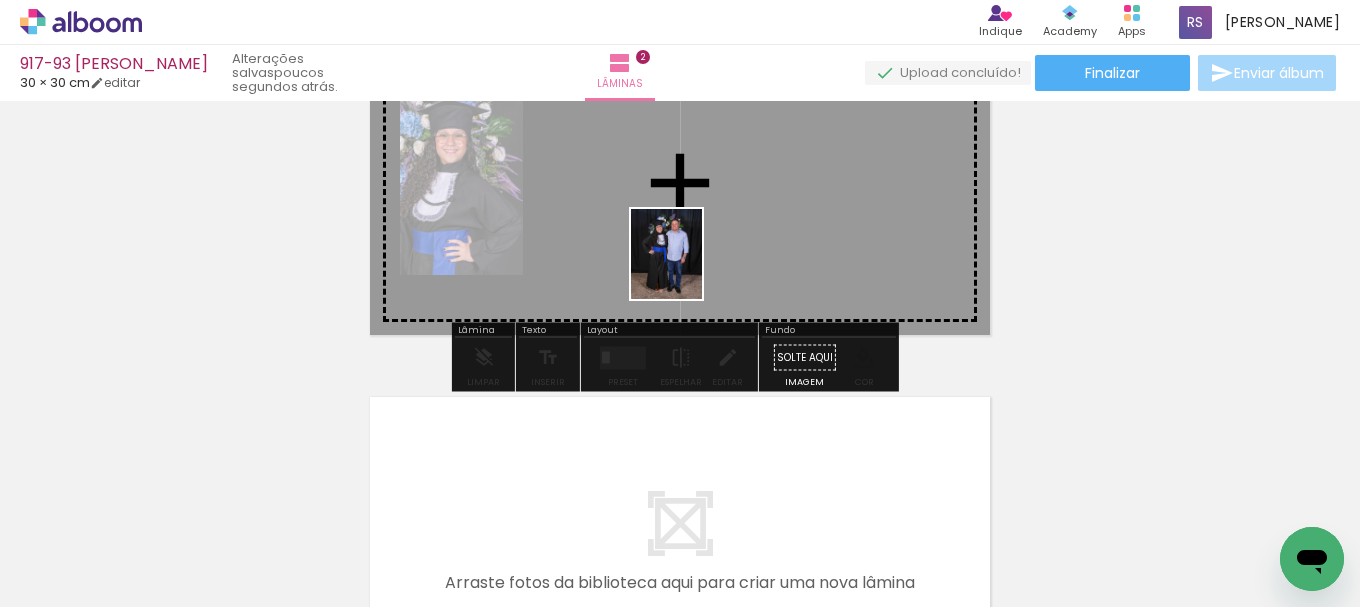 drag, startPoint x: 316, startPoint y: 533, endPoint x: 624, endPoint y: 336, distance: 365.6132 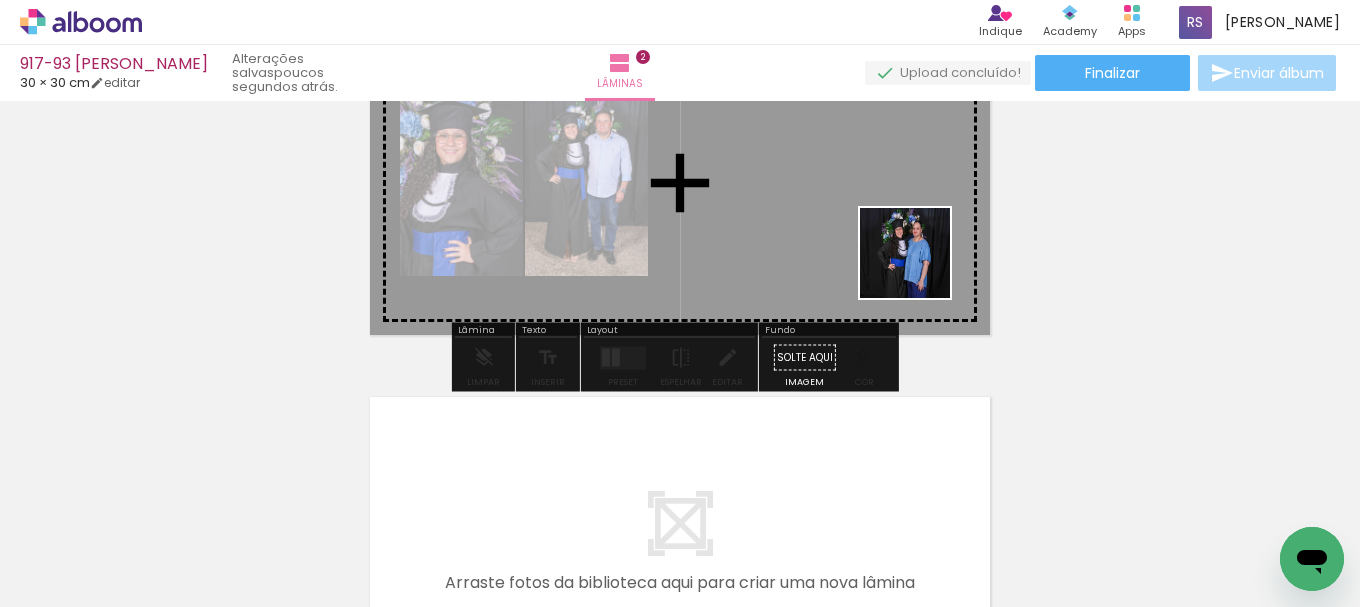 drag, startPoint x: 341, startPoint y: 548, endPoint x: 965, endPoint y: 238, distance: 696.7611 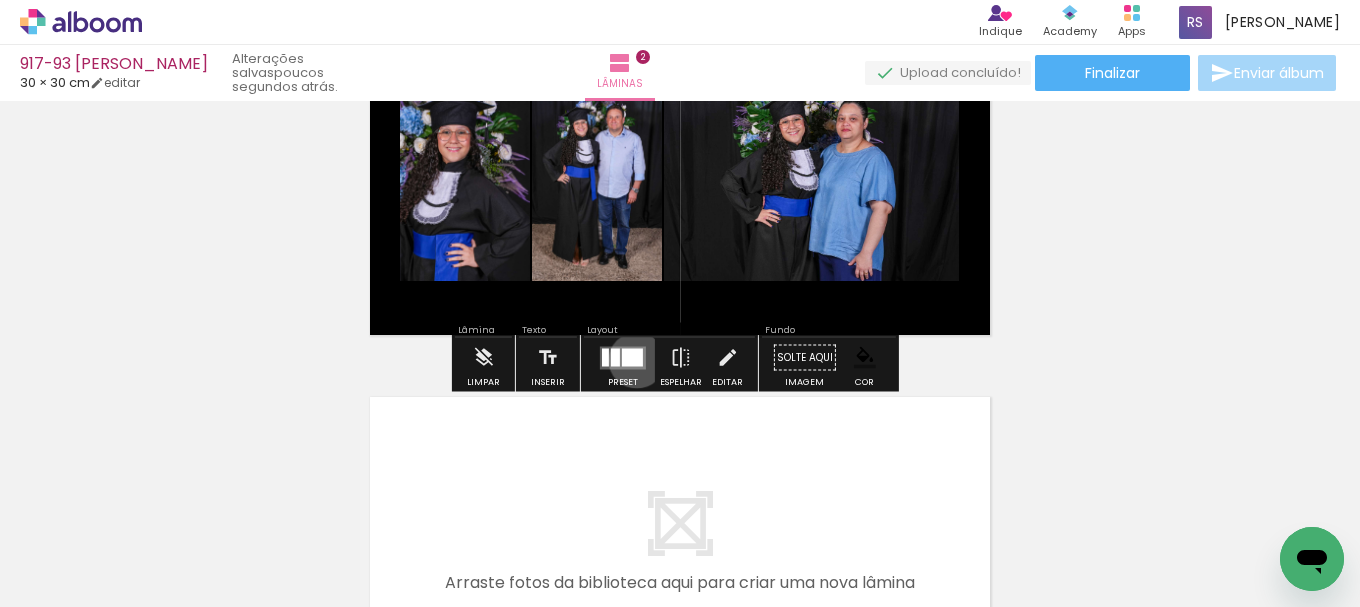 click at bounding box center (632, 357) 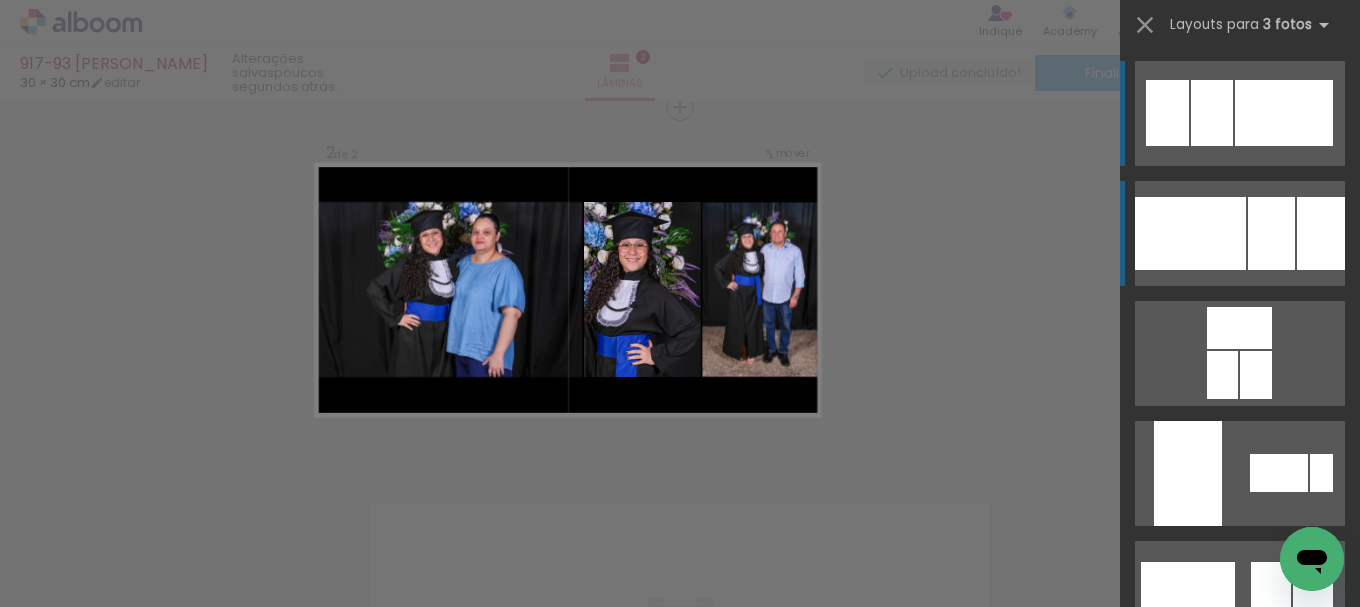 scroll, scrollTop: 392, scrollLeft: 0, axis: vertical 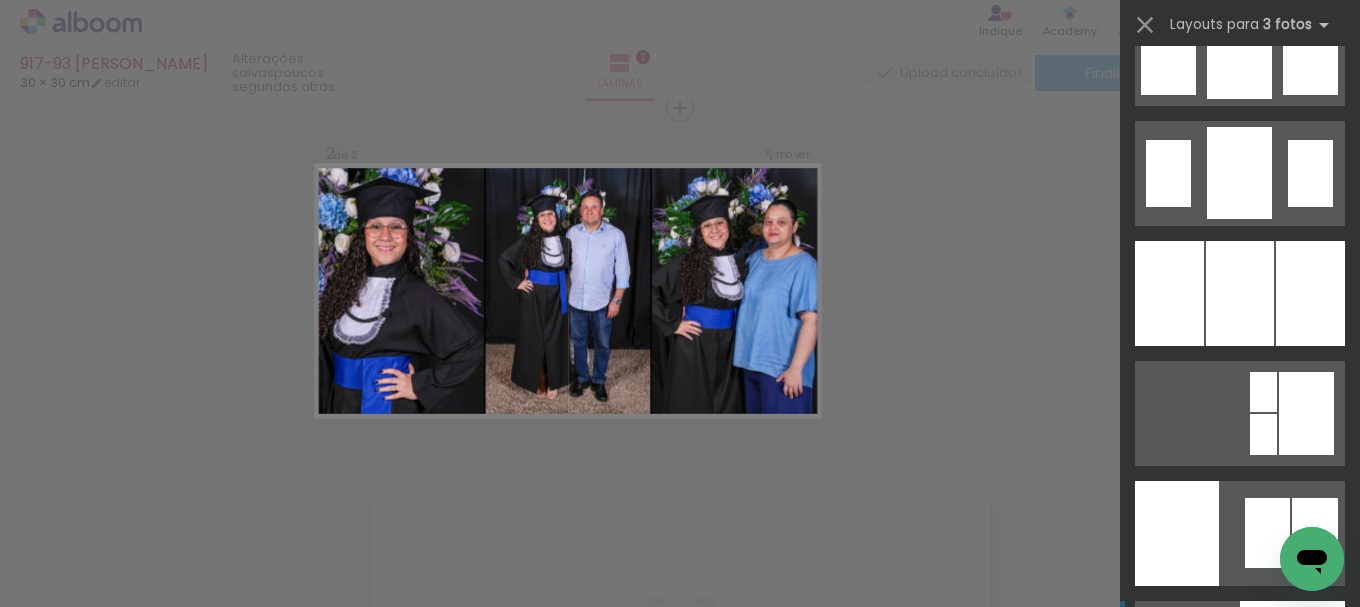 click at bounding box center [1240, 293] 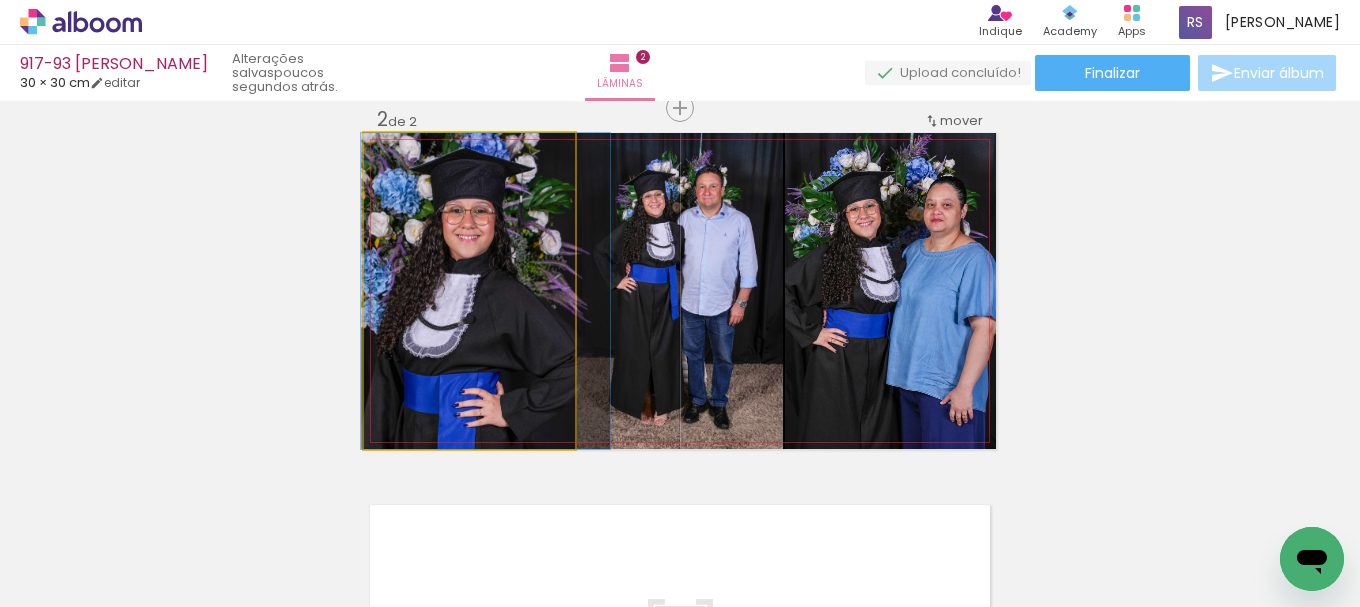 drag, startPoint x: 519, startPoint y: 305, endPoint x: 535, endPoint y: 304, distance: 16.03122 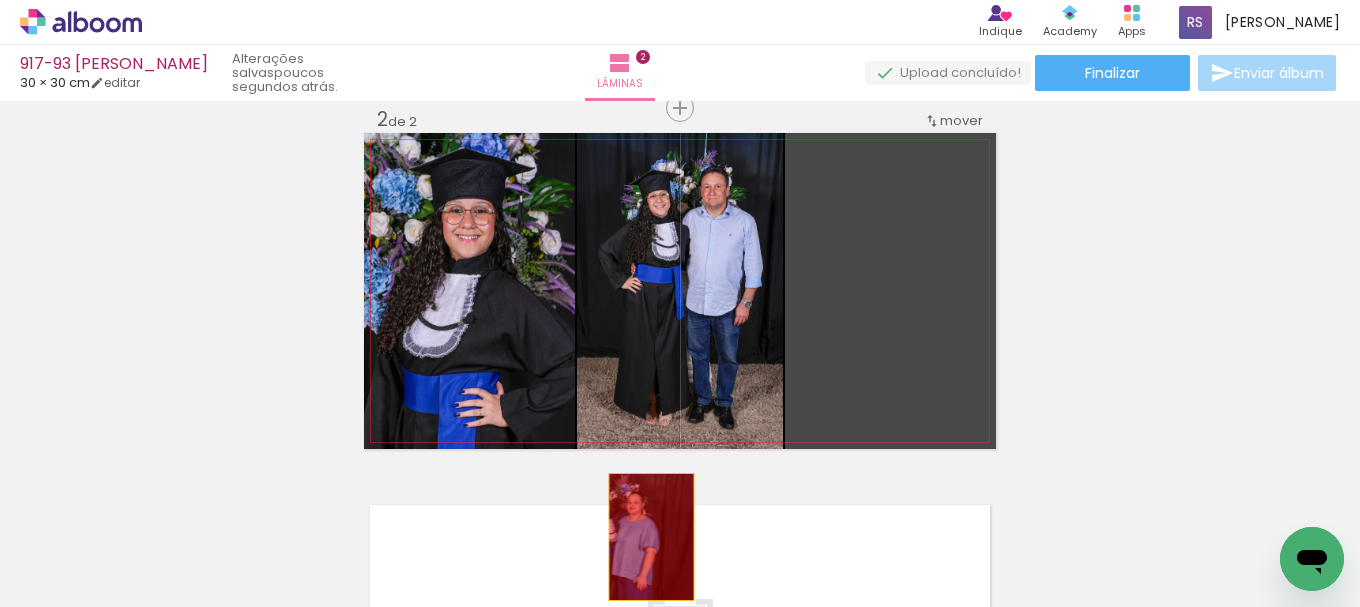 drag, startPoint x: 889, startPoint y: 311, endPoint x: 638, endPoint y: 552, distance: 347.96838 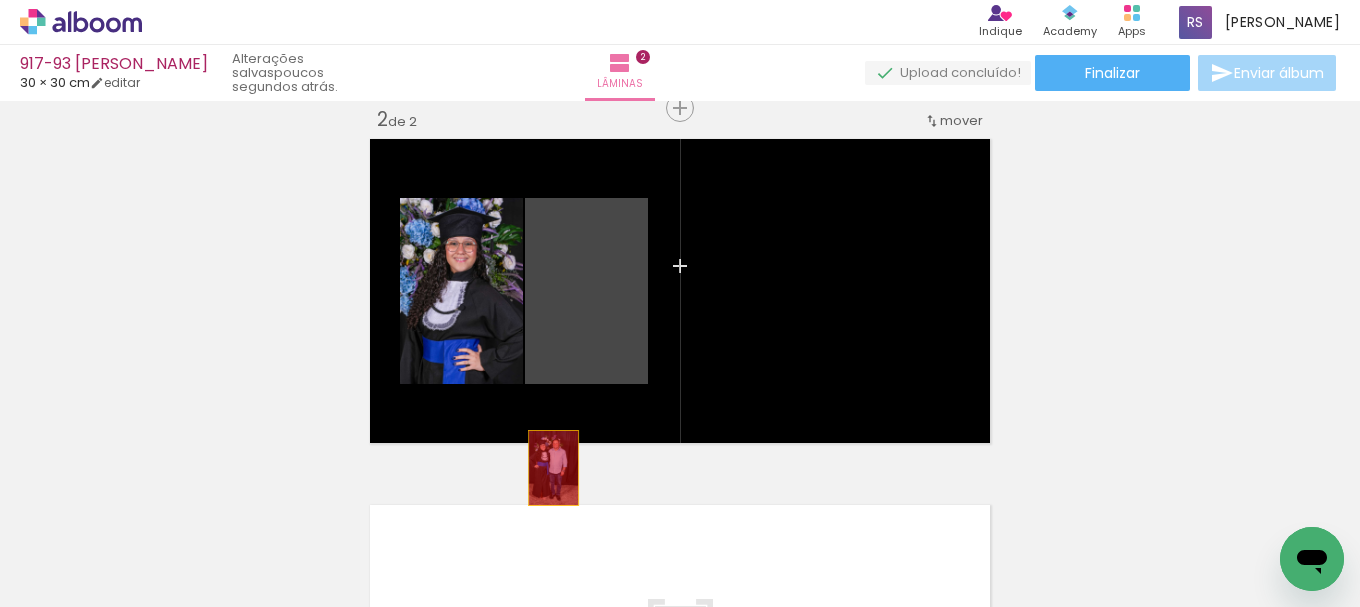 drag, startPoint x: 619, startPoint y: 281, endPoint x: 489, endPoint y: 421, distance: 191.04973 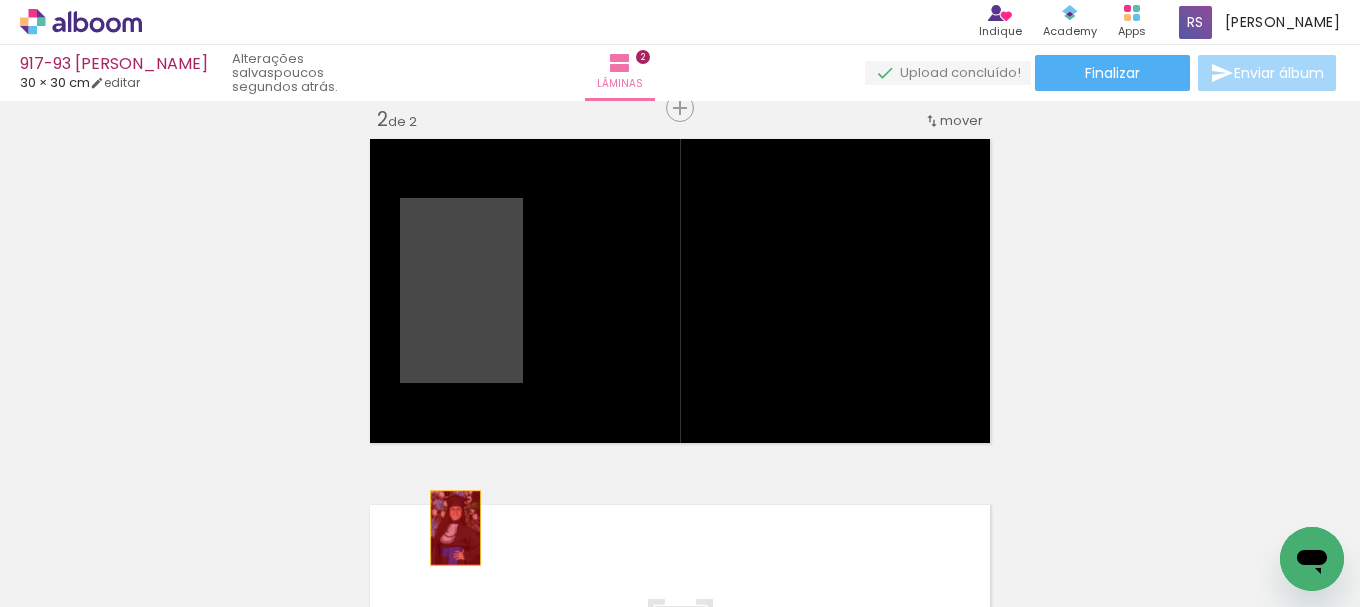 drag, startPoint x: 438, startPoint y: 317, endPoint x: 452, endPoint y: 554, distance: 237.41315 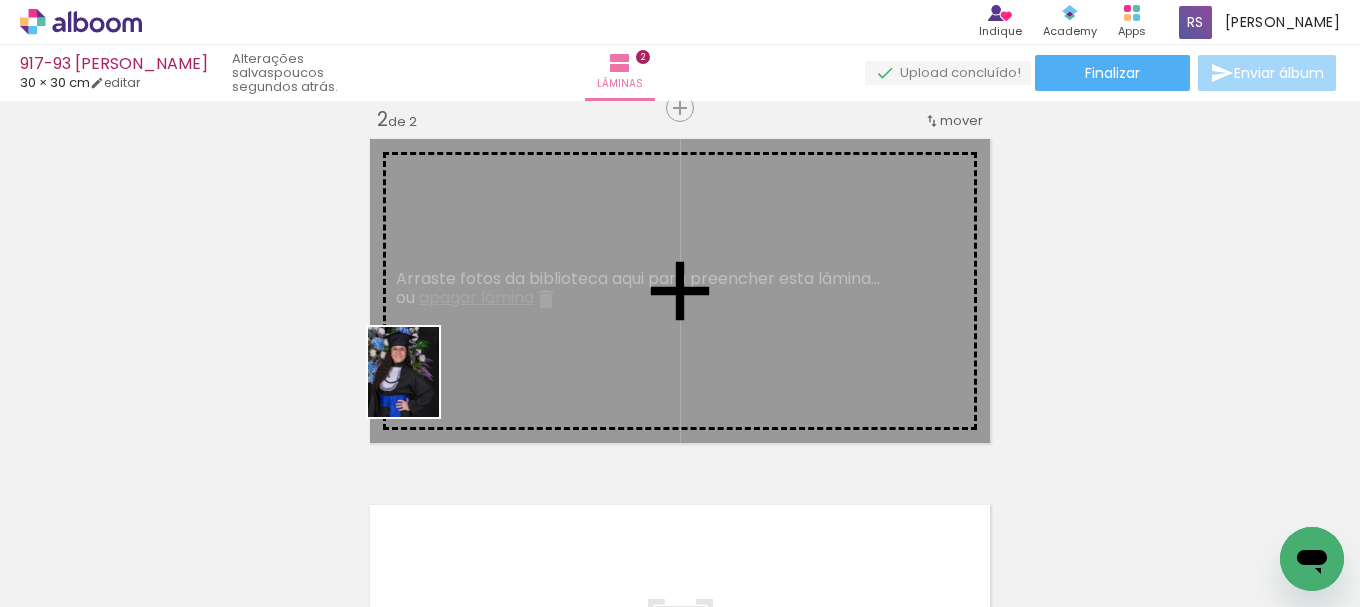 drag, startPoint x: 229, startPoint y: 544, endPoint x: 297, endPoint y: 509, distance: 76.47875 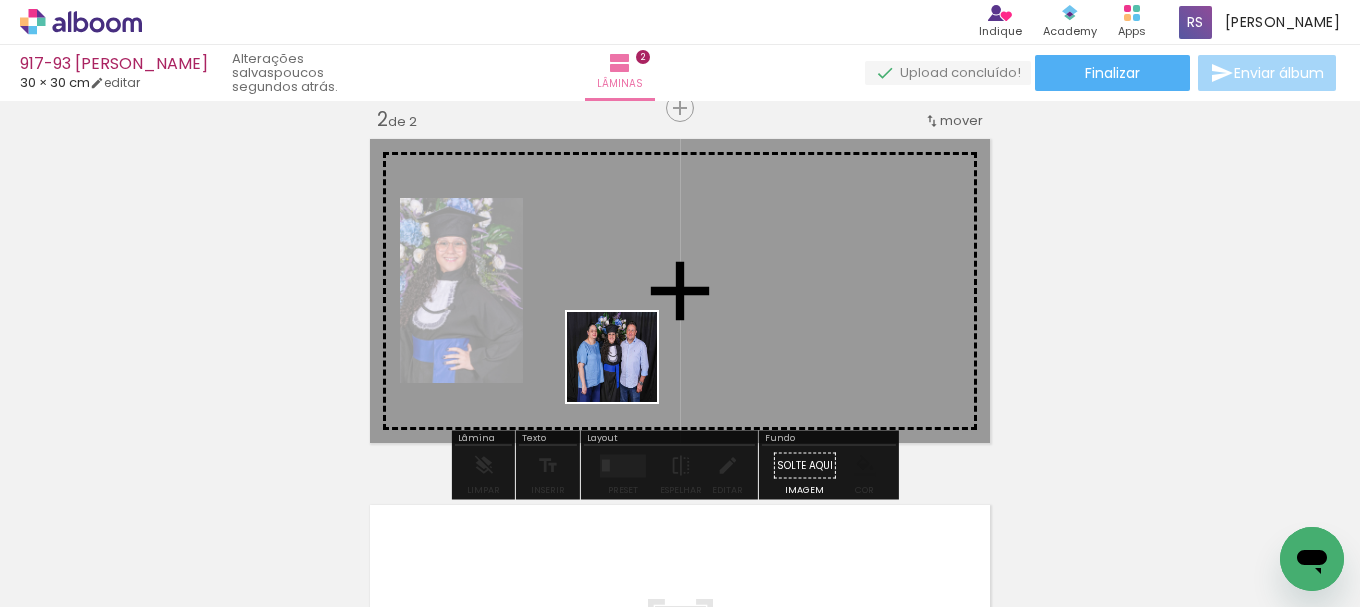 drag, startPoint x: 397, startPoint y: 463, endPoint x: 644, endPoint y: 359, distance: 268.00186 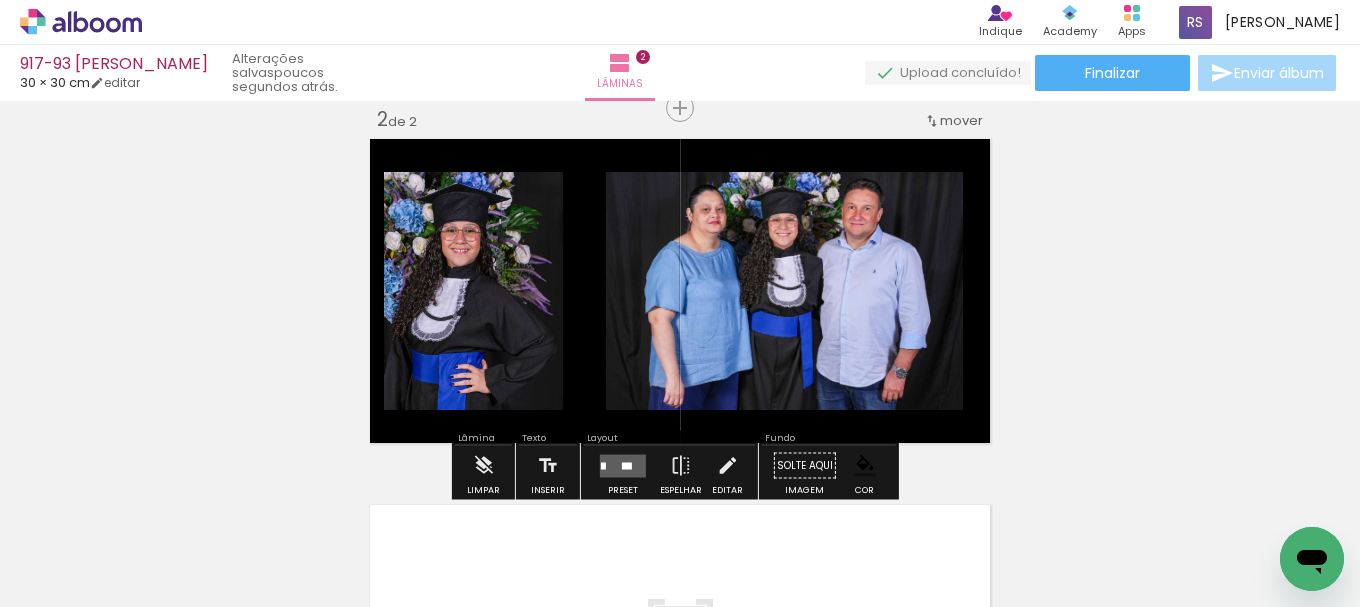 click at bounding box center (623, 465) 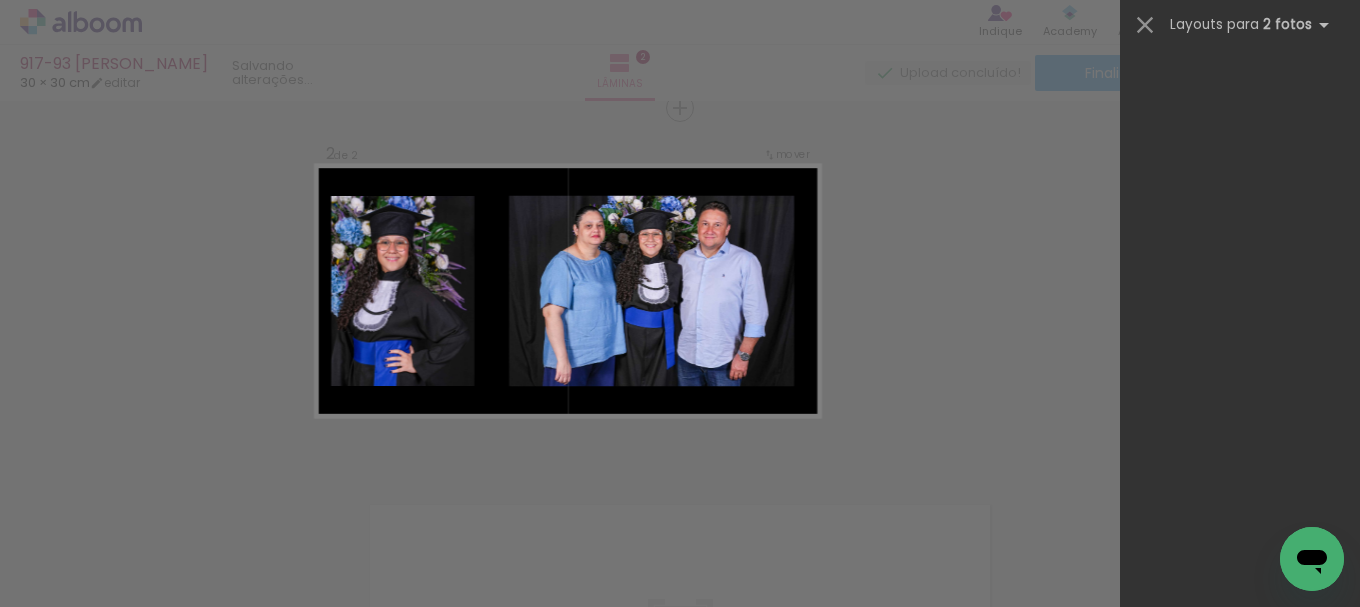 scroll, scrollTop: 0, scrollLeft: 0, axis: both 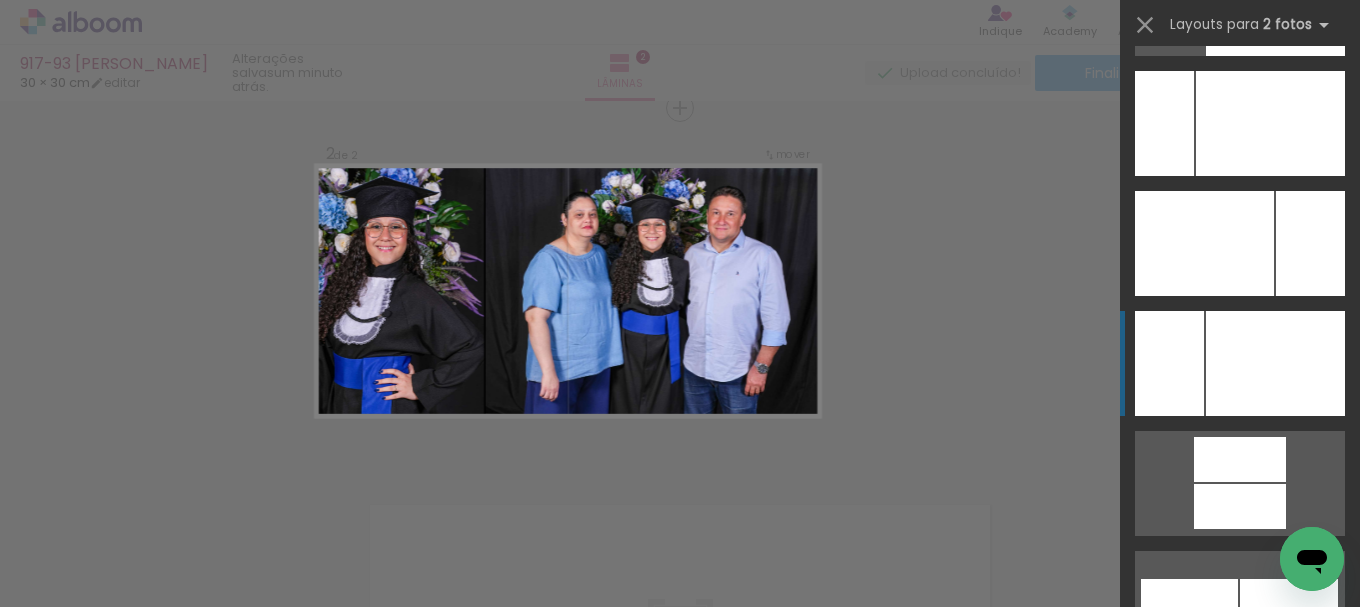 click at bounding box center [1270, 123] 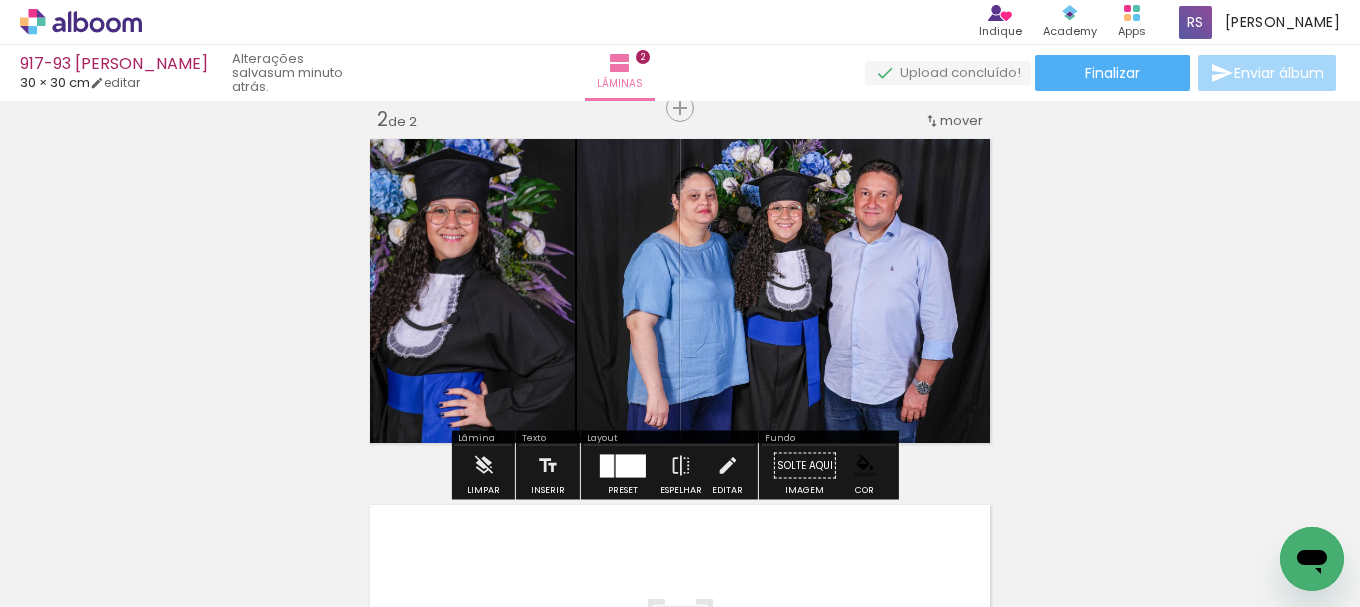 drag, startPoint x: 719, startPoint y: 465, endPoint x: 692, endPoint y: 425, distance: 48.259712 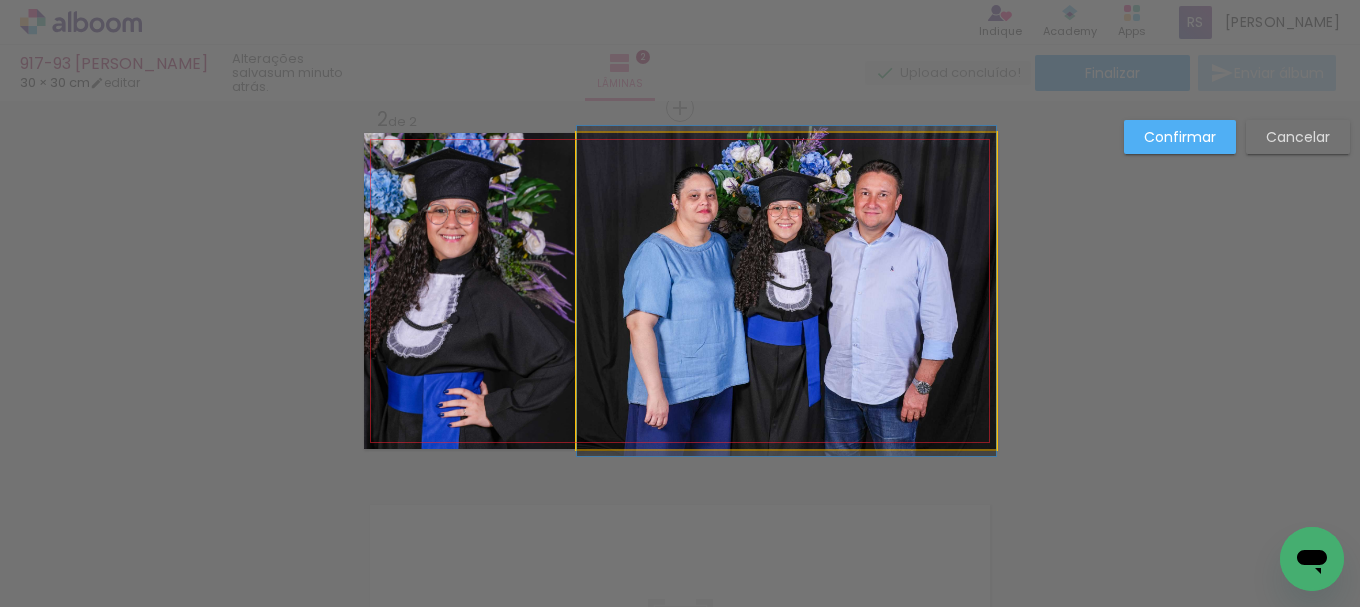 drag, startPoint x: 649, startPoint y: 367, endPoint x: 576, endPoint y: 345, distance: 76.243034 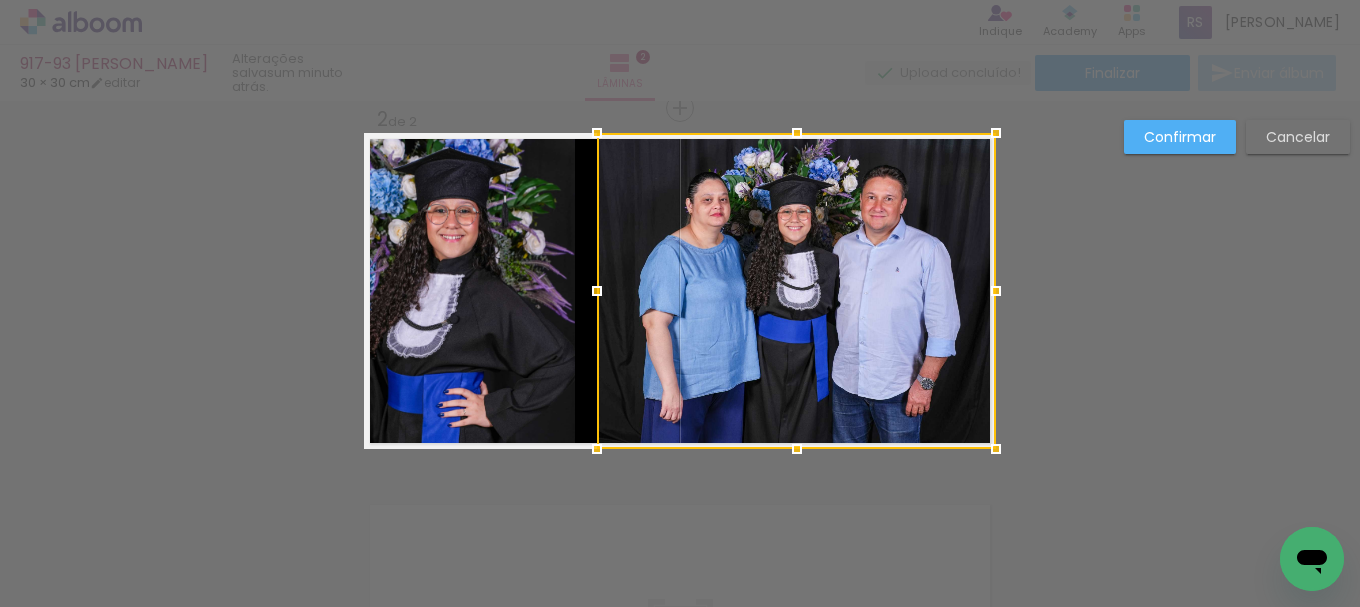 drag, startPoint x: 583, startPoint y: 275, endPoint x: 598, endPoint y: 274, distance: 15.033297 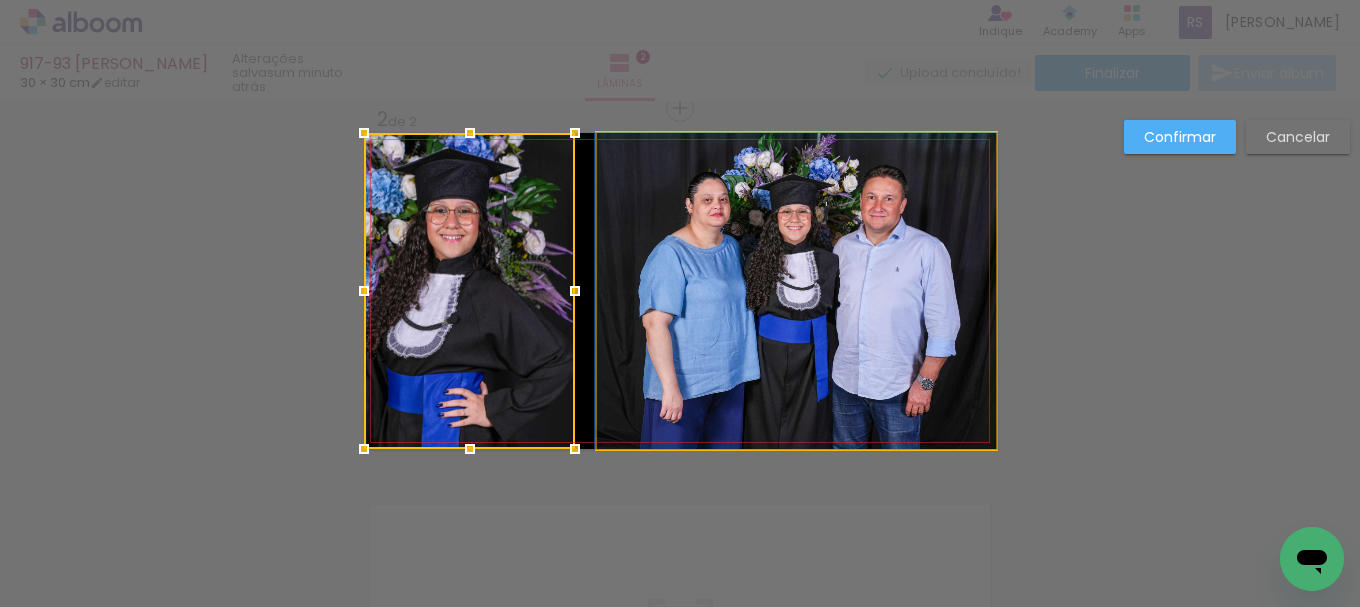 click 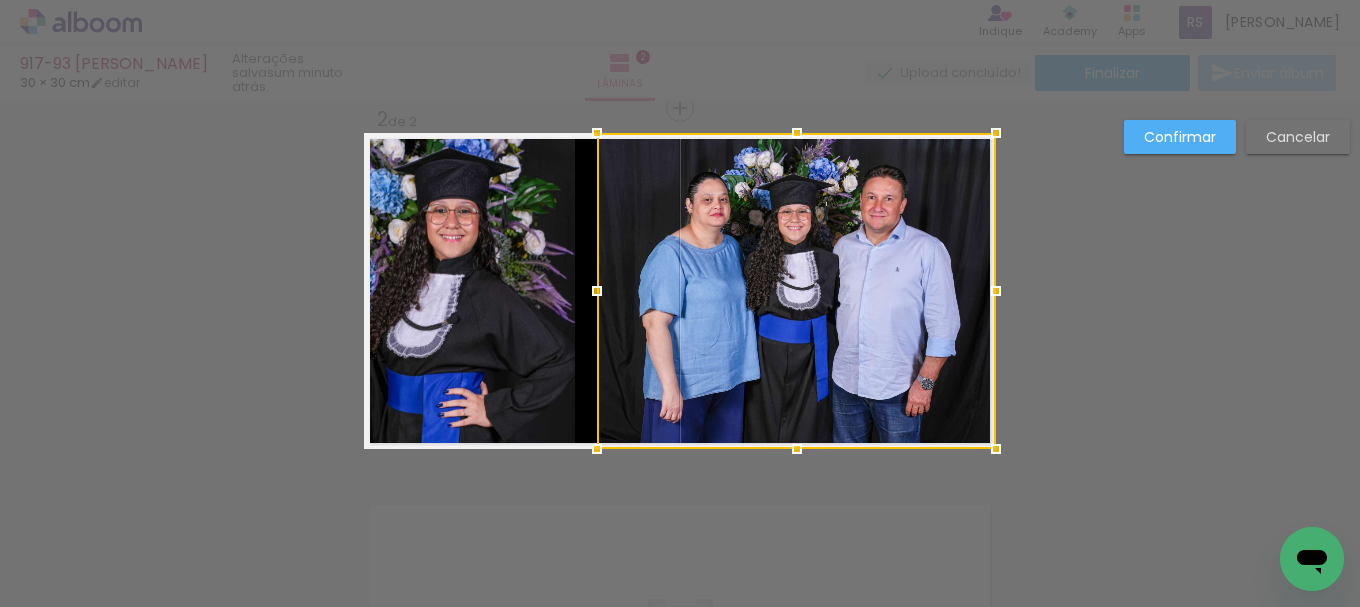 click 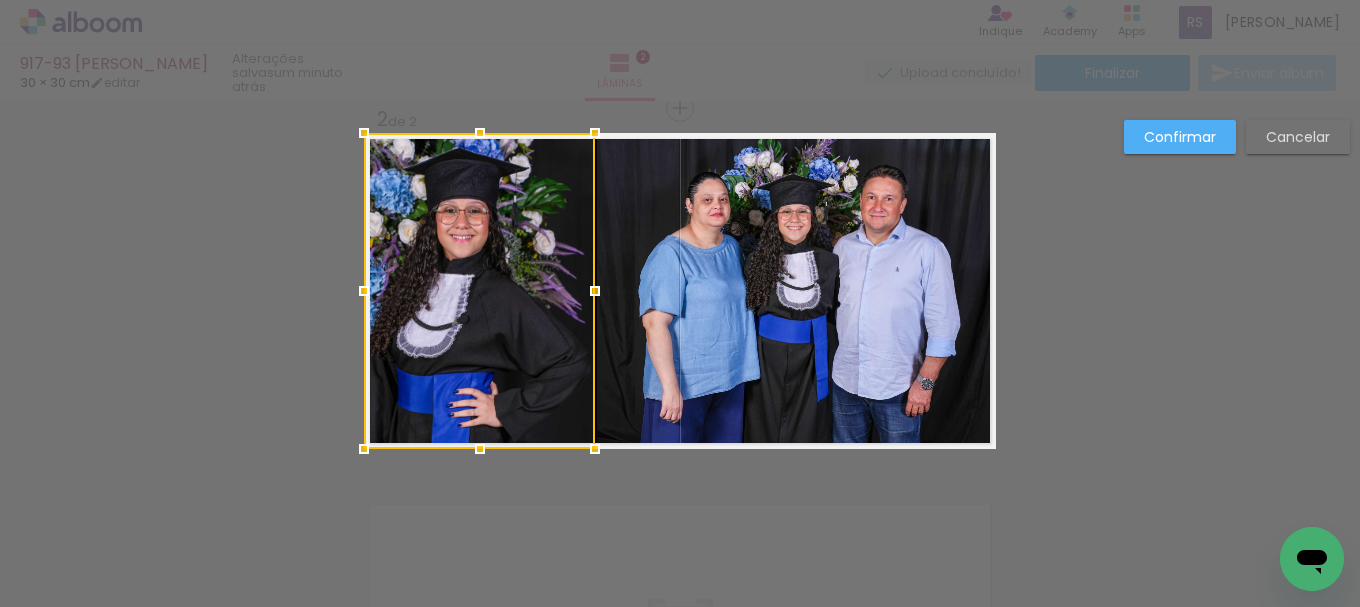 drag, startPoint x: 566, startPoint y: 287, endPoint x: 585, endPoint y: 286, distance: 19.026299 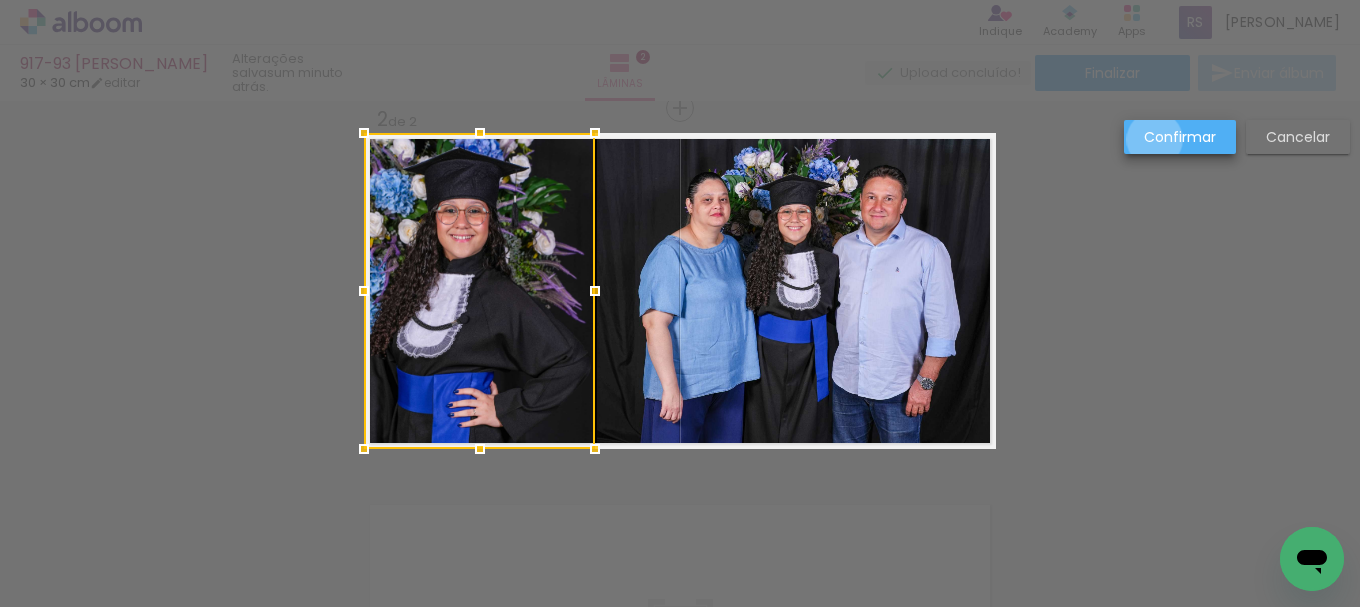 click on "Confirmar" at bounding box center (0, 0) 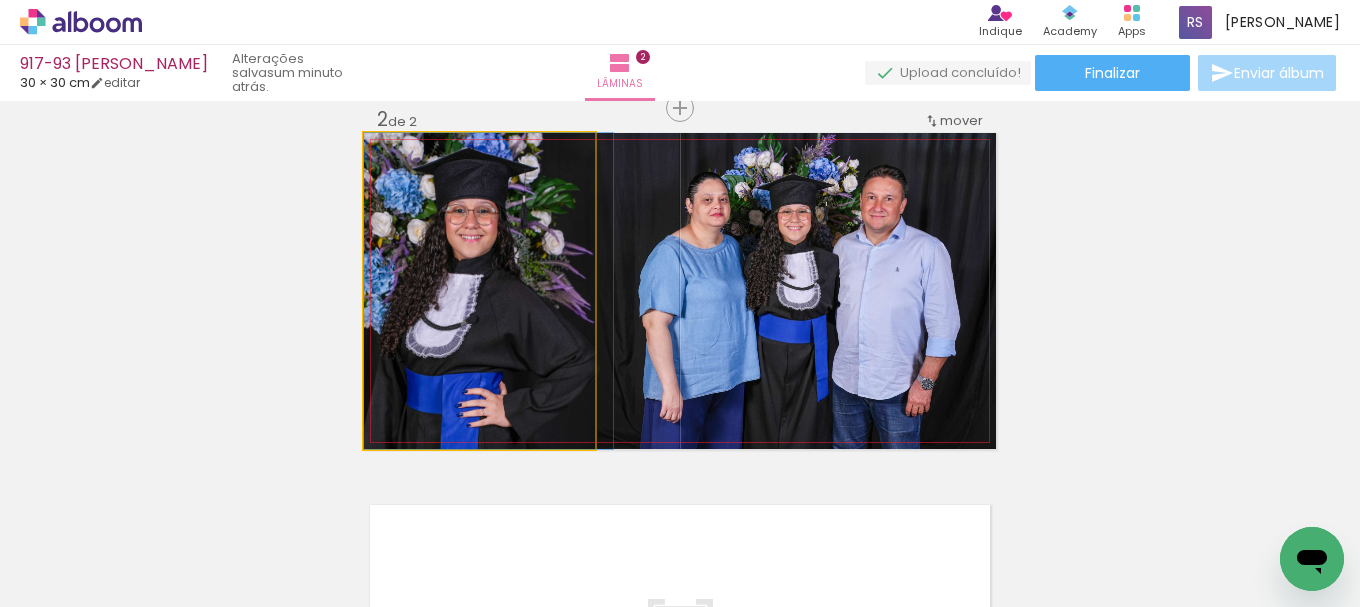 drag, startPoint x: 449, startPoint y: 335, endPoint x: 477, endPoint y: 329, distance: 28.635643 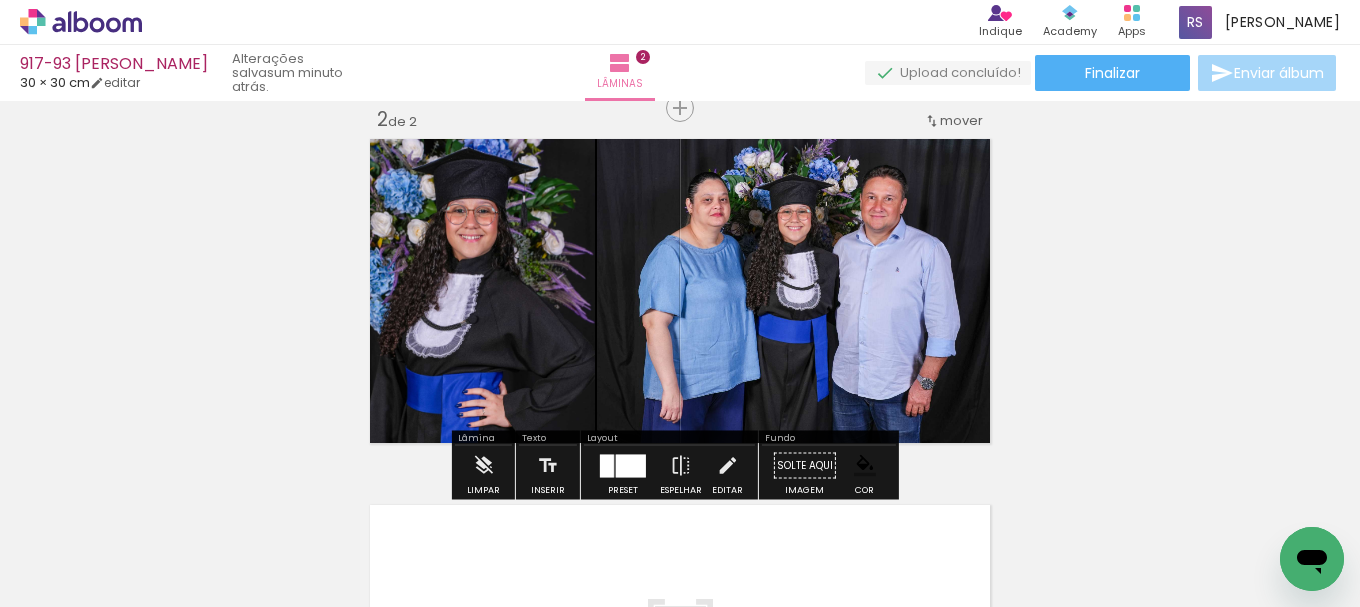 click 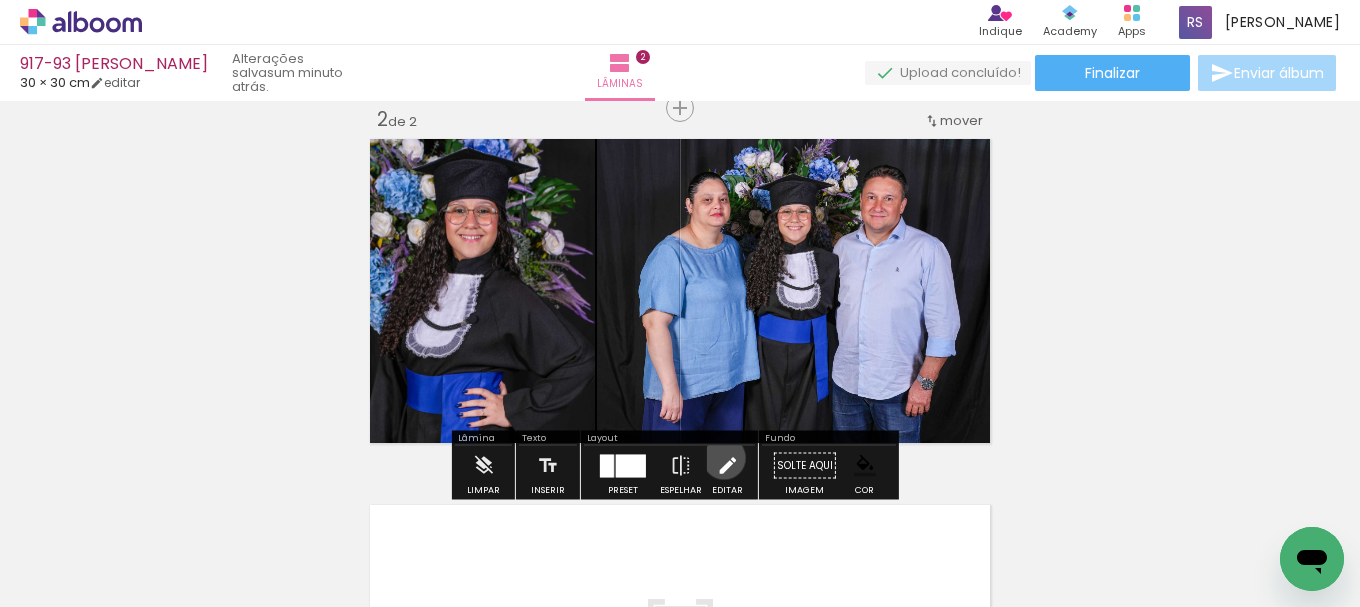click at bounding box center (727, 466) 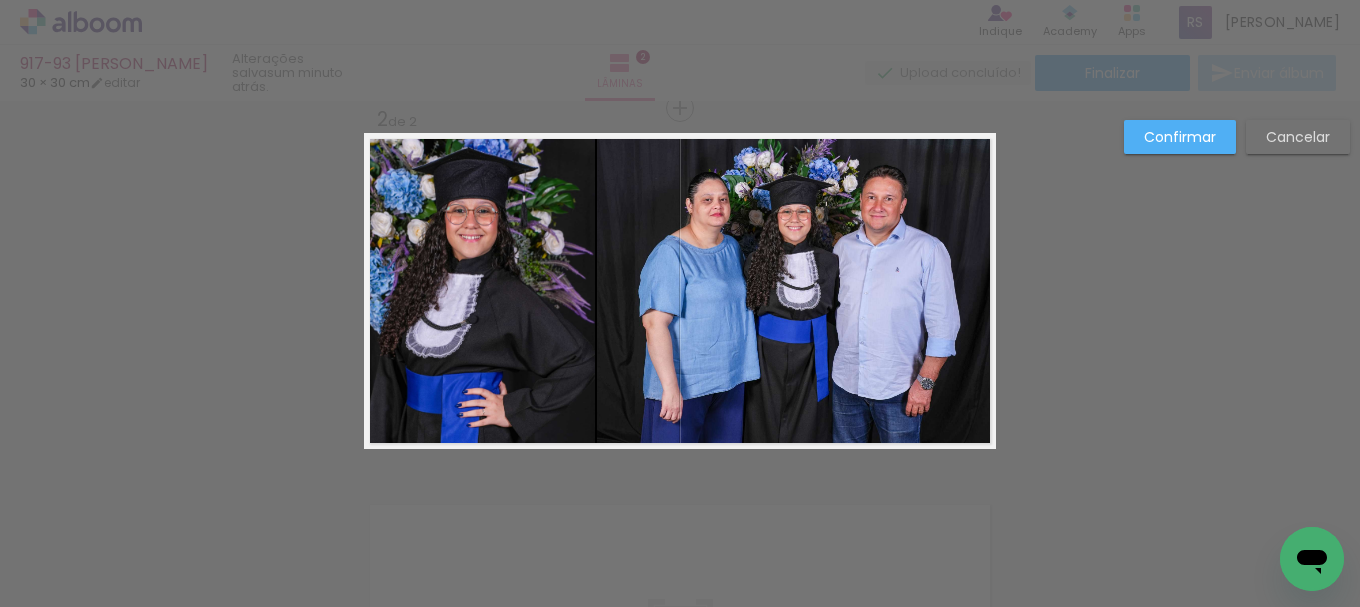 click 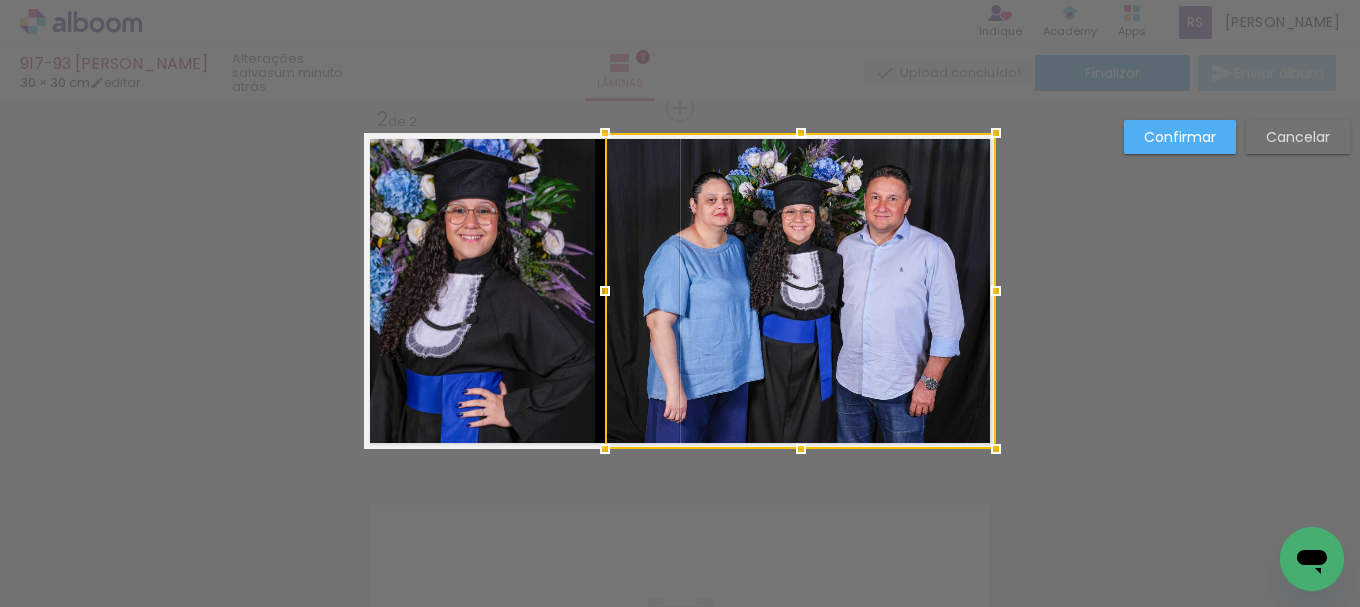 click at bounding box center (605, 291) 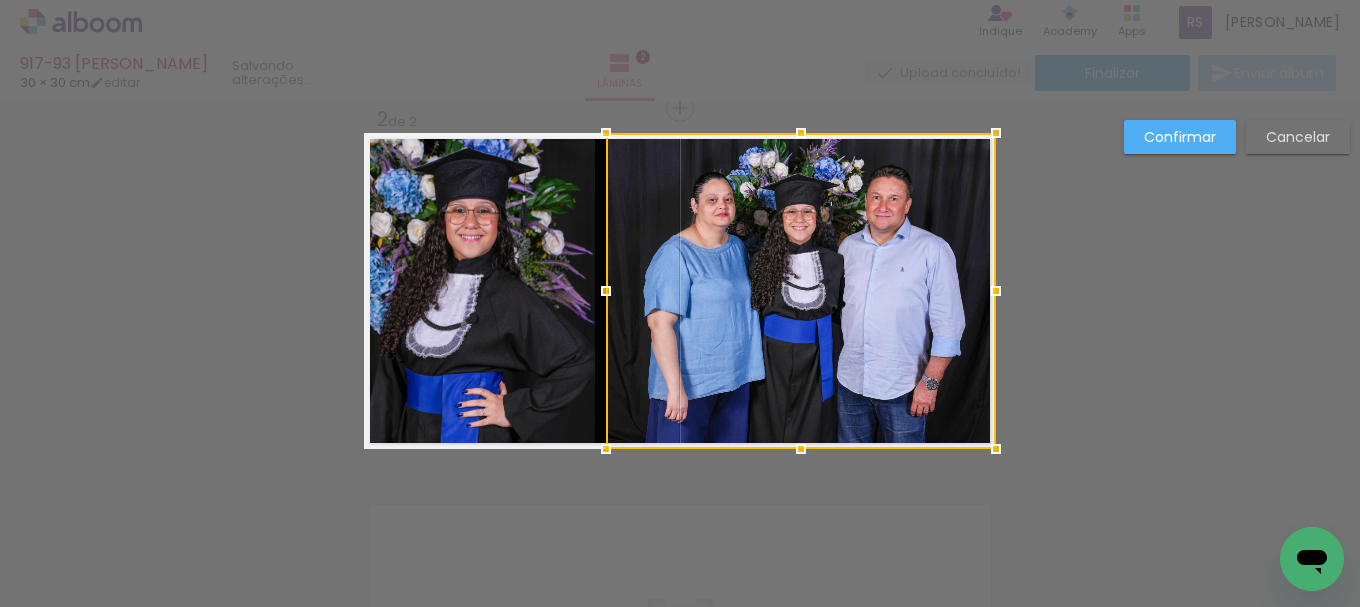 click 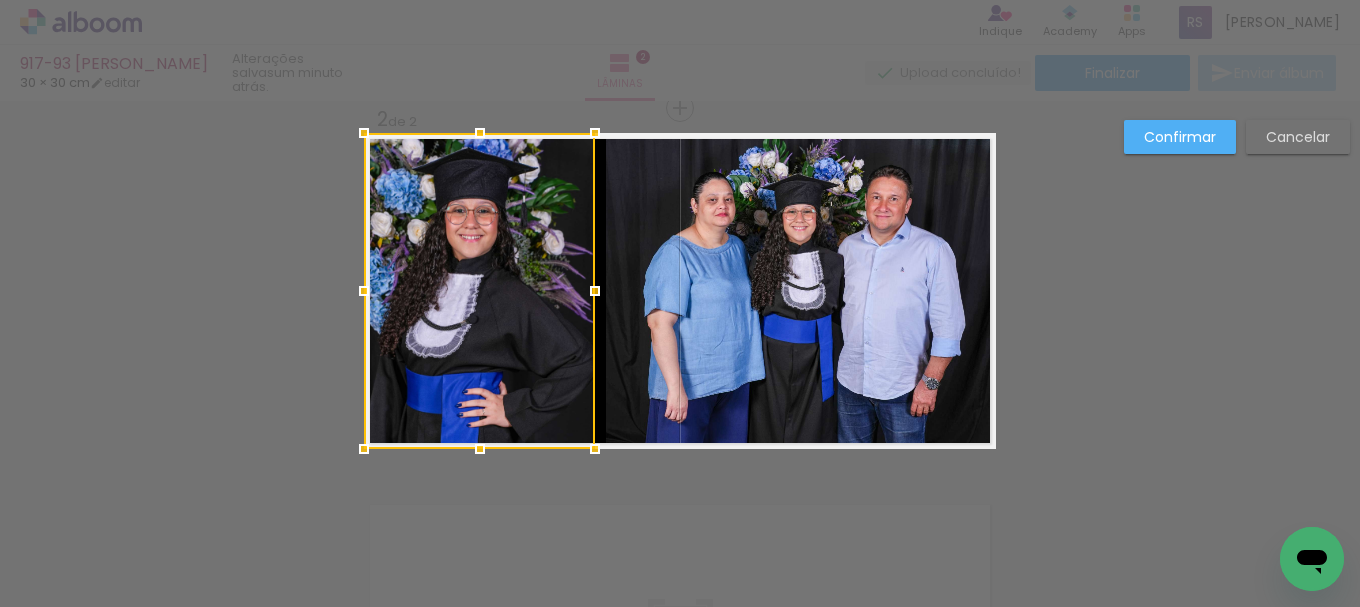 click at bounding box center [595, 291] 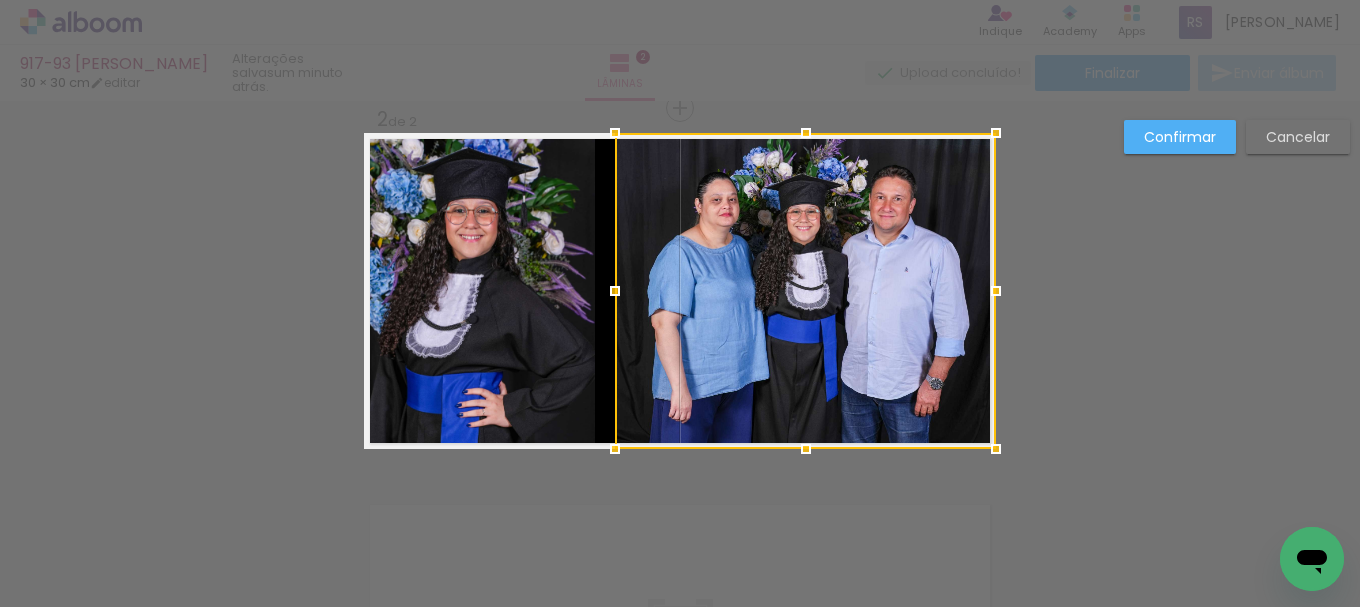 click at bounding box center [615, 291] 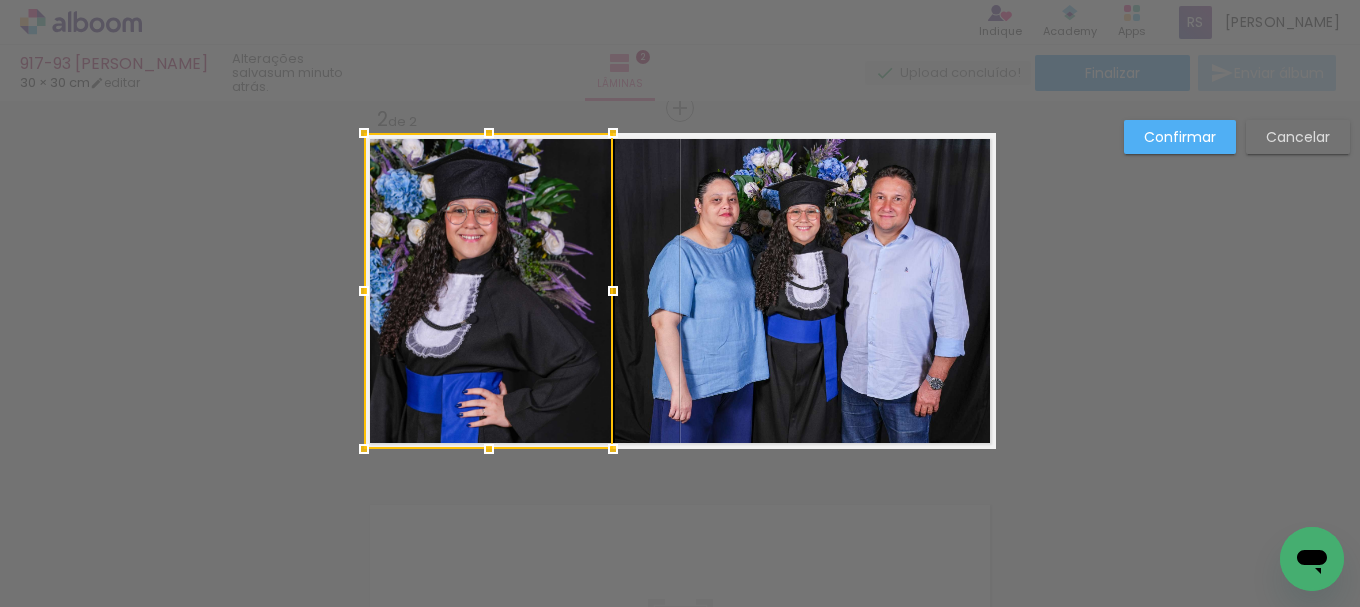 drag, startPoint x: 587, startPoint y: 290, endPoint x: 604, endPoint y: 291, distance: 17.029387 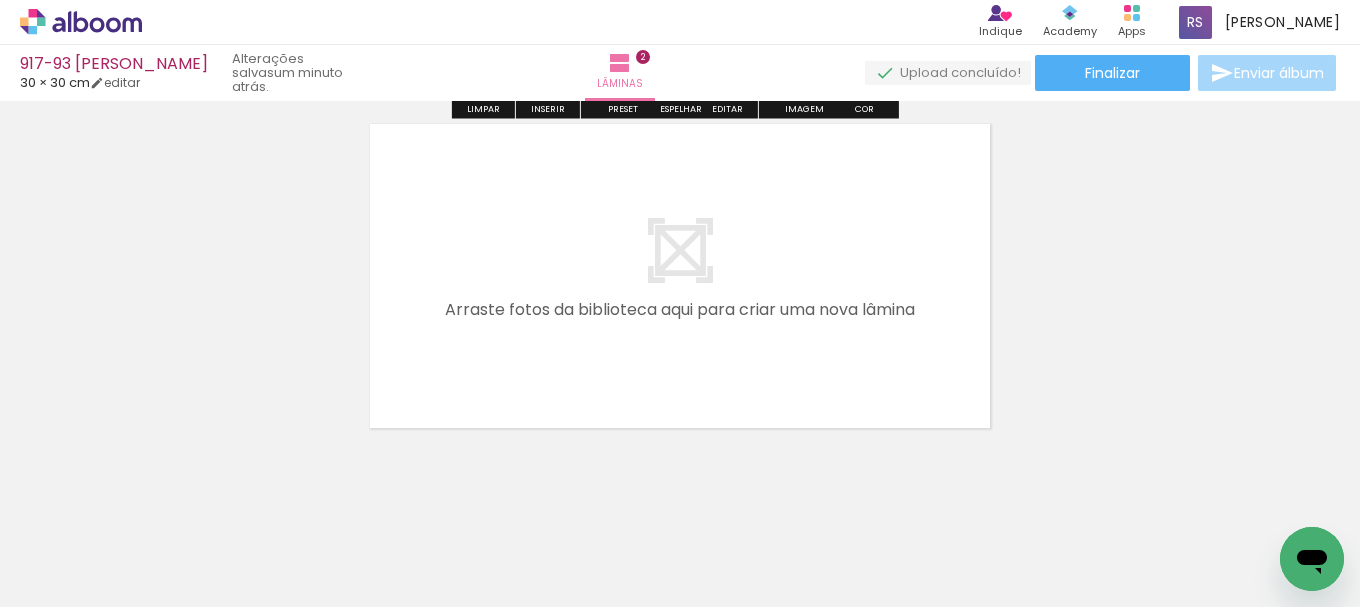 scroll, scrollTop: 792, scrollLeft: 0, axis: vertical 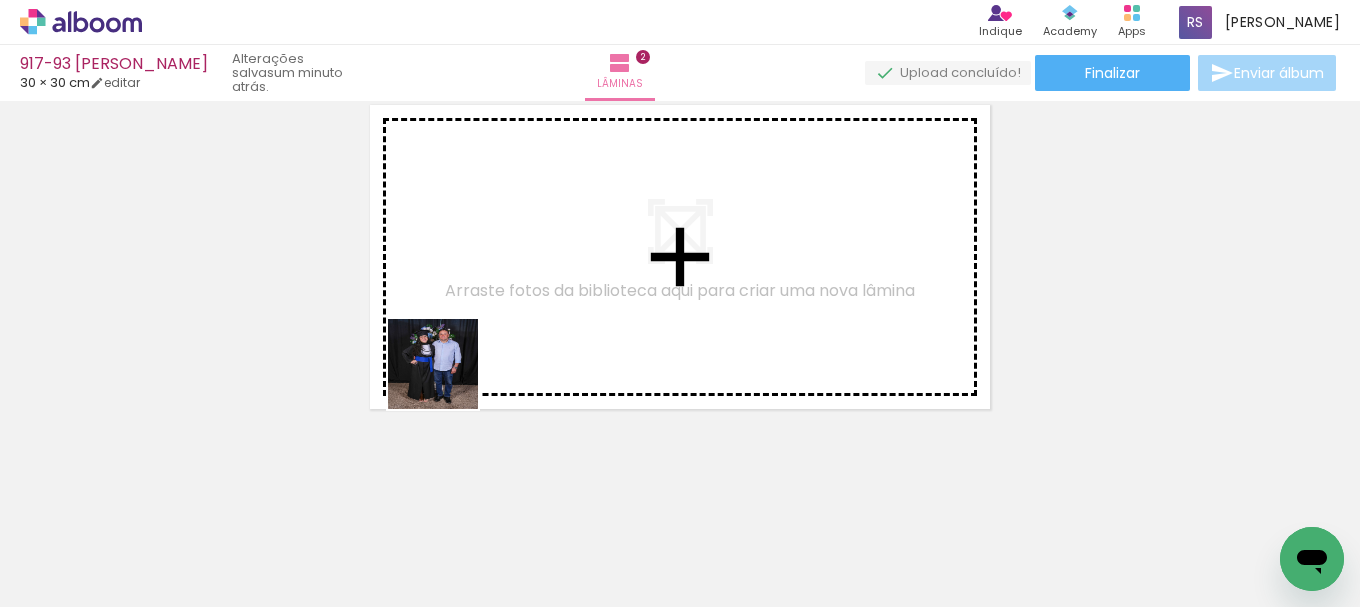 drag, startPoint x: 187, startPoint y: 545, endPoint x: 548, endPoint y: 313, distance: 429.1212 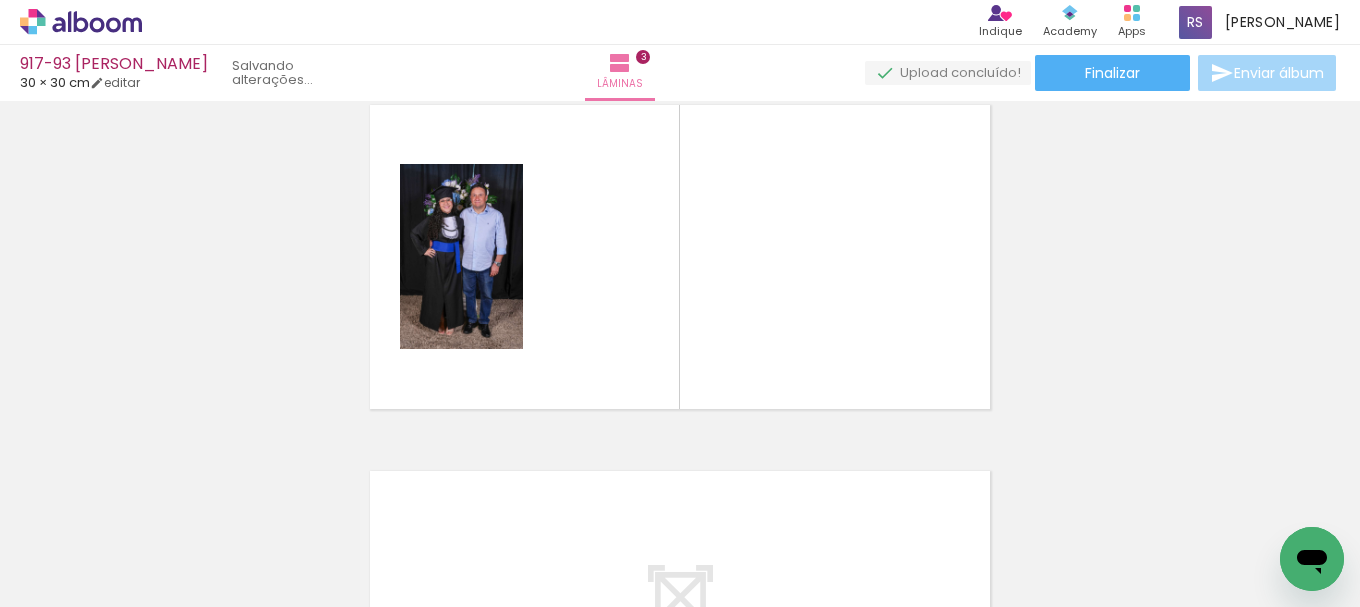 scroll, scrollTop: 758, scrollLeft: 0, axis: vertical 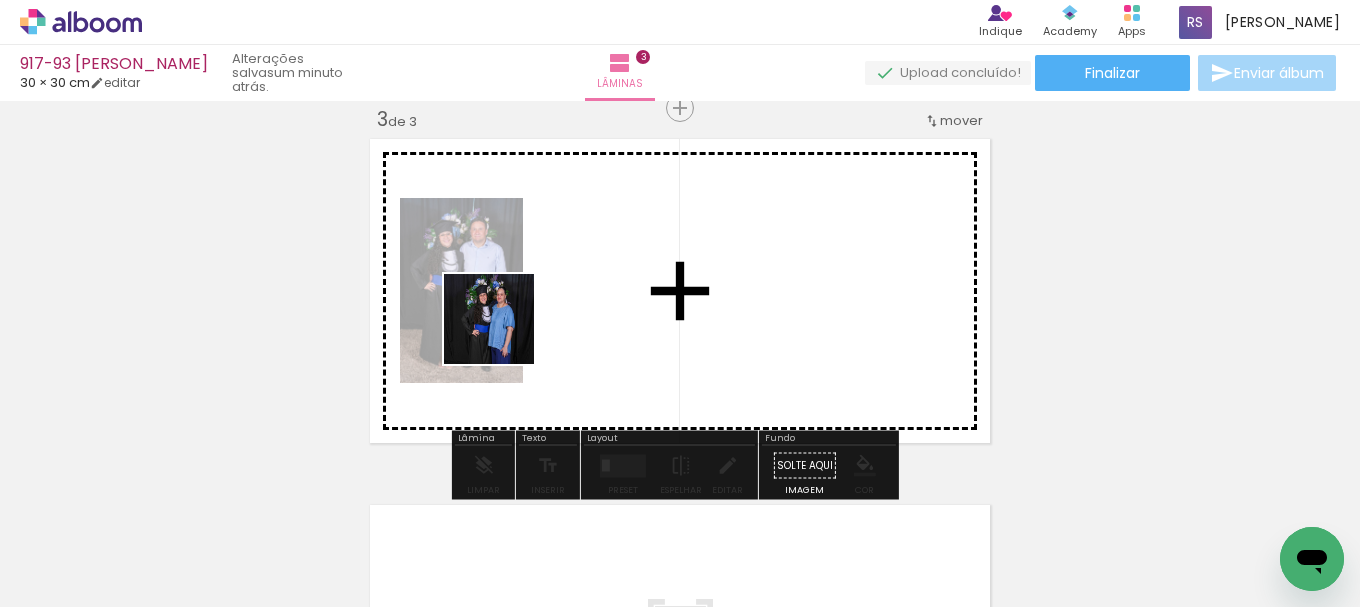 drag, startPoint x: 199, startPoint y: 532, endPoint x: 551, endPoint y: 303, distance: 419.9345 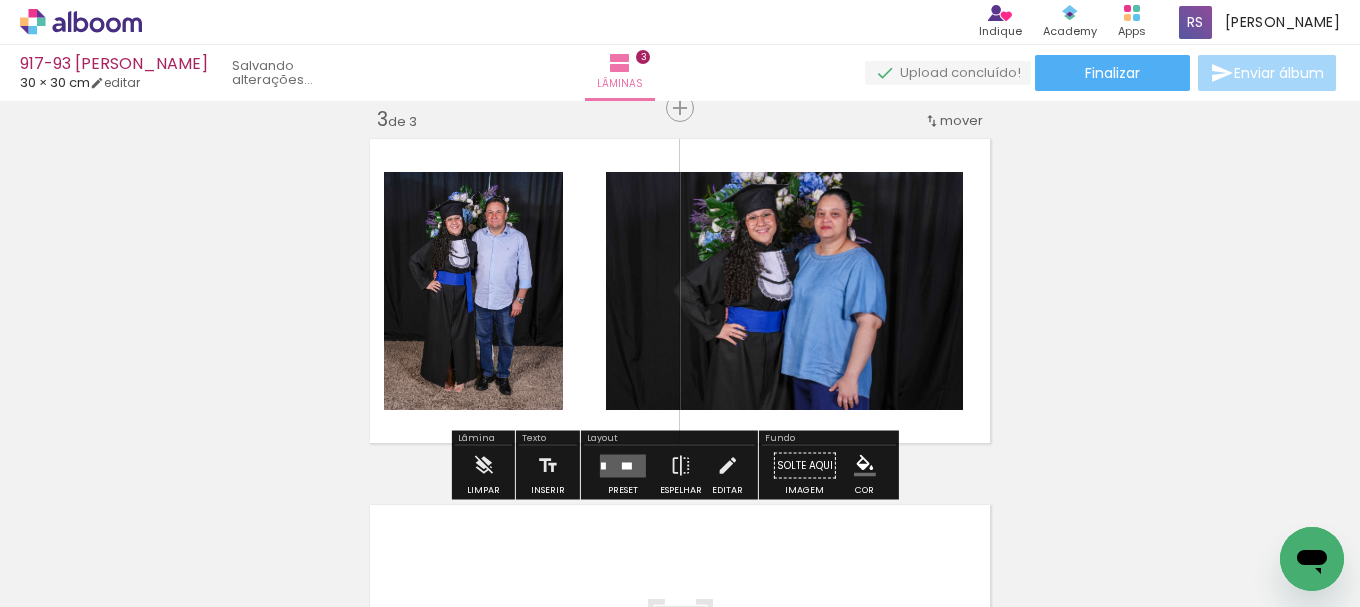 drag, startPoint x: 620, startPoint y: 465, endPoint x: 759, endPoint y: 441, distance: 141.05673 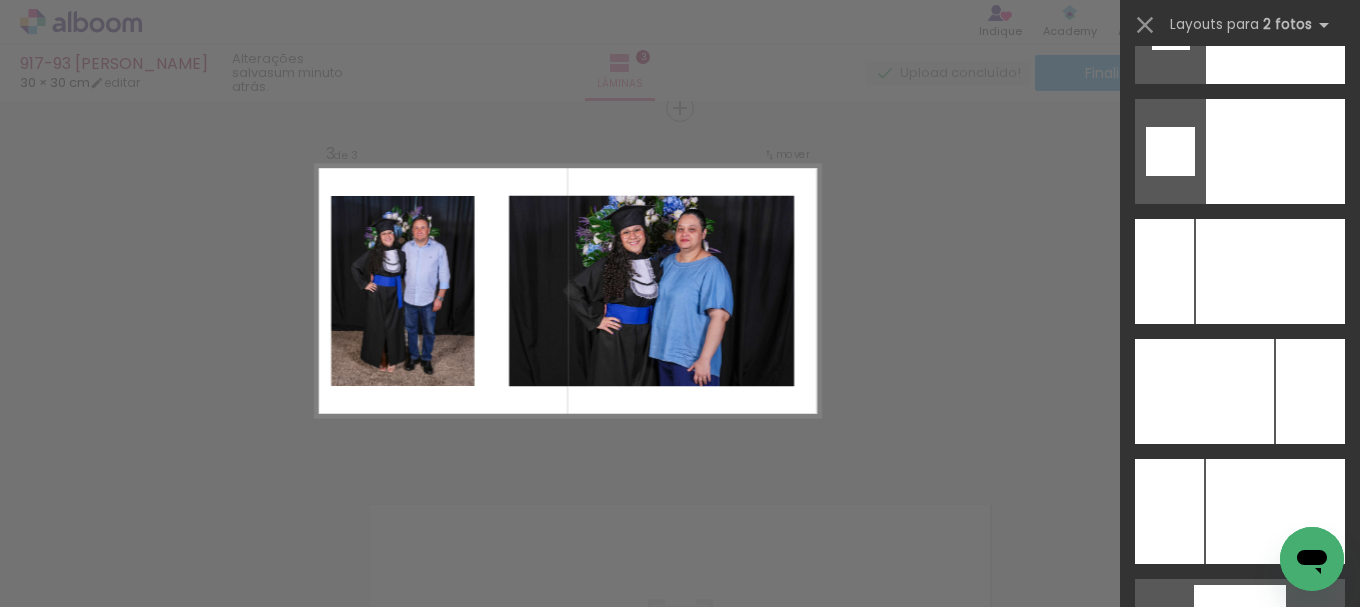 scroll, scrollTop: 8667, scrollLeft: 0, axis: vertical 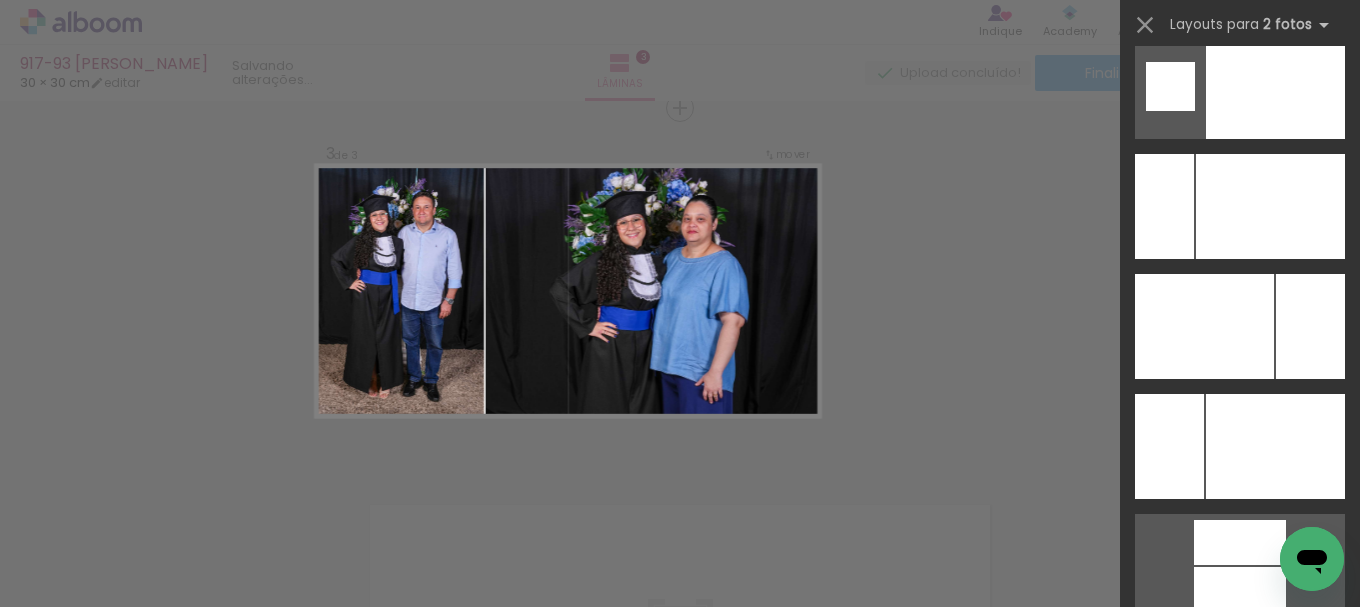 drag, startPoint x: 1252, startPoint y: 459, endPoint x: 1232, endPoint y: 458, distance: 20.024984 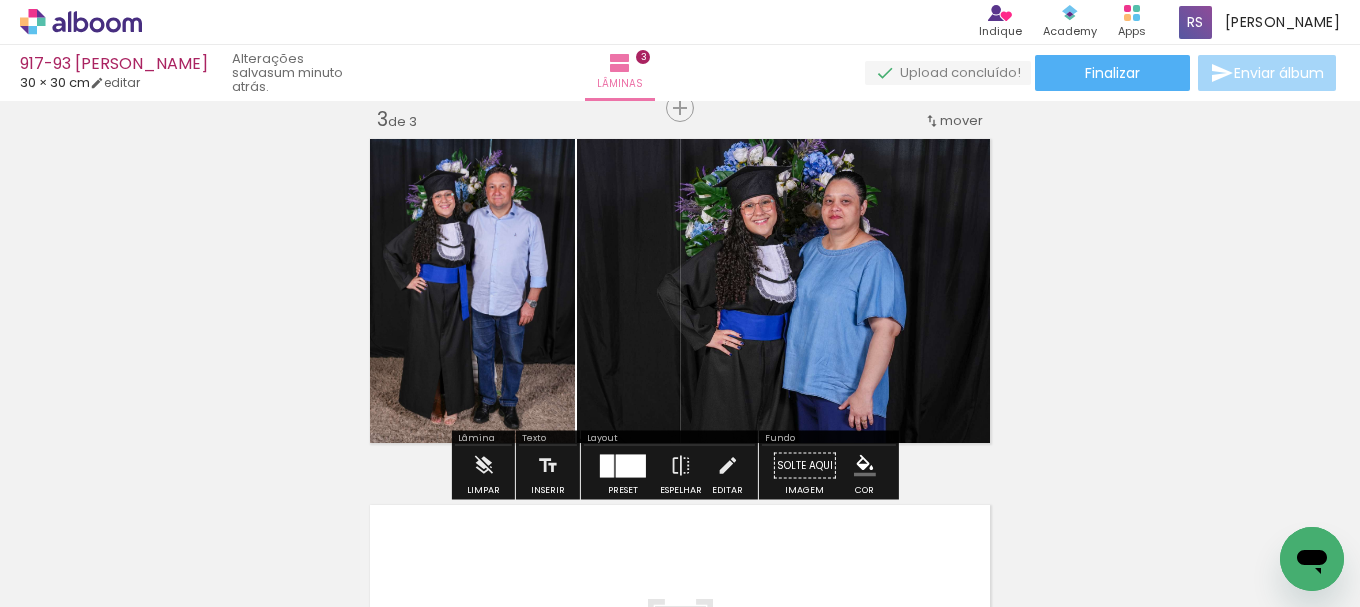 drag, startPoint x: 723, startPoint y: 467, endPoint x: 719, endPoint y: 437, distance: 30.265491 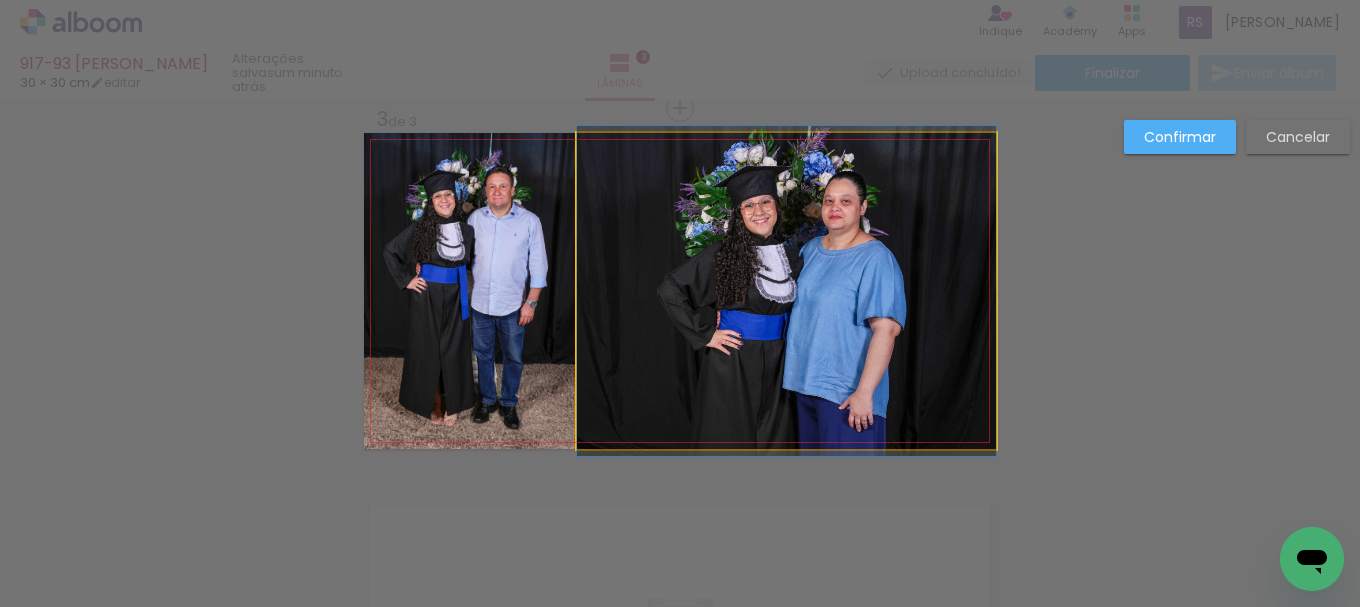 click 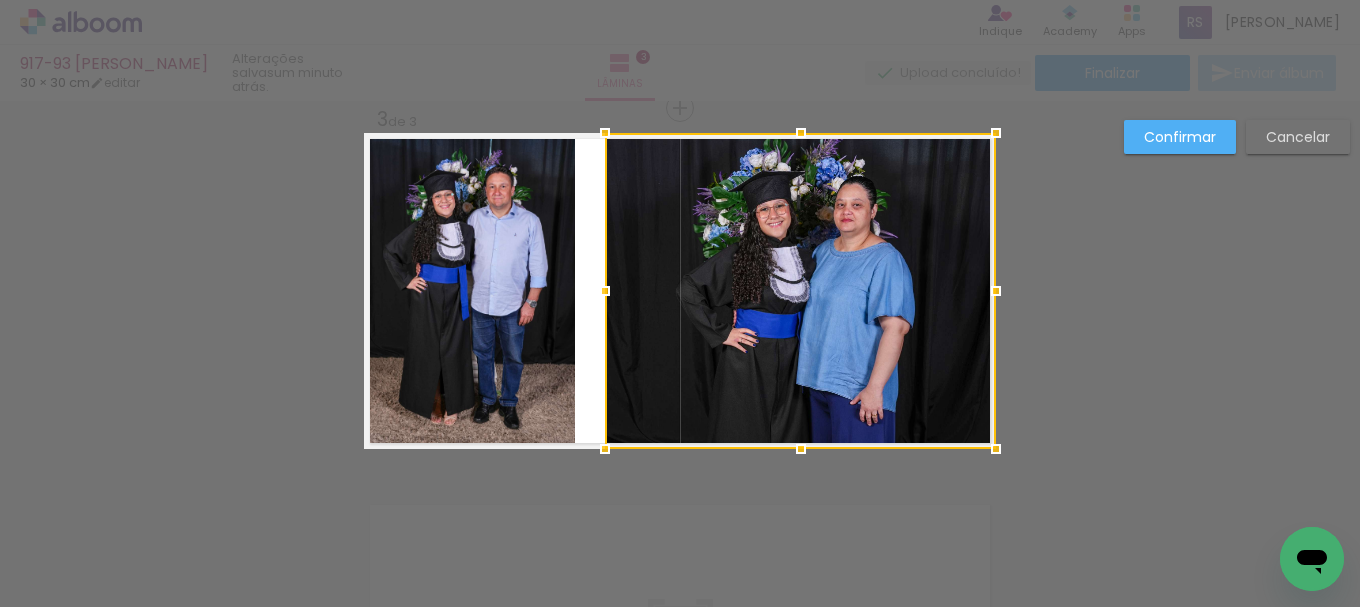 drag, startPoint x: 577, startPoint y: 294, endPoint x: 605, endPoint y: 285, distance: 29.410883 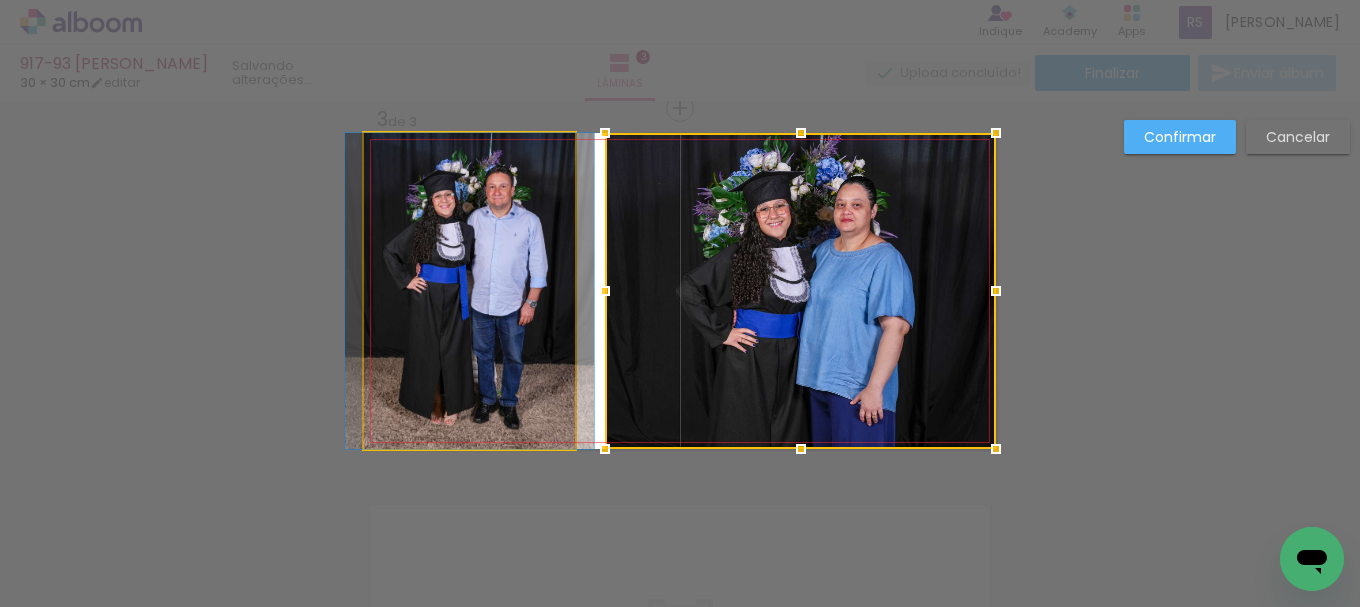 click 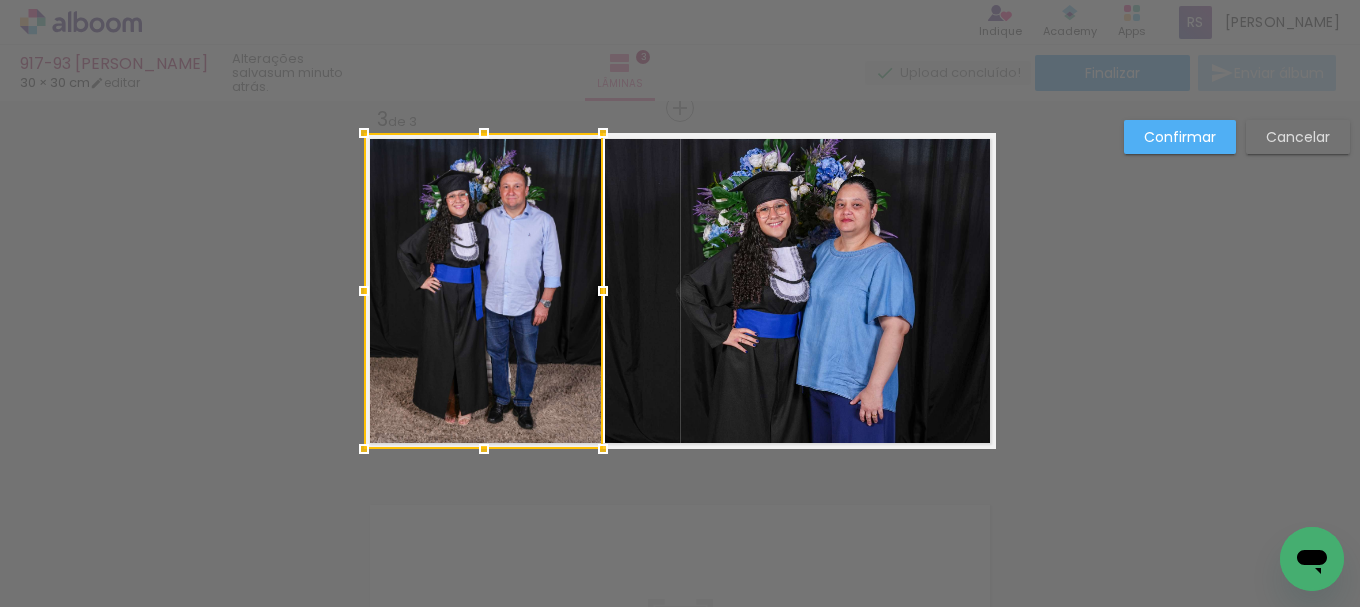 drag, startPoint x: 580, startPoint y: 291, endPoint x: 608, endPoint y: 284, distance: 28.86174 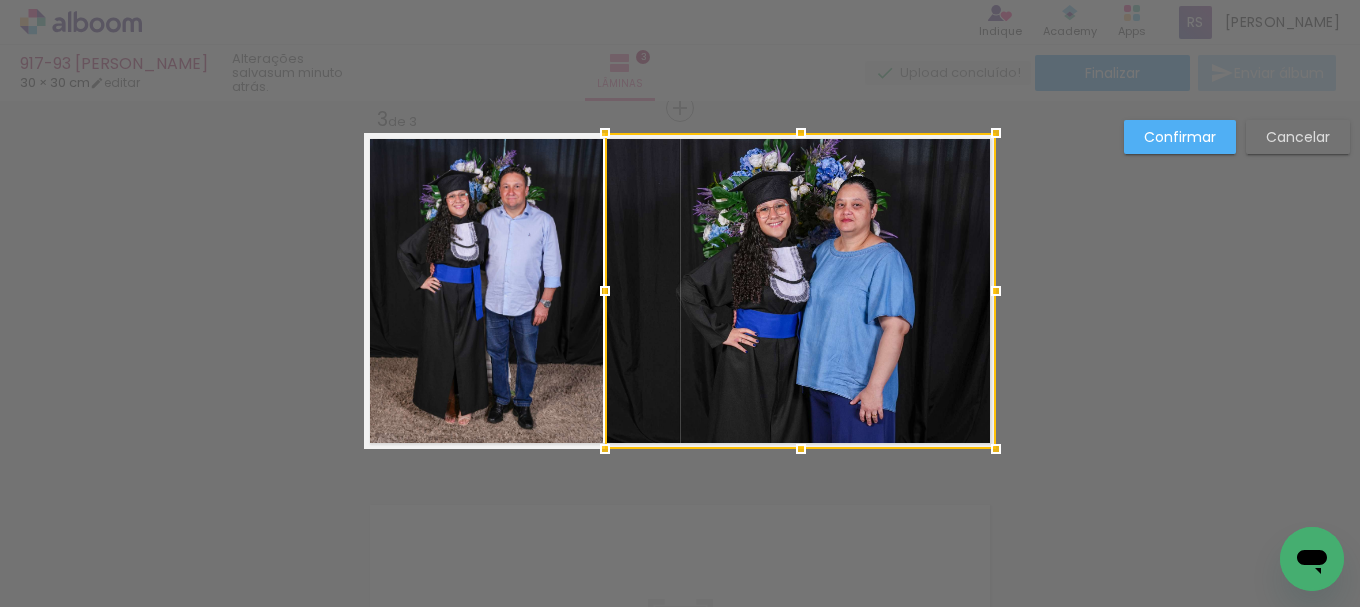 drag, startPoint x: 1190, startPoint y: 136, endPoint x: 1134, endPoint y: 171, distance: 66.037865 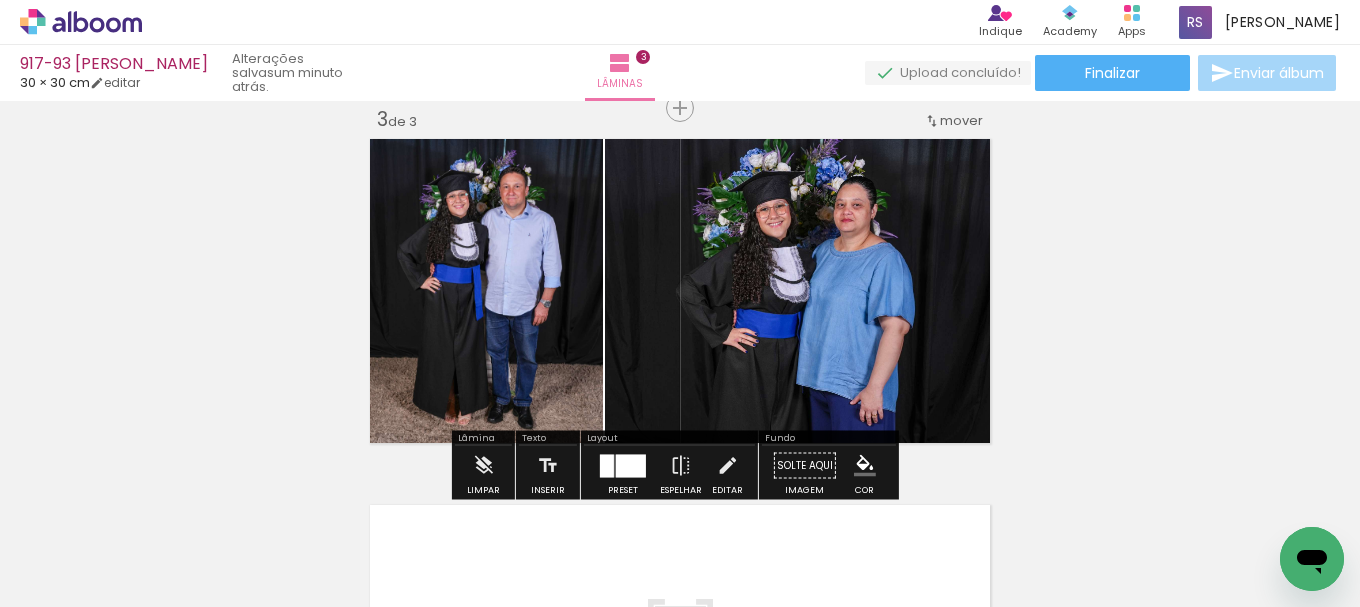 click at bounding box center [865, 466] 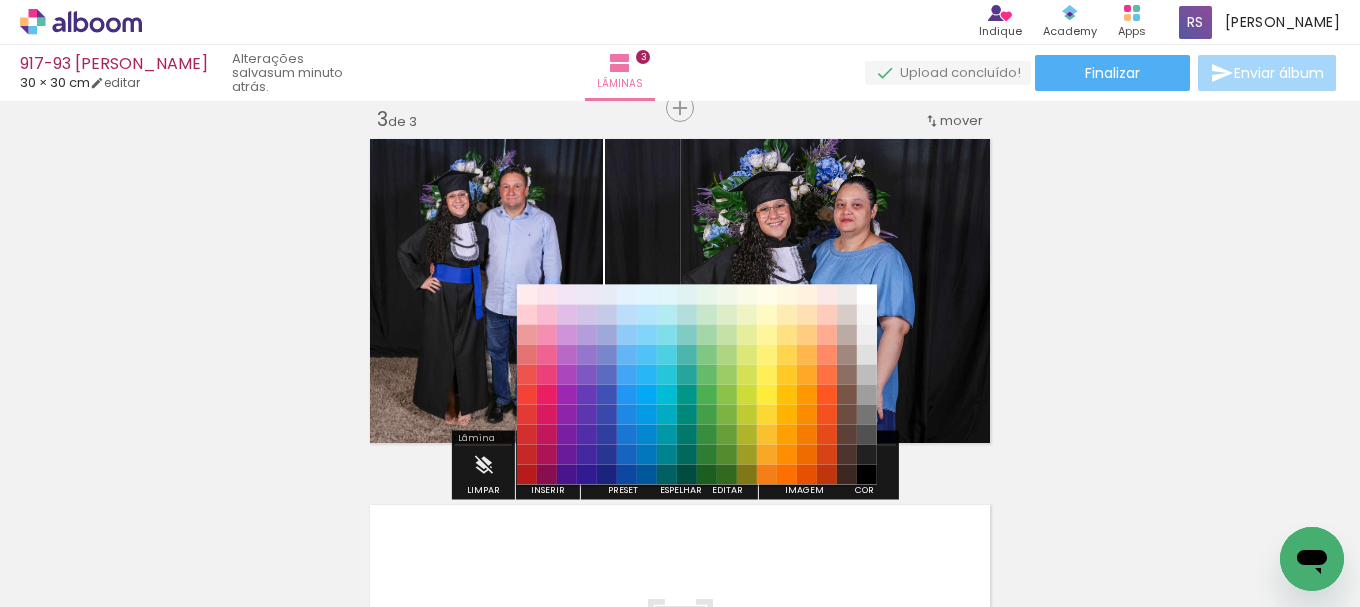 drag, startPoint x: 864, startPoint y: 451, endPoint x: 857, endPoint y: 460, distance: 11.401754 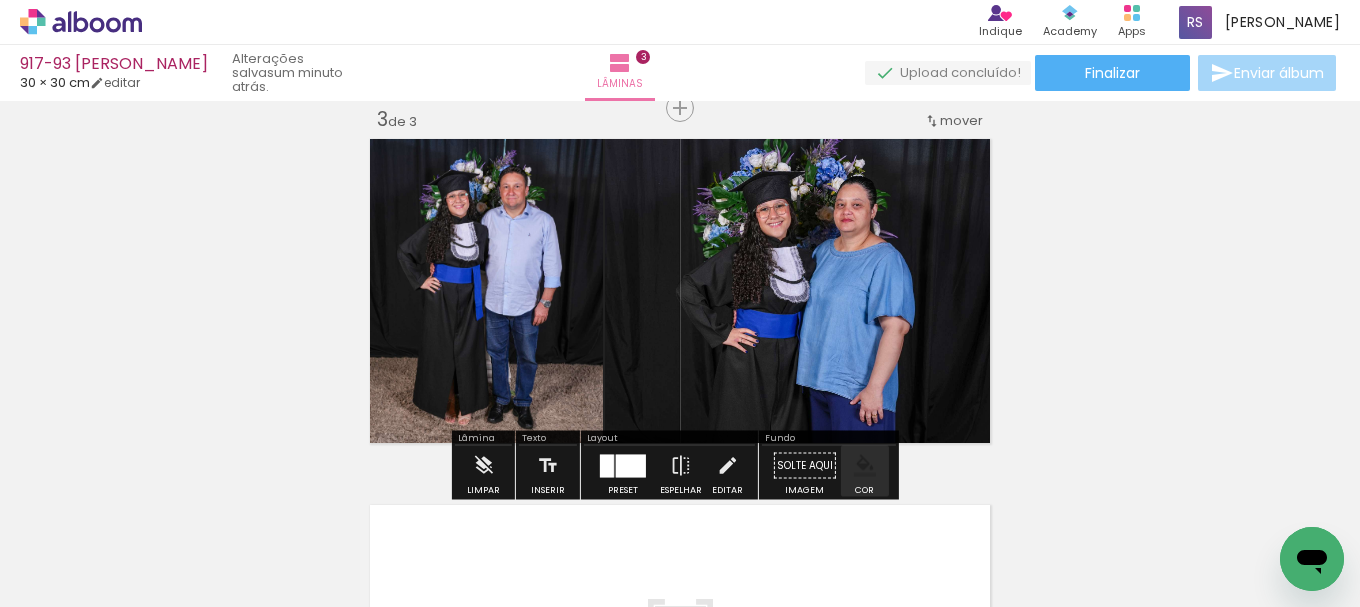 drag, startPoint x: 840, startPoint y: 470, endPoint x: 854, endPoint y: 468, distance: 14.142136 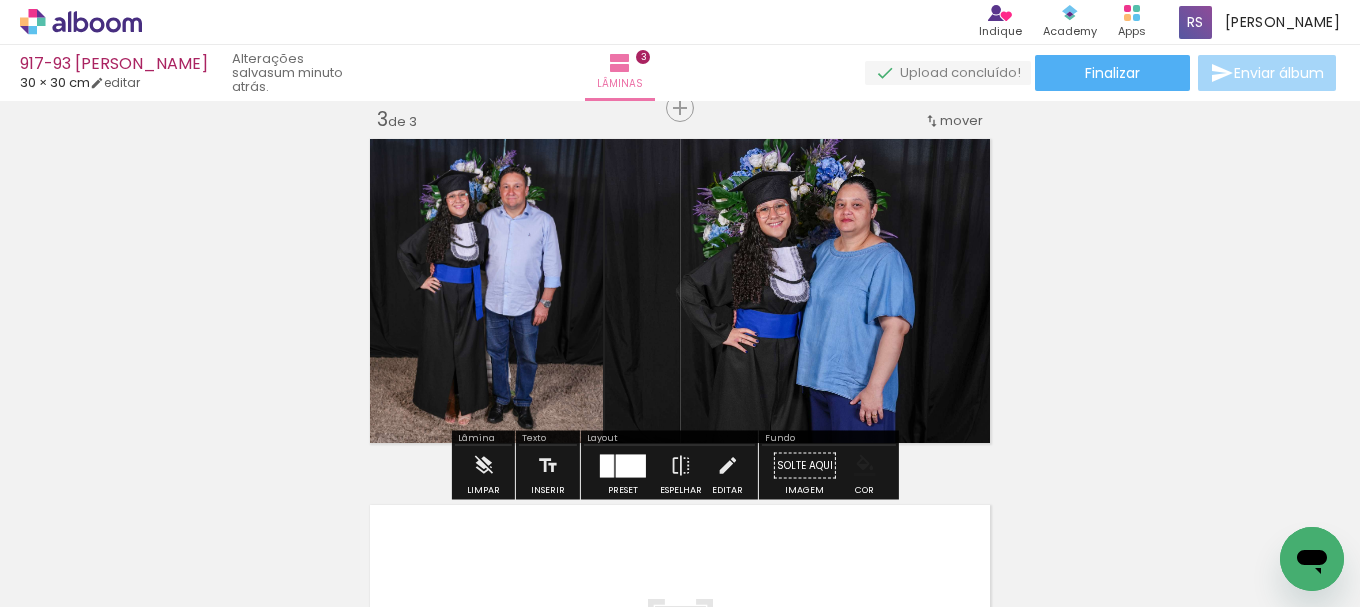 click at bounding box center [865, 466] 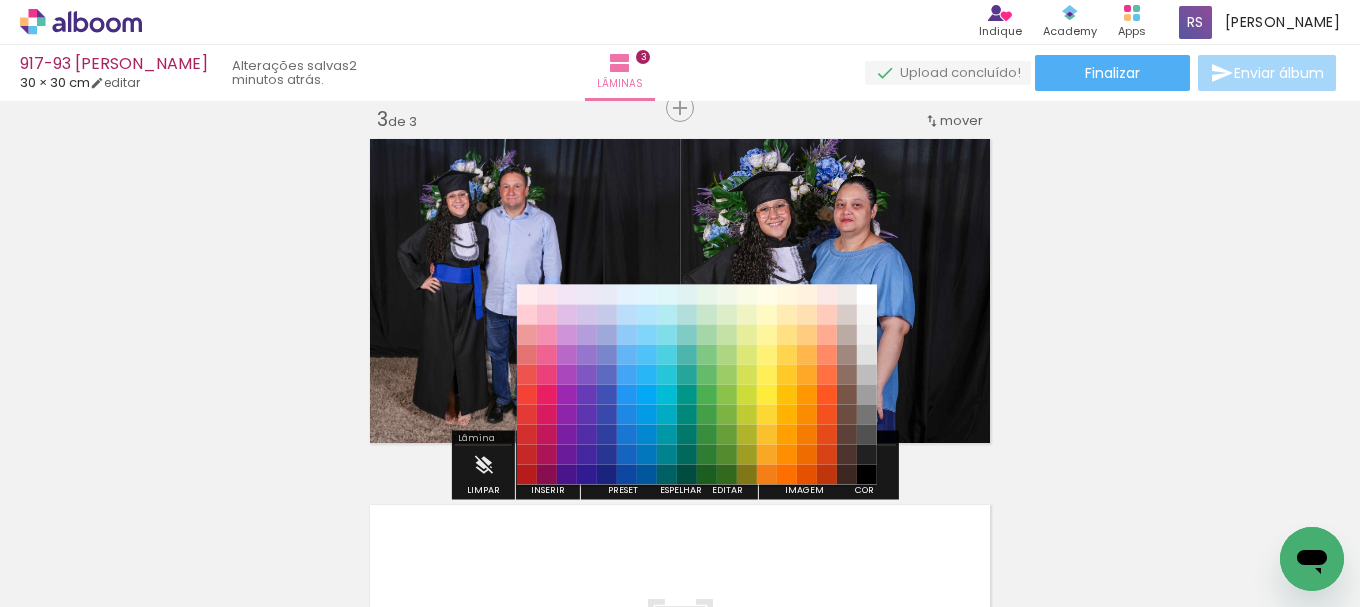 click on "#000000" at bounding box center [867, 475] 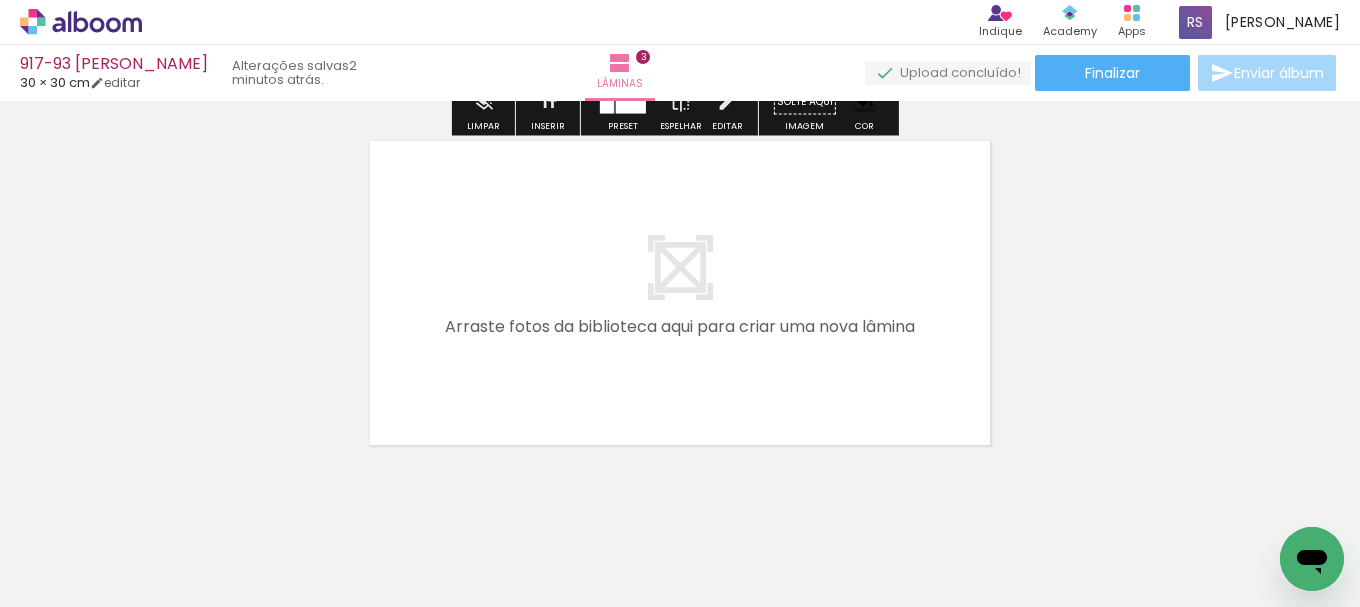 scroll, scrollTop: 1158, scrollLeft: 0, axis: vertical 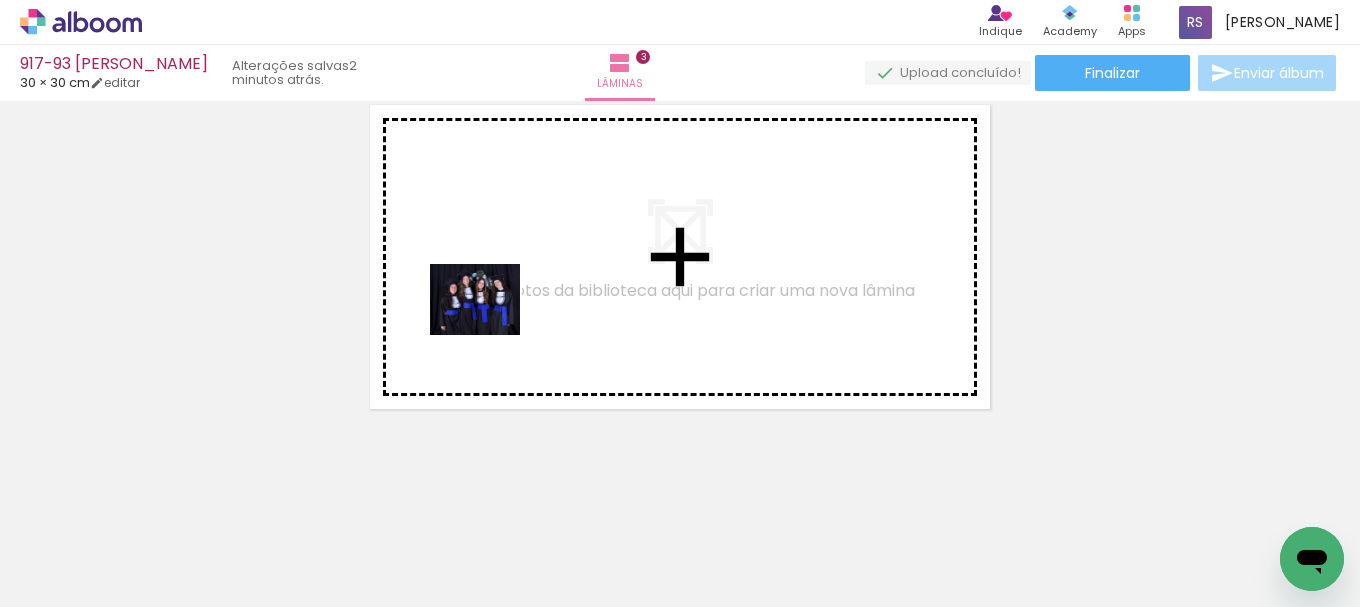 drag, startPoint x: 243, startPoint y: 524, endPoint x: 490, endPoint y: 324, distance: 317.81912 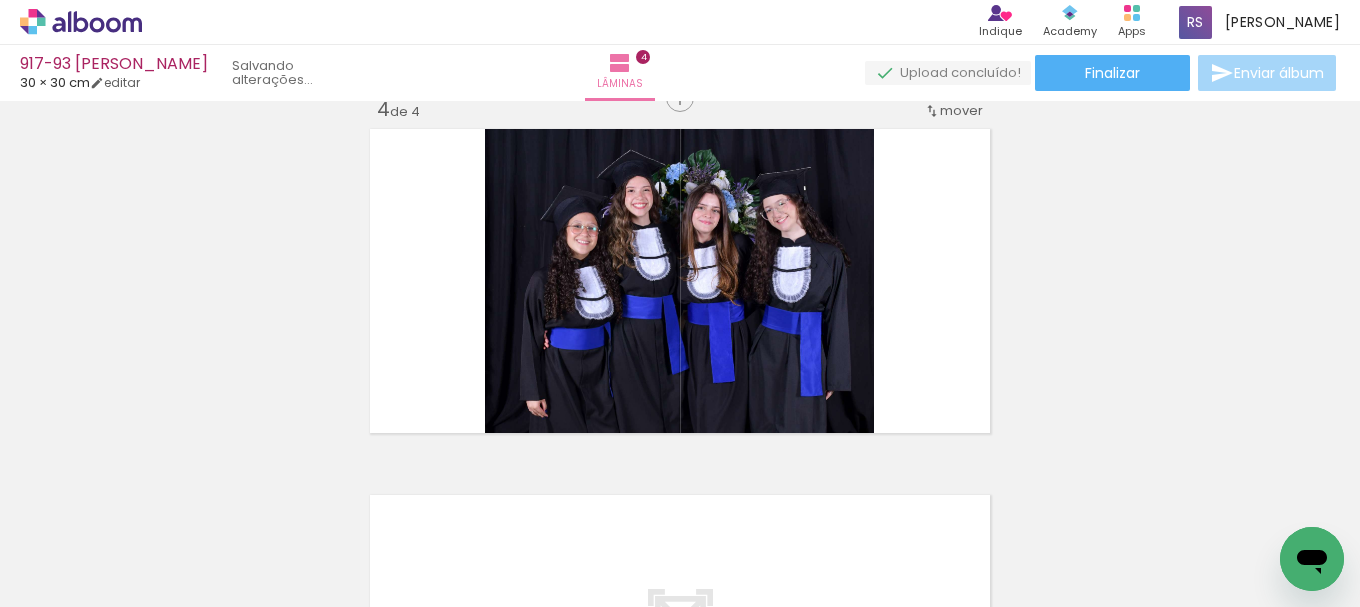 scroll, scrollTop: 1124, scrollLeft: 0, axis: vertical 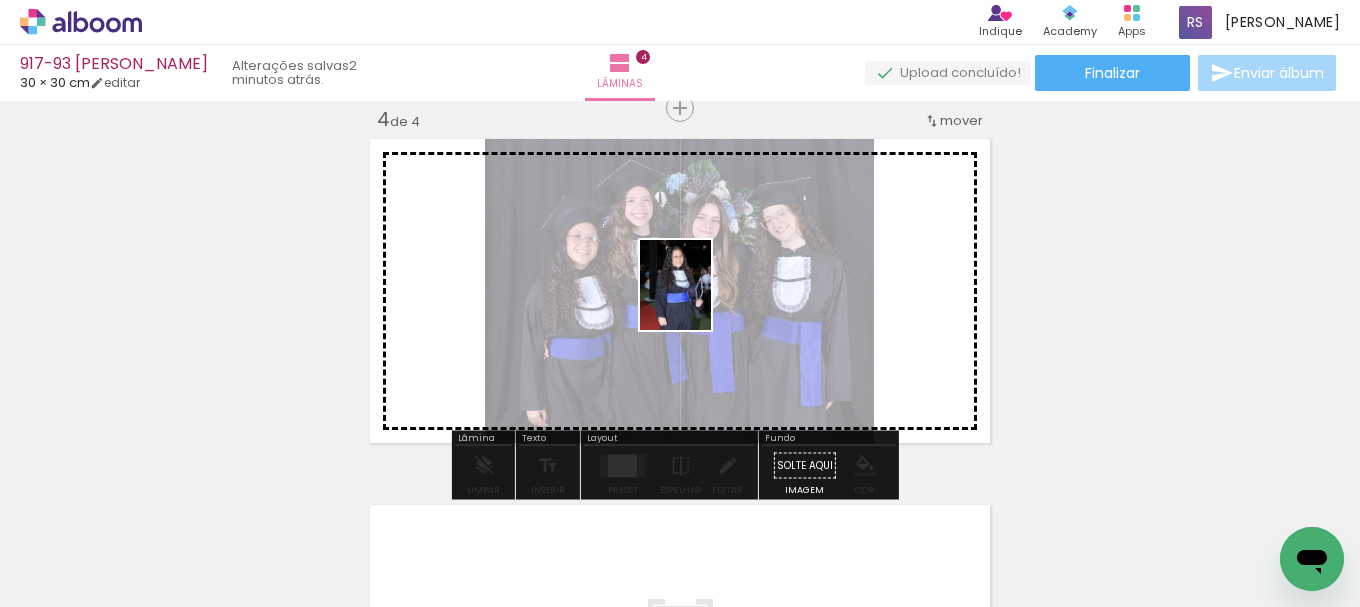 drag, startPoint x: 228, startPoint y: 531, endPoint x: 632, endPoint y: 406, distance: 422.89597 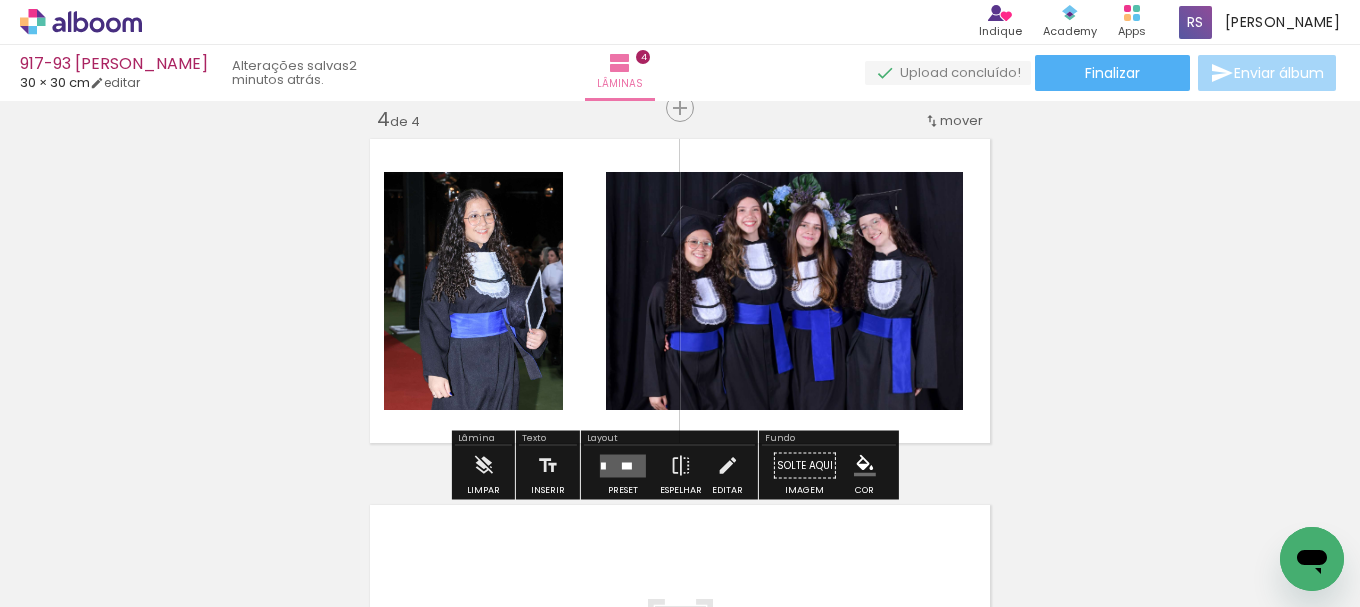 click at bounding box center (623, 465) 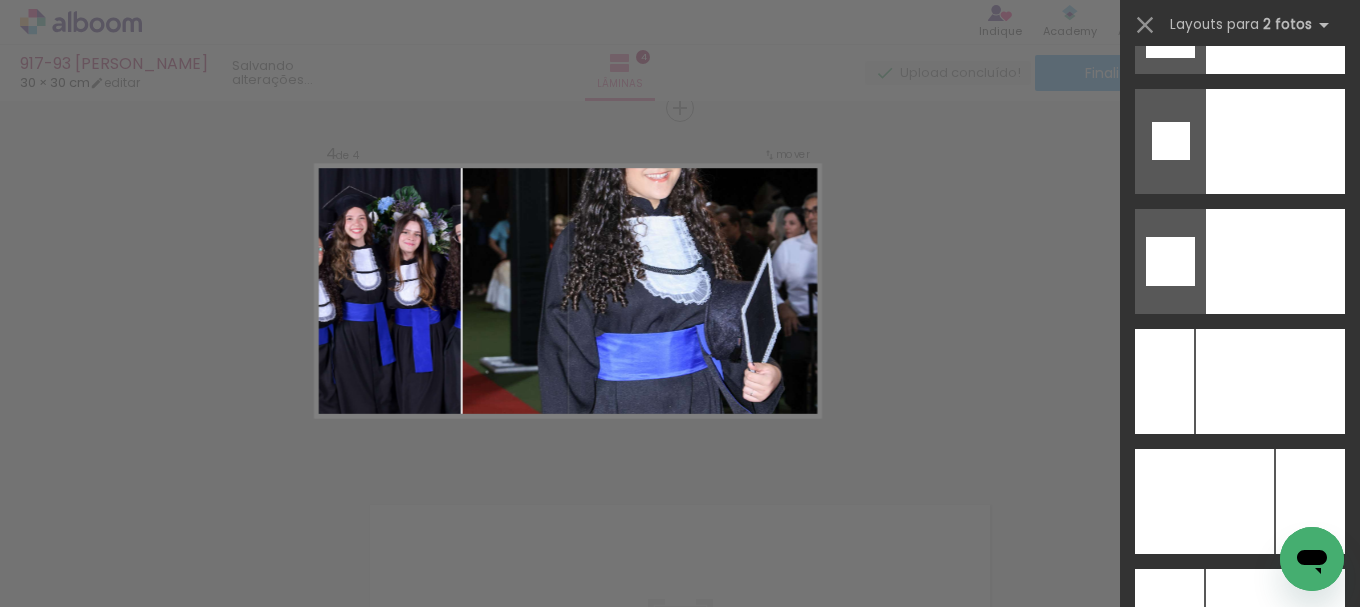 scroll, scrollTop: 8493, scrollLeft: 0, axis: vertical 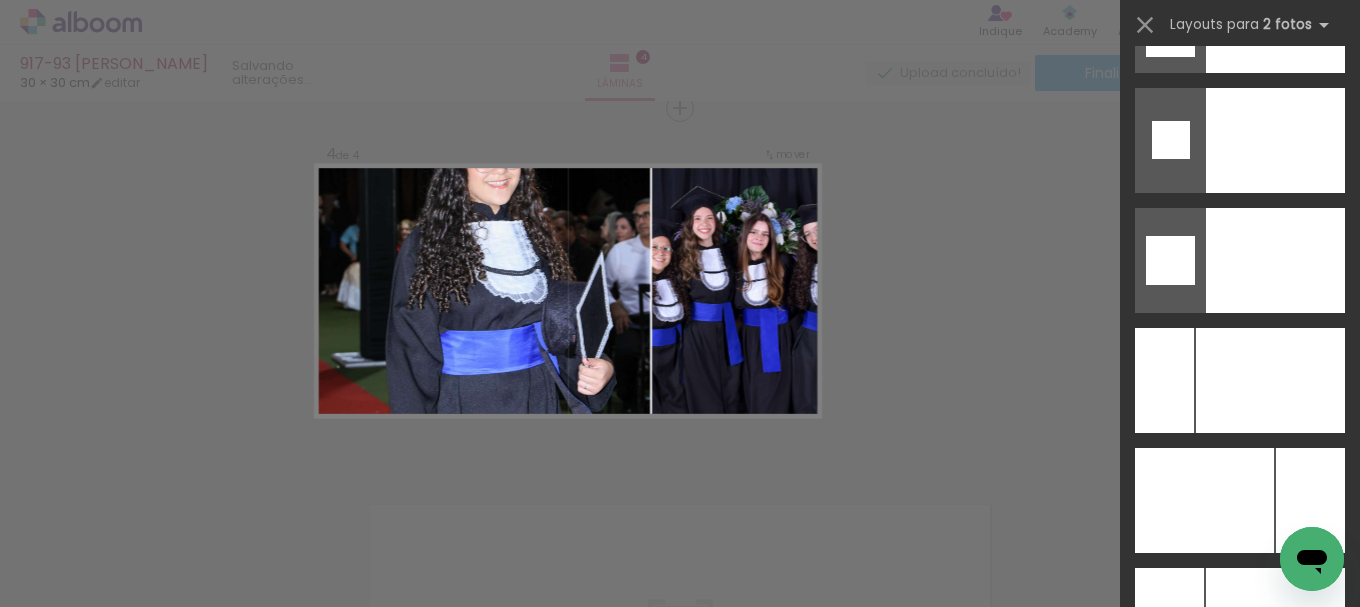 click at bounding box center (1240, 493) 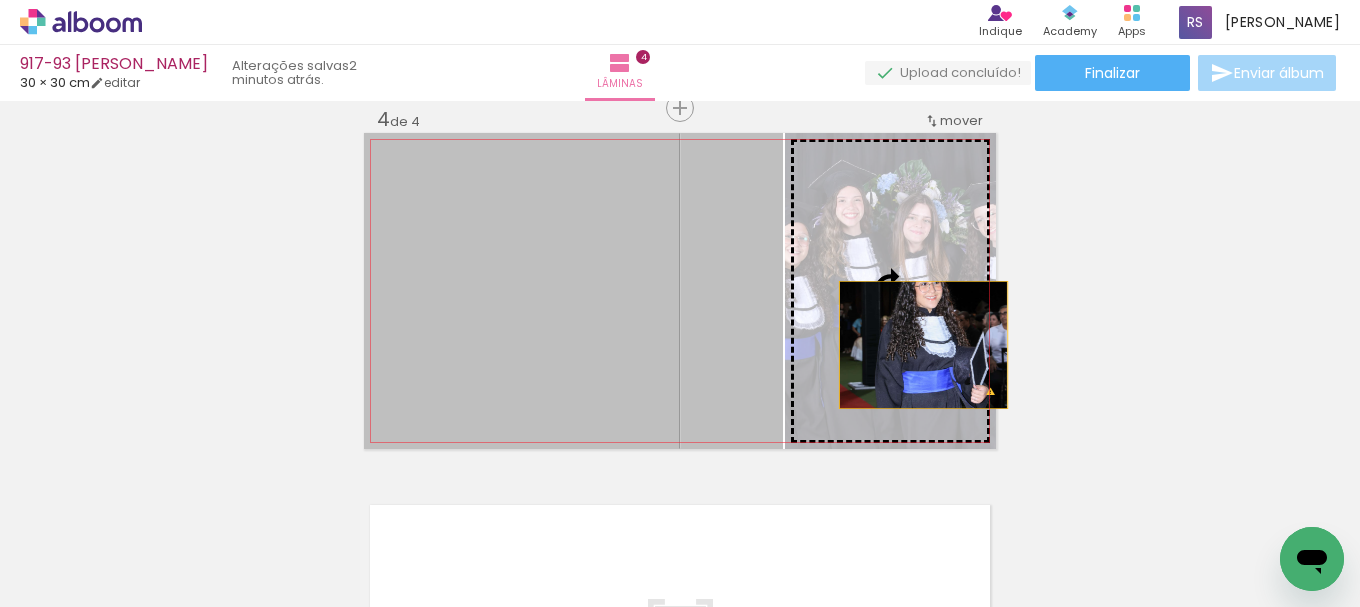 drag, startPoint x: 628, startPoint y: 316, endPoint x: 919, endPoint y: 345, distance: 292.44144 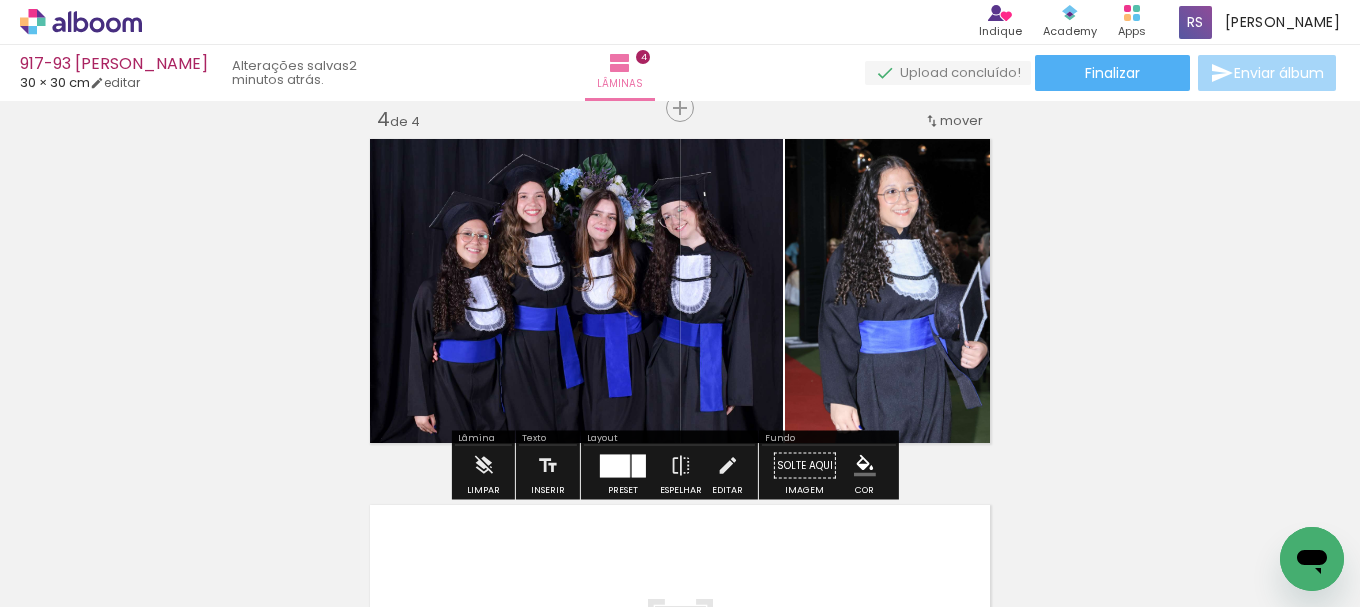 drag, startPoint x: 721, startPoint y: 464, endPoint x: 730, endPoint y: 458, distance: 10.816654 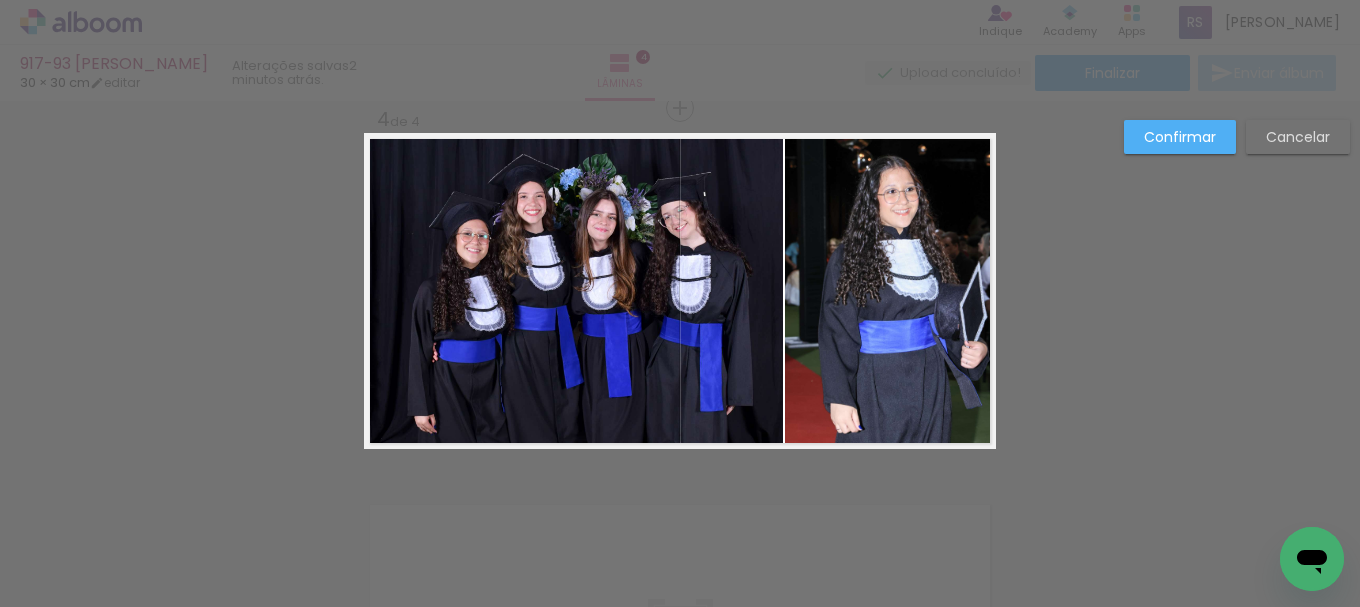 click 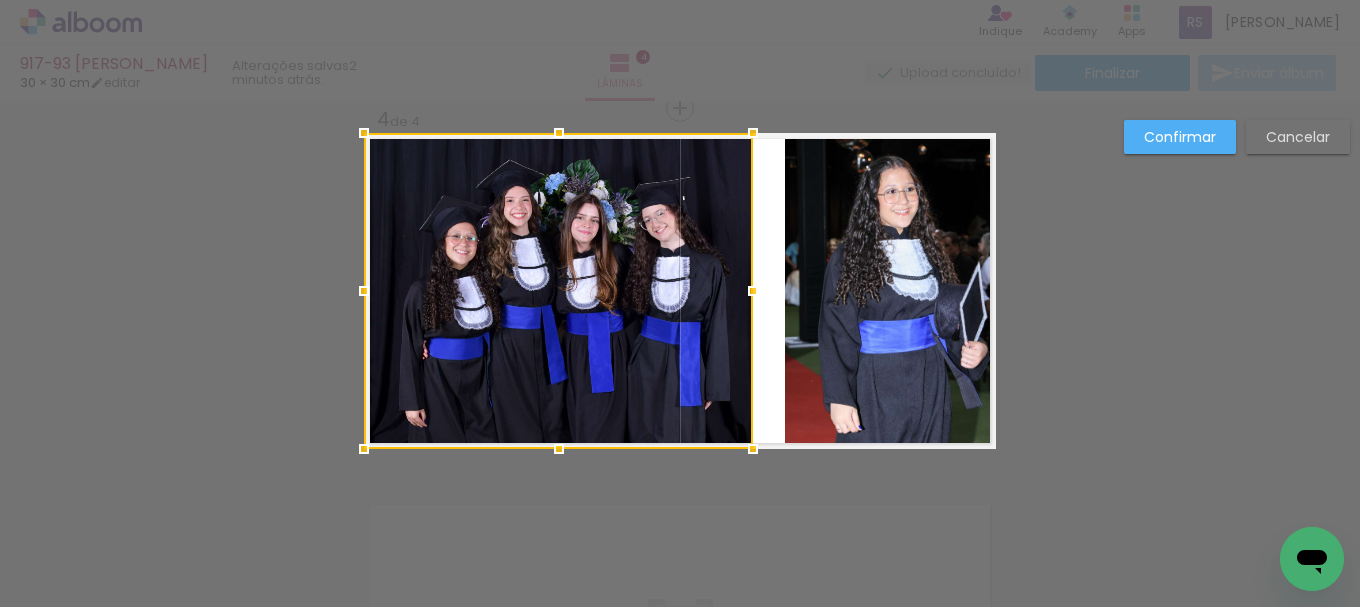 drag, startPoint x: 770, startPoint y: 290, endPoint x: 740, endPoint y: 286, distance: 30.265491 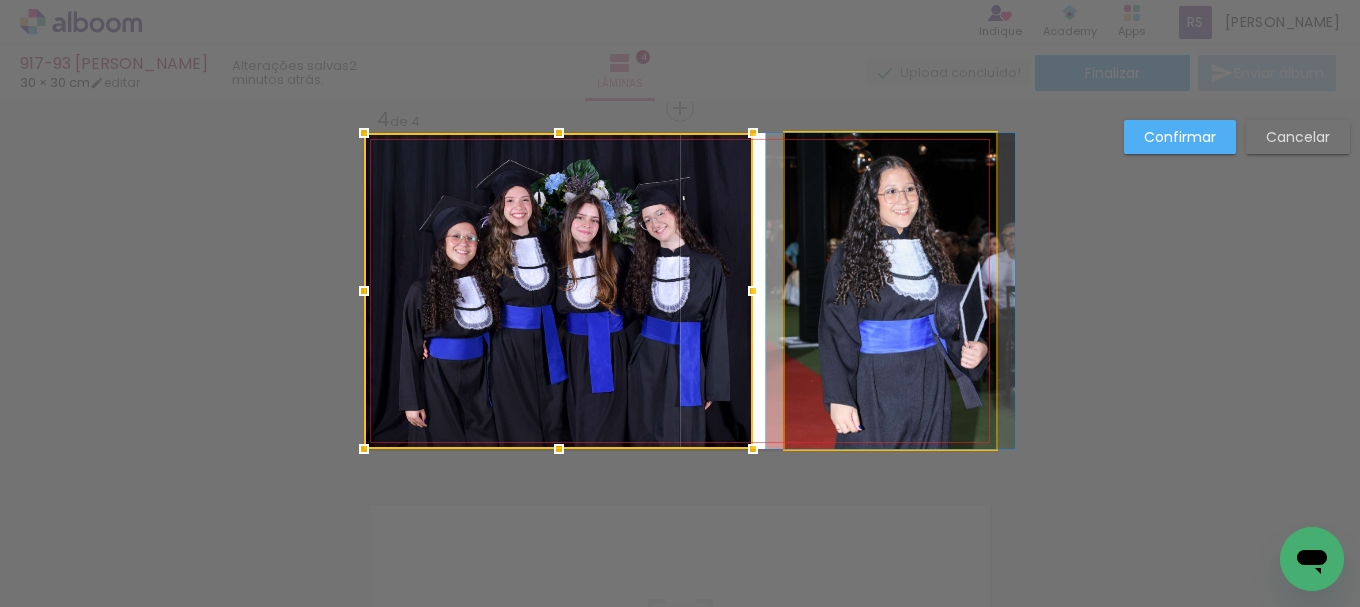 click 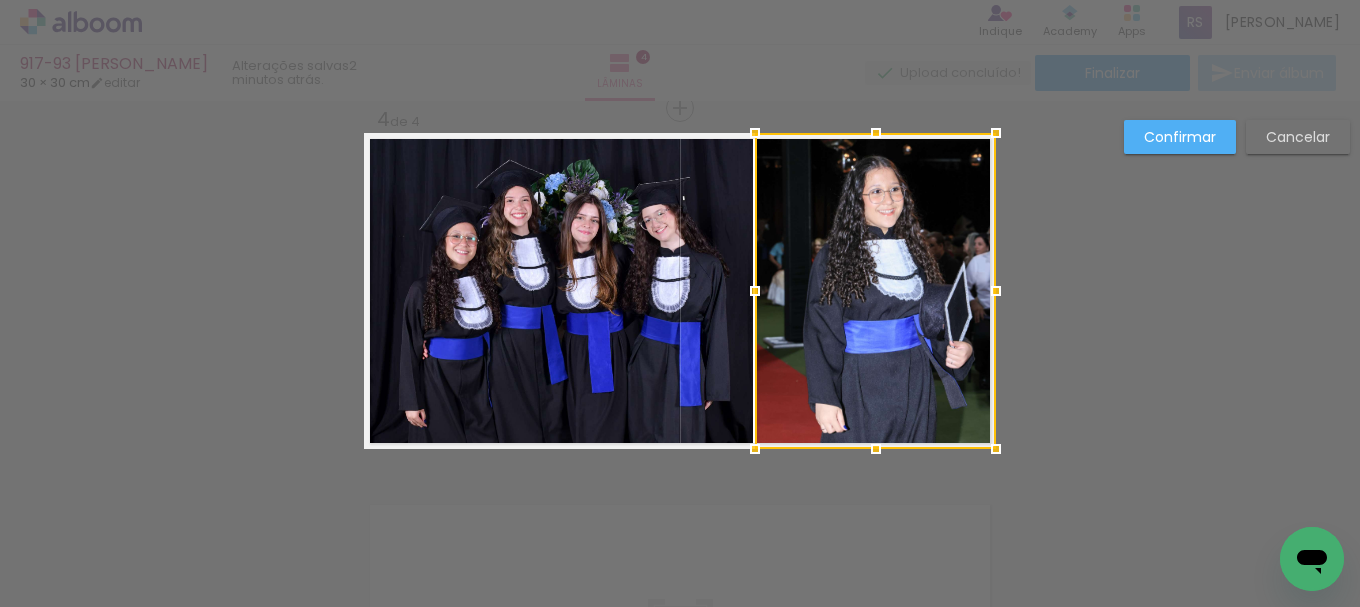 drag, startPoint x: 780, startPoint y: 289, endPoint x: 750, endPoint y: 289, distance: 30 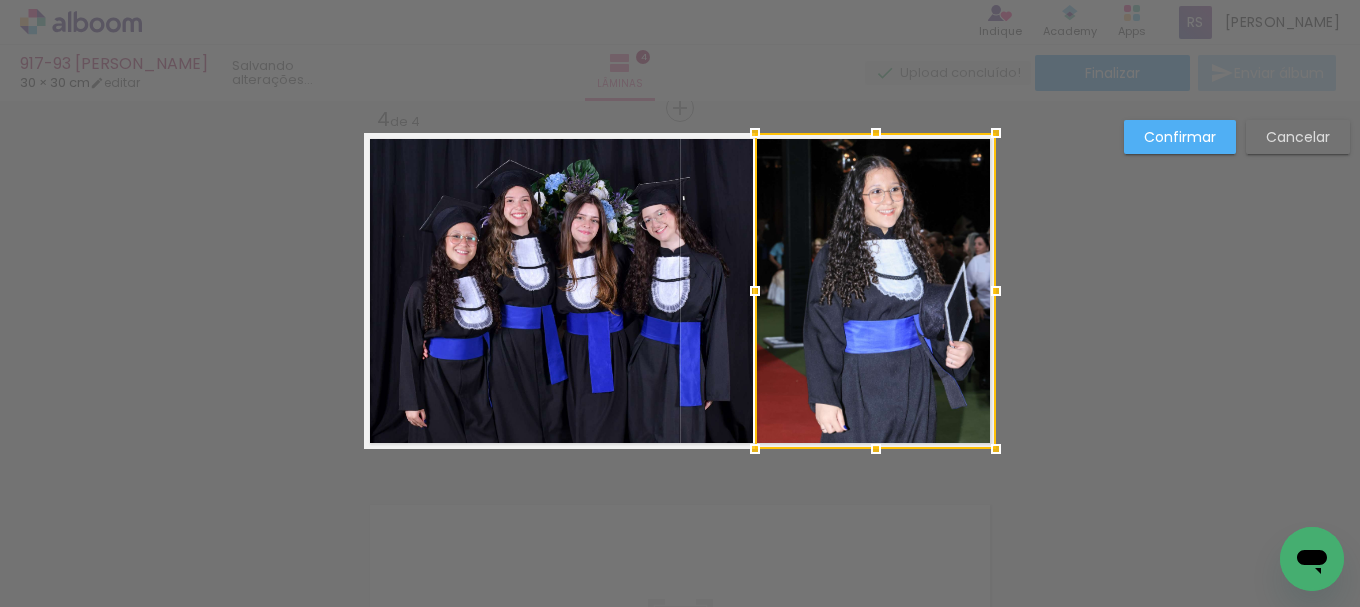 click on "Confirmar" at bounding box center (0, 0) 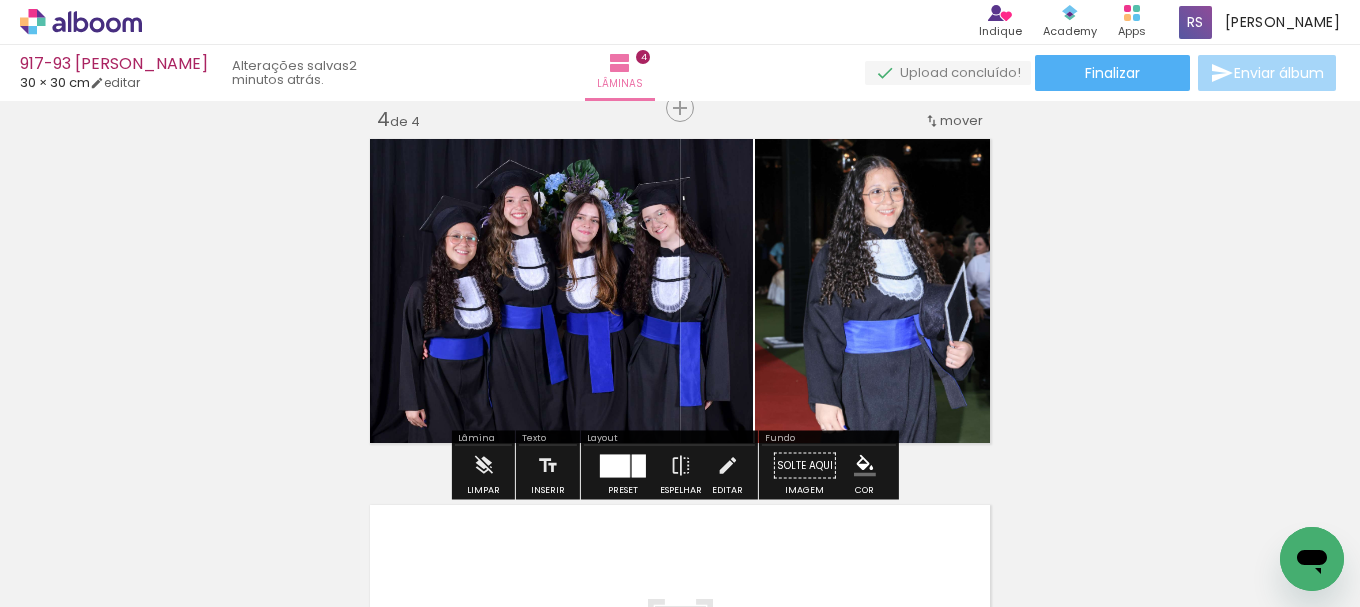 click at bounding box center (865, 466) 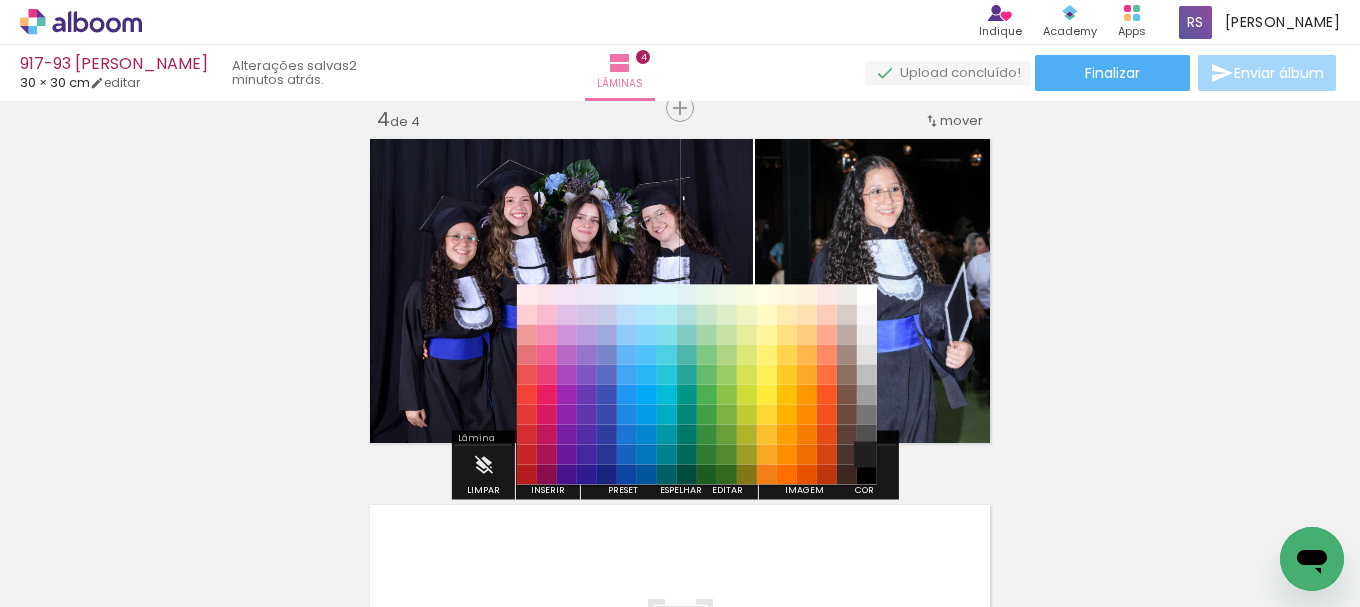 click on "#212121" at bounding box center (867, 455) 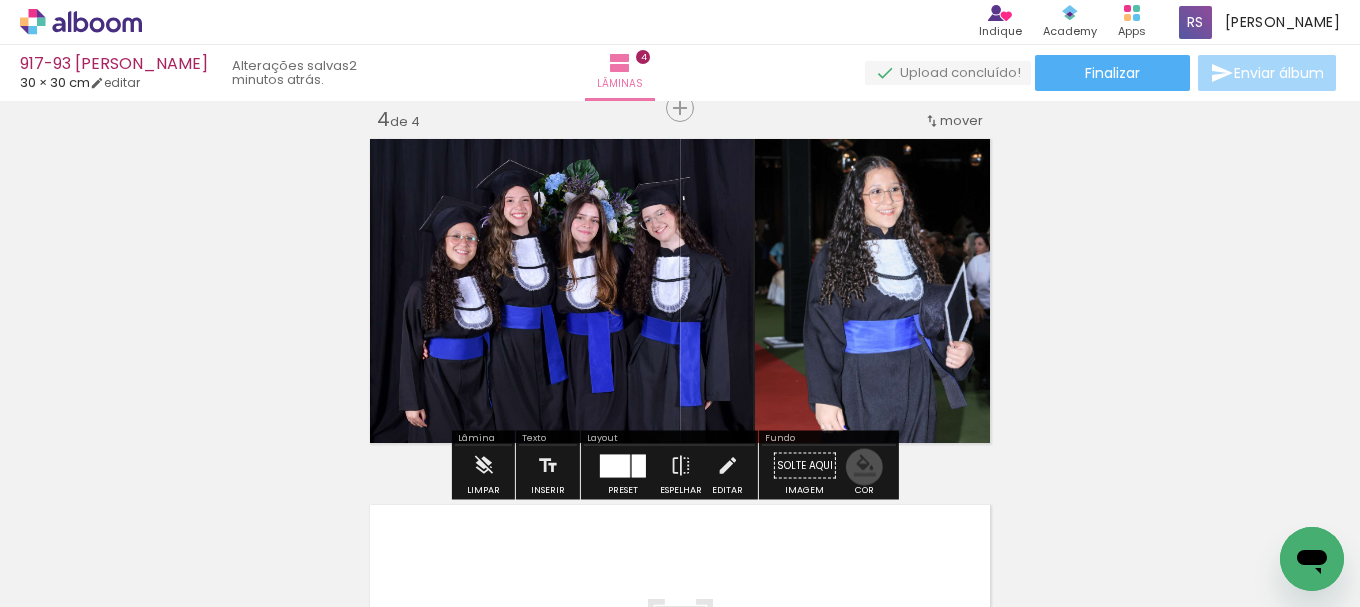 click at bounding box center [865, 466] 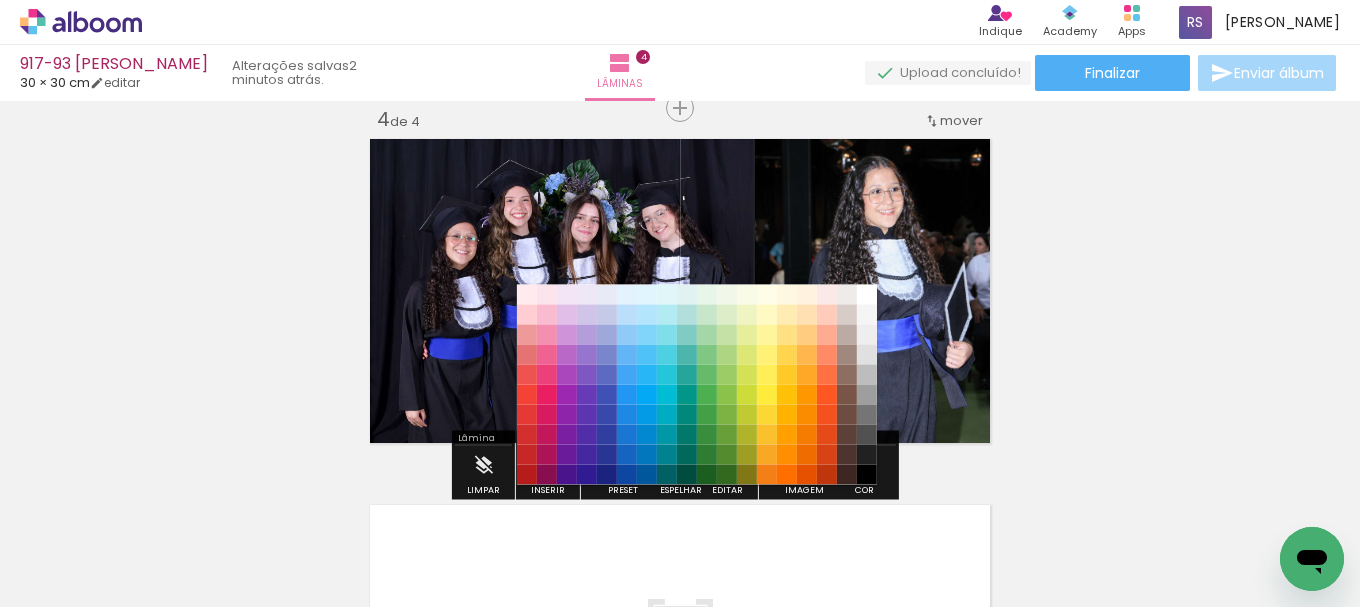 click on "#000000" at bounding box center (867, 475) 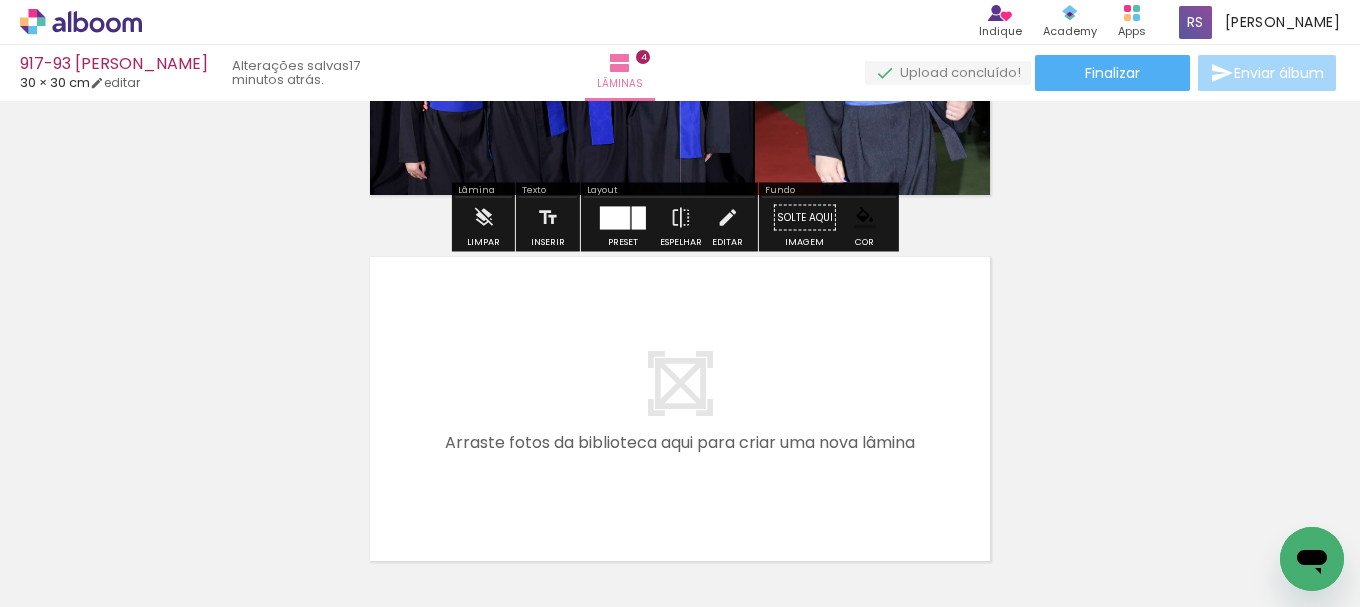 scroll, scrollTop: 1424, scrollLeft: 0, axis: vertical 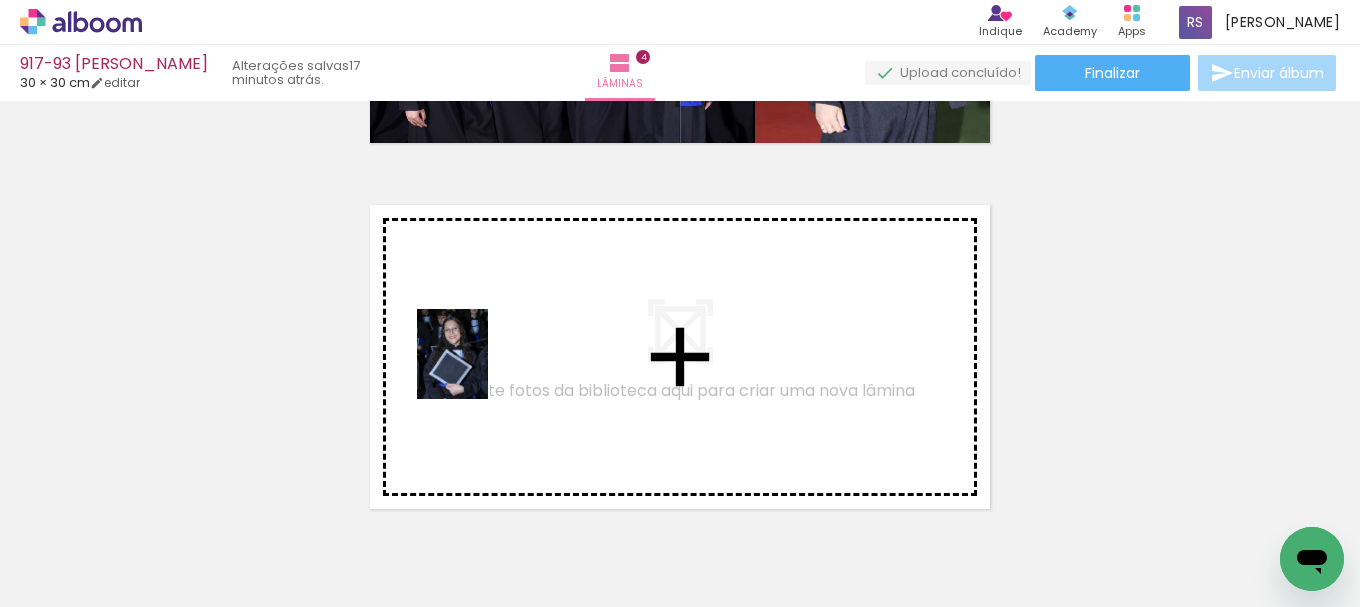 drag, startPoint x: 223, startPoint y: 532, endPoint x: 493, endPoint y: 362, distance: 319.06113 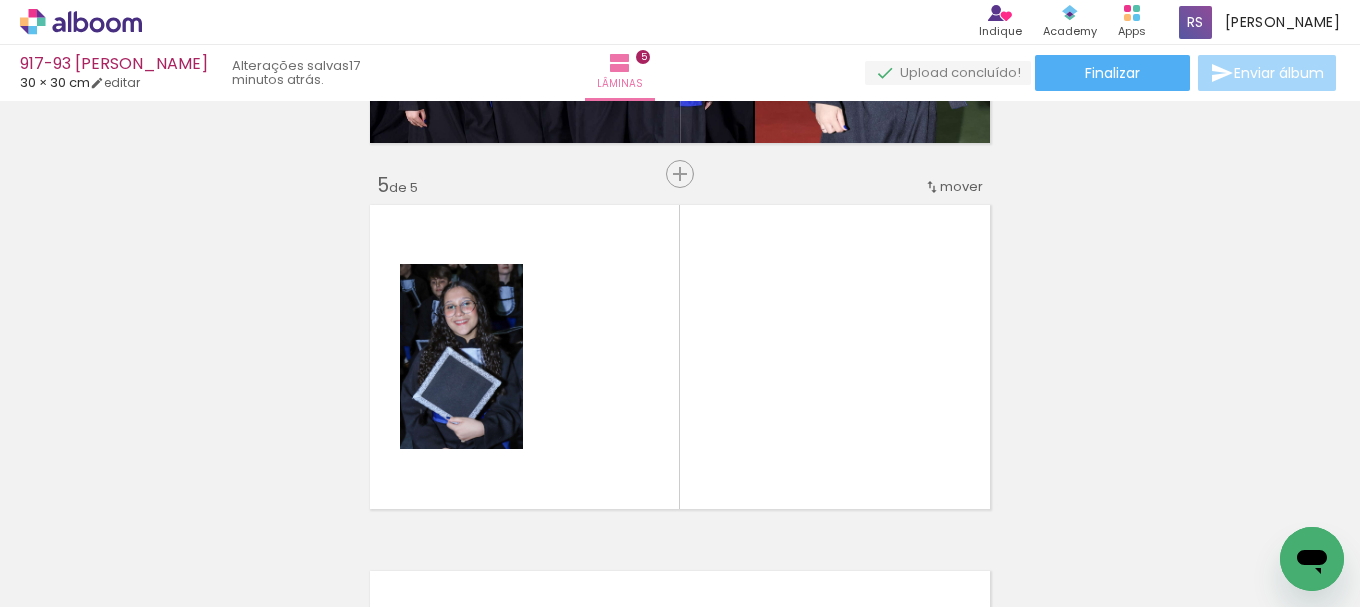 scroll, scrollTop: 1490, scrollLeft: 0, axis: vertical 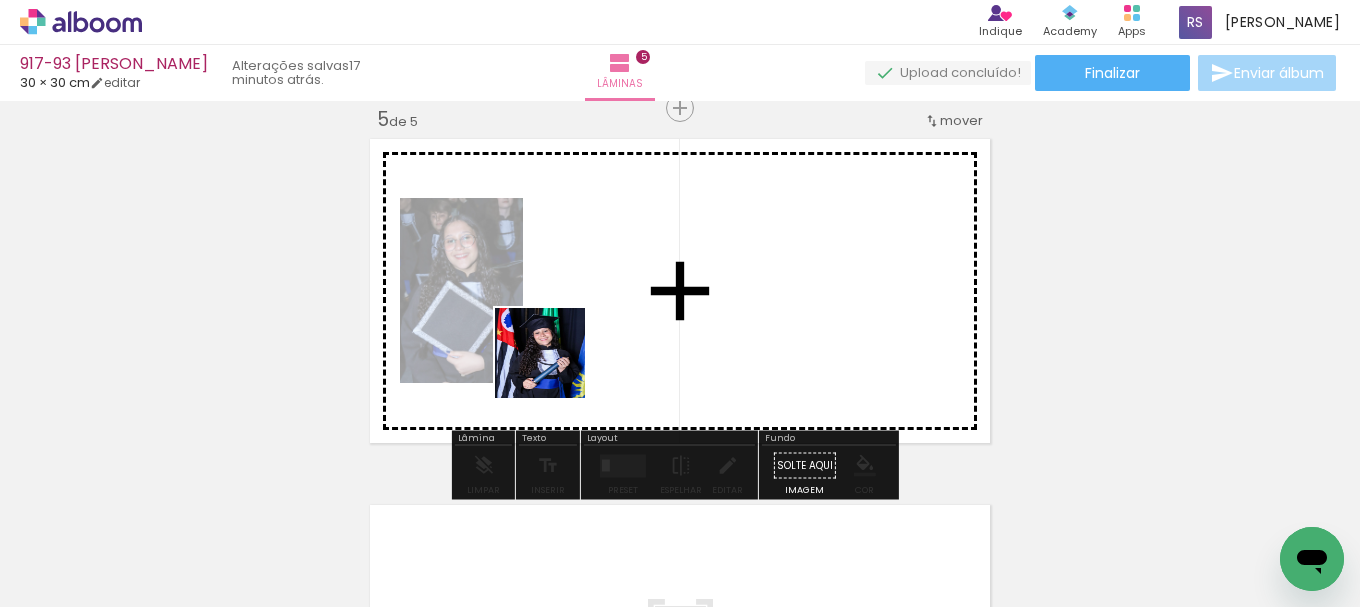 drag, startPoint x: 449, startPoint y: 414, endPoint x: 558, endPoint y: 367, distance: 118.70131 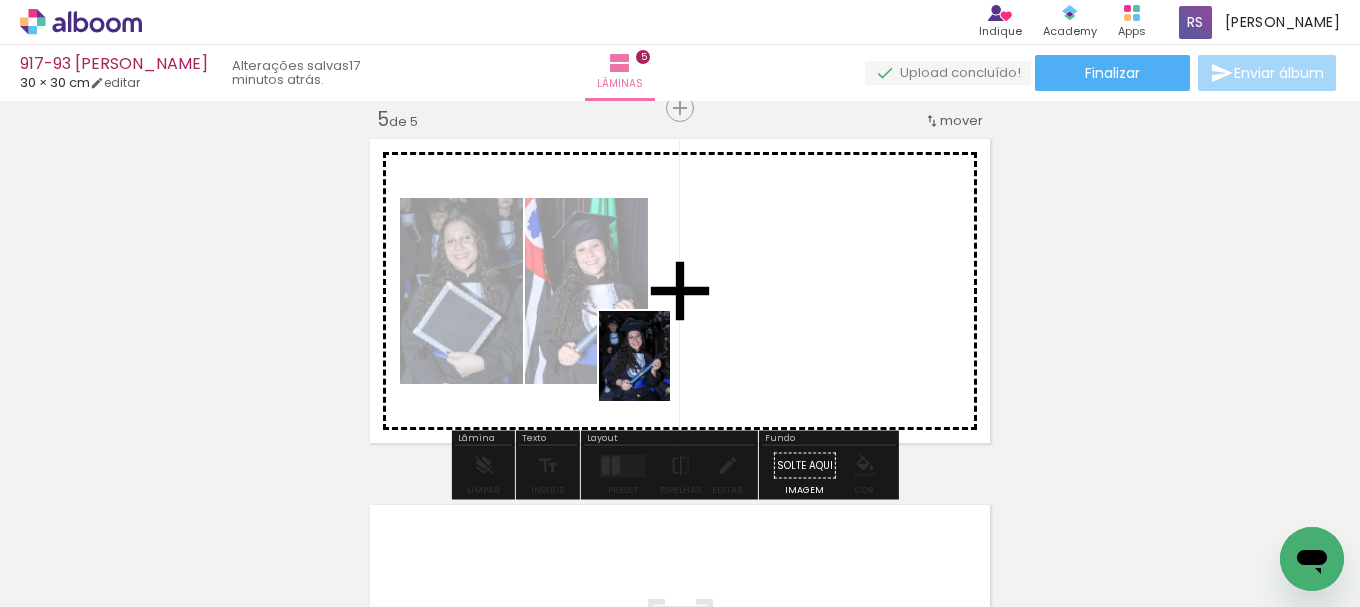 drag, startPoint x: 326, startPoint y: 553, endPoint x: 665, endPoint y: 361, distance: 389.59595 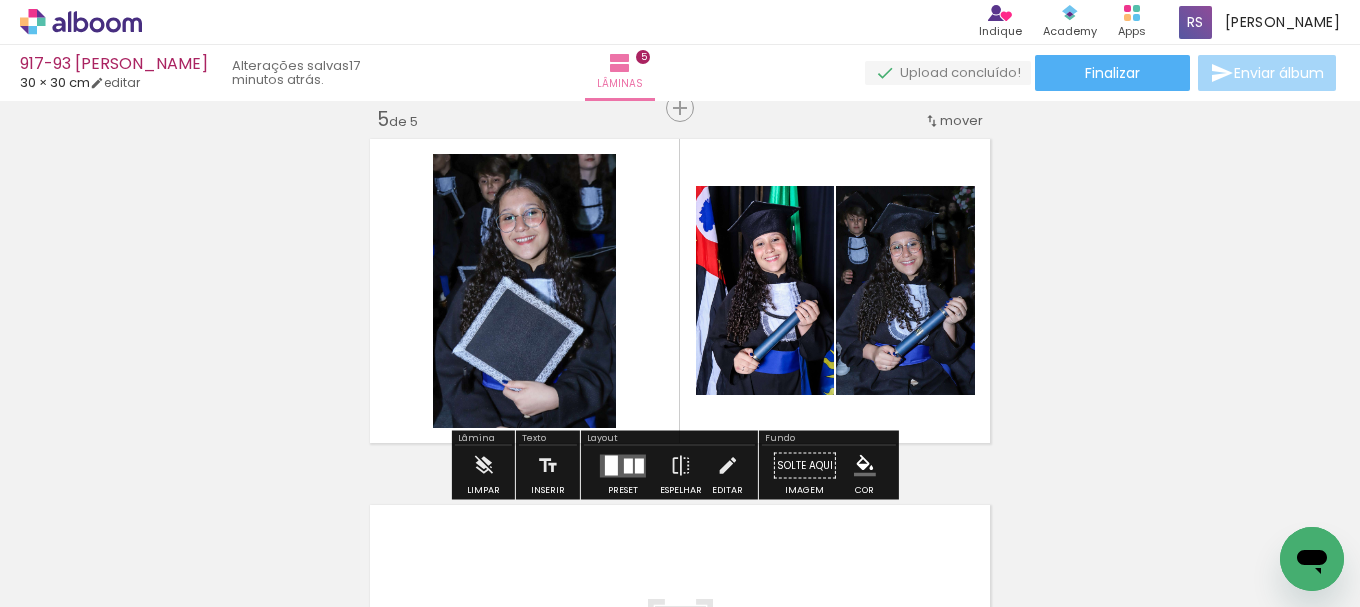 click at bounding box center [628, 465] 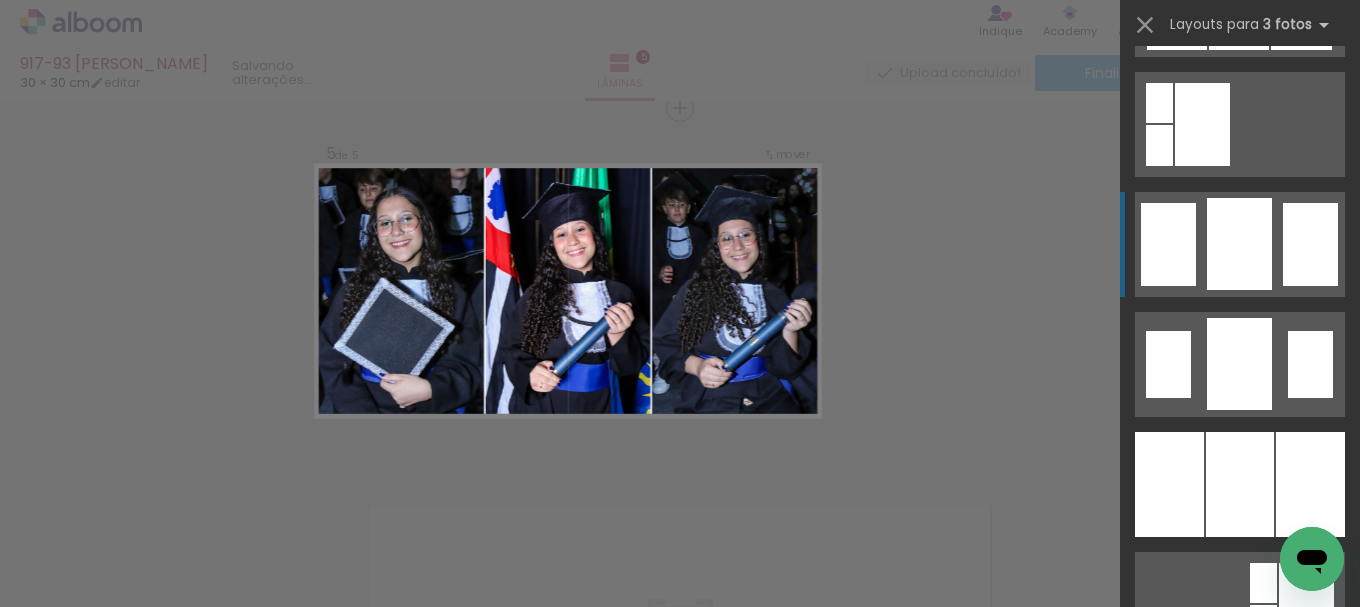 scroll, scrollTop: 1600, scrollLeft: 0, axis: vertical 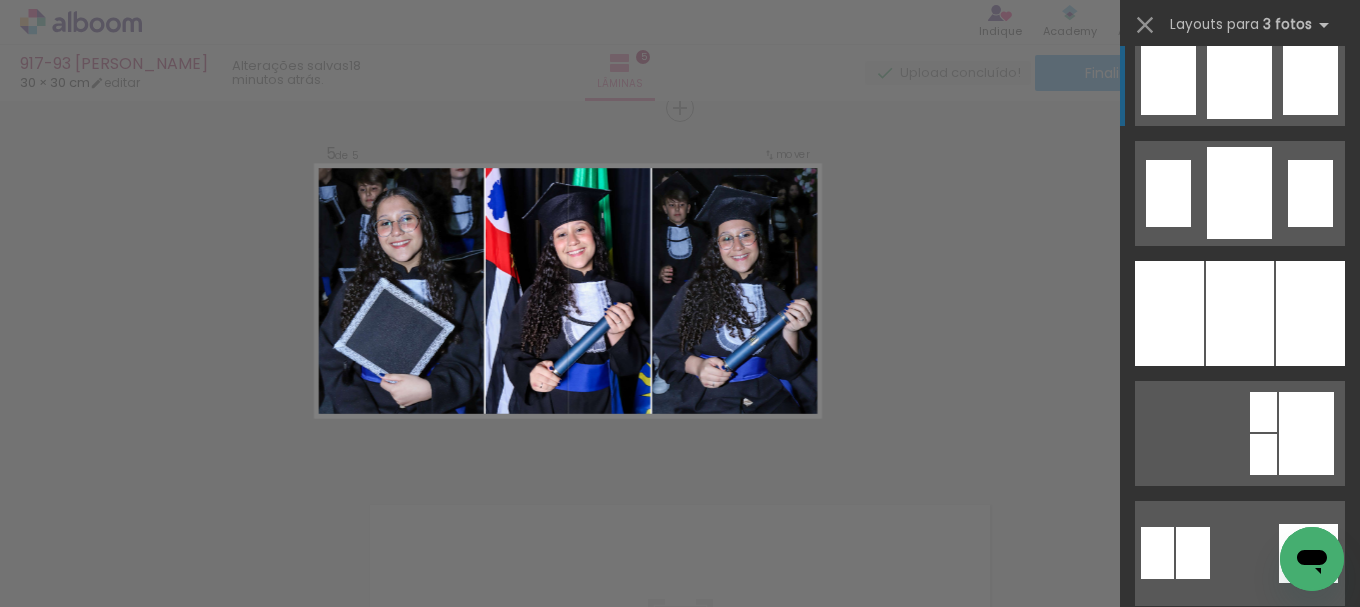 click at bounding box center [1240, 313] 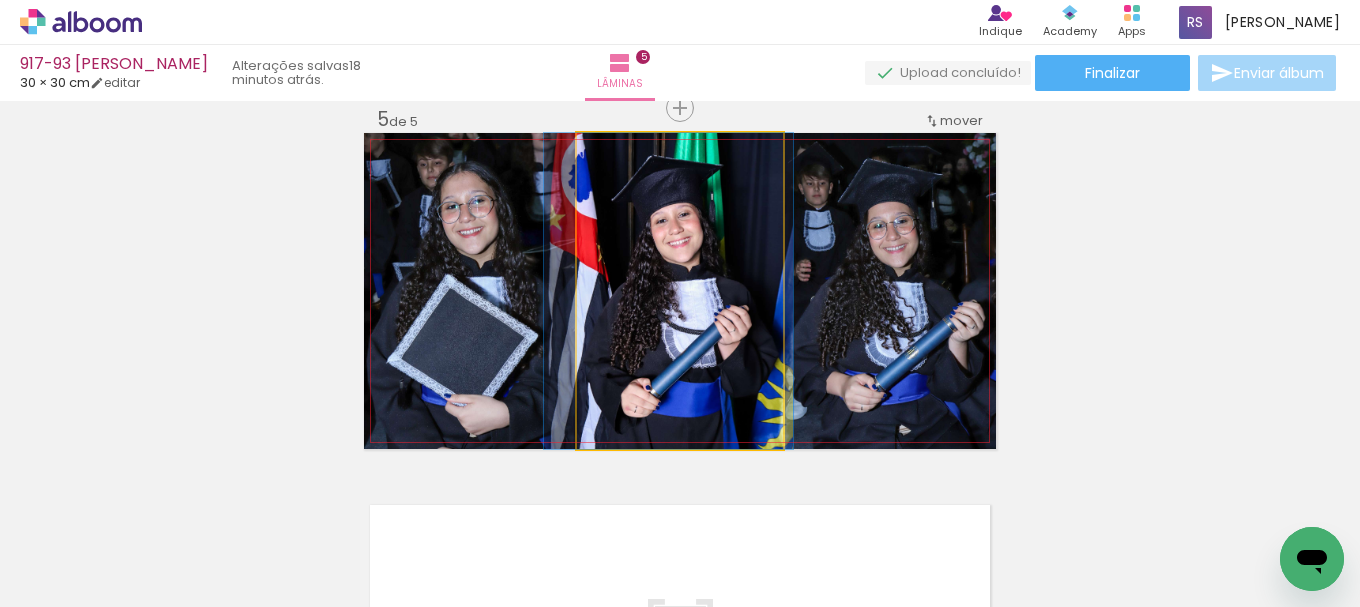 drag, startPoint x: 654, startPoint y: 359, endPoint x: 643, endPoint y: 358, distance: 11.045361 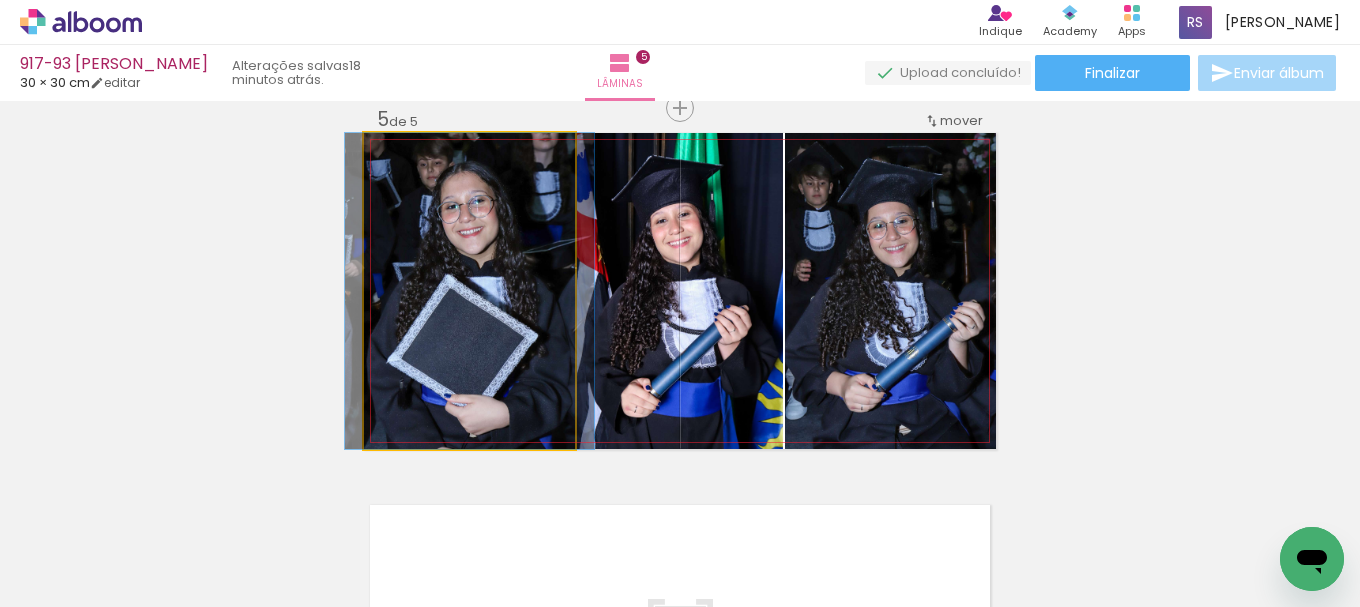 click 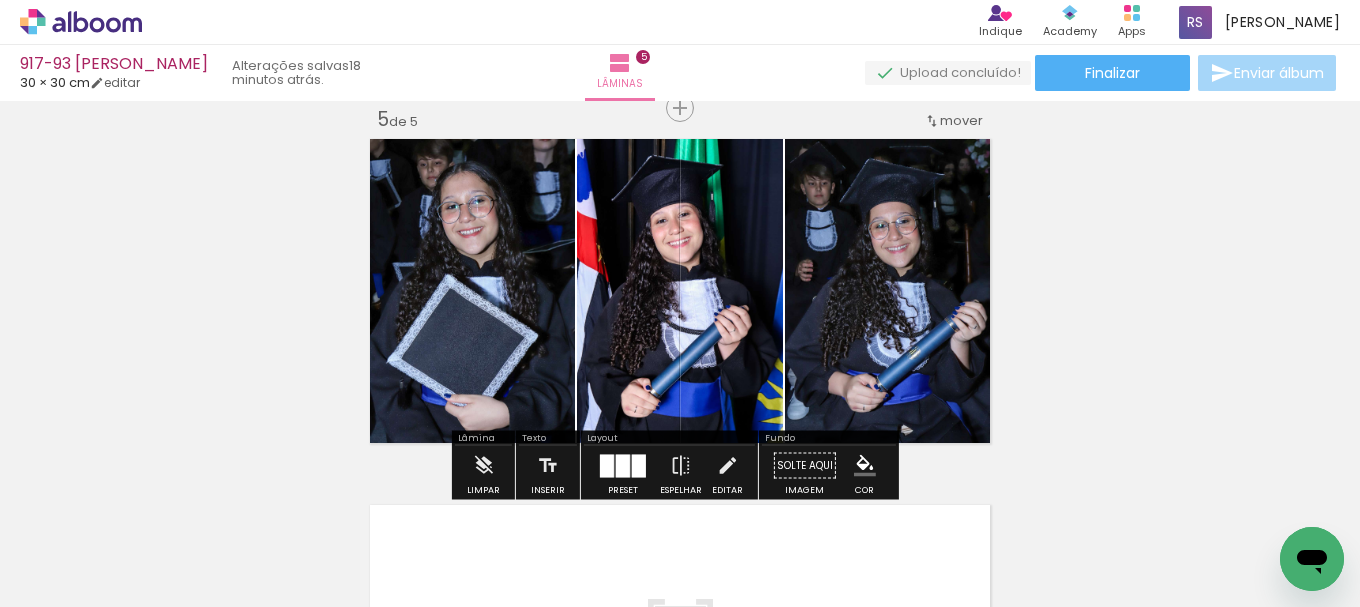 click at bounding box center [865, 466] 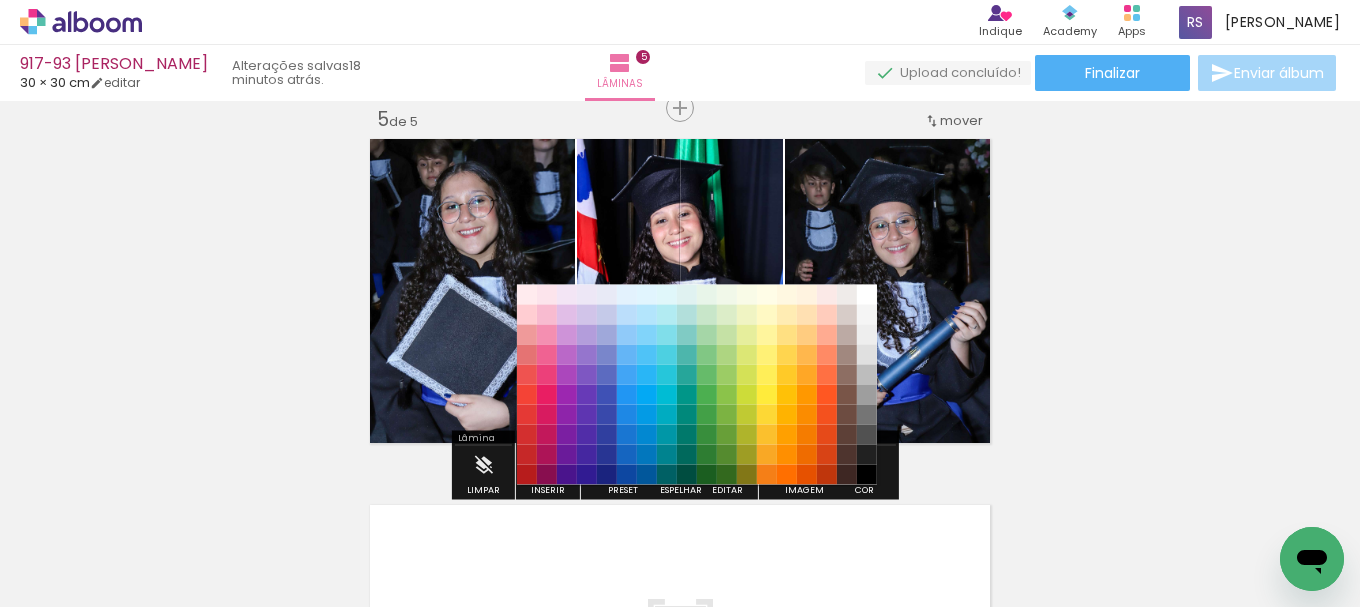 click on "#212121" at bounding box center [867, 455] 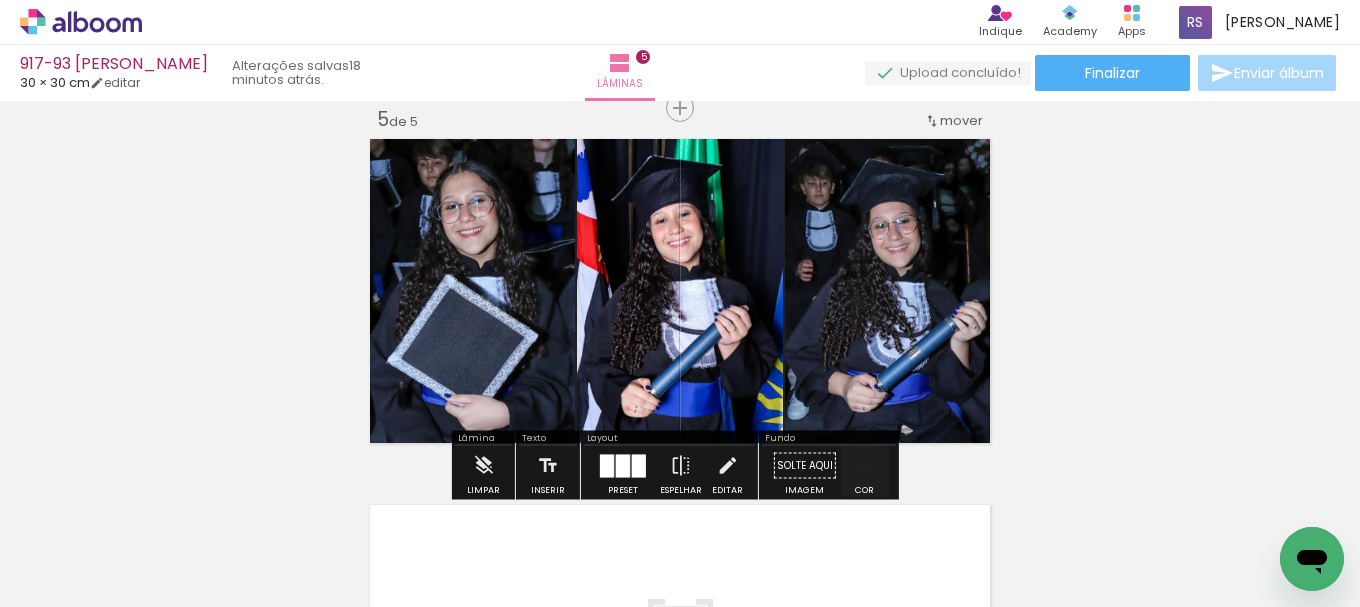 click at bounding box center (865, 466) 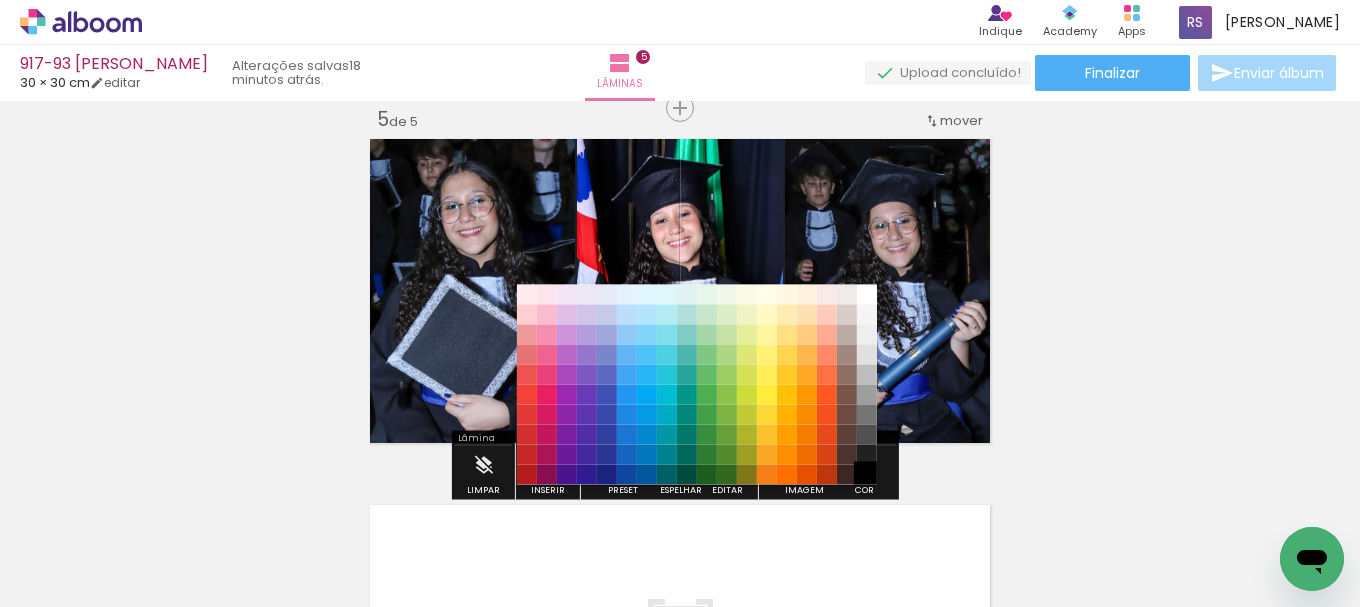 click on "#000000" at bounding box center (867, 475) 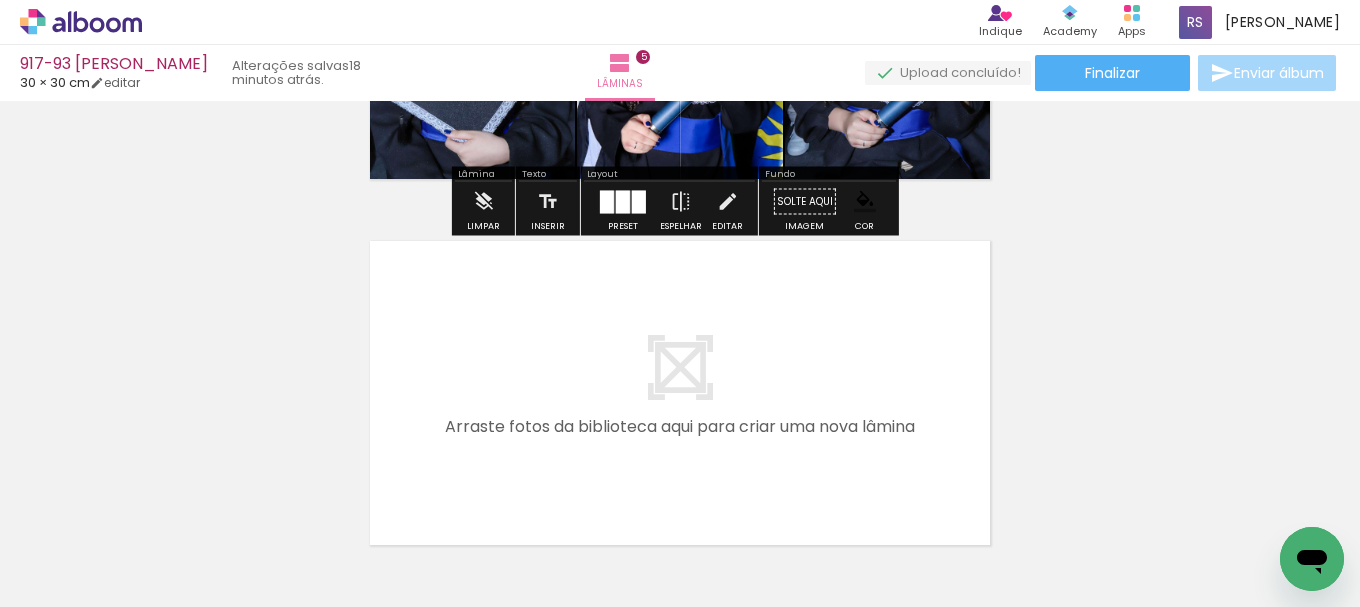 scroll, scrollTop: 1790, scrollLeft: 0, axis: vertical 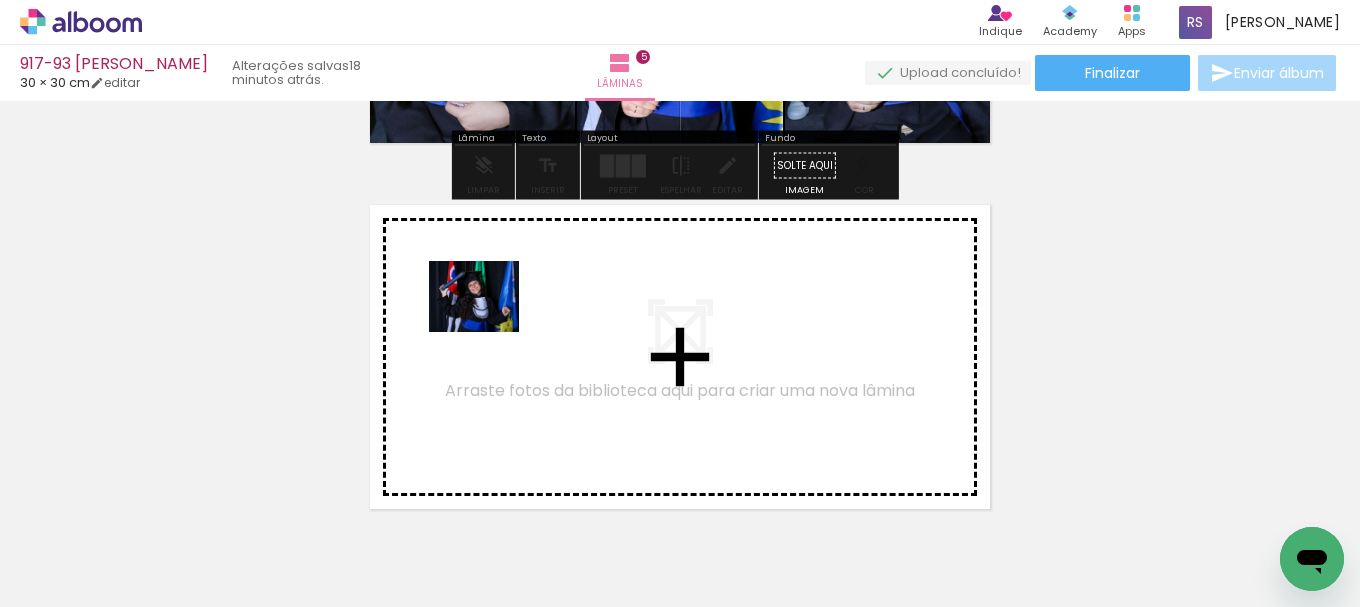 drag, startPoint x: 195, startPoint y: 536, endPoint x: 489, endPoint y: 321, distance: 364.2266 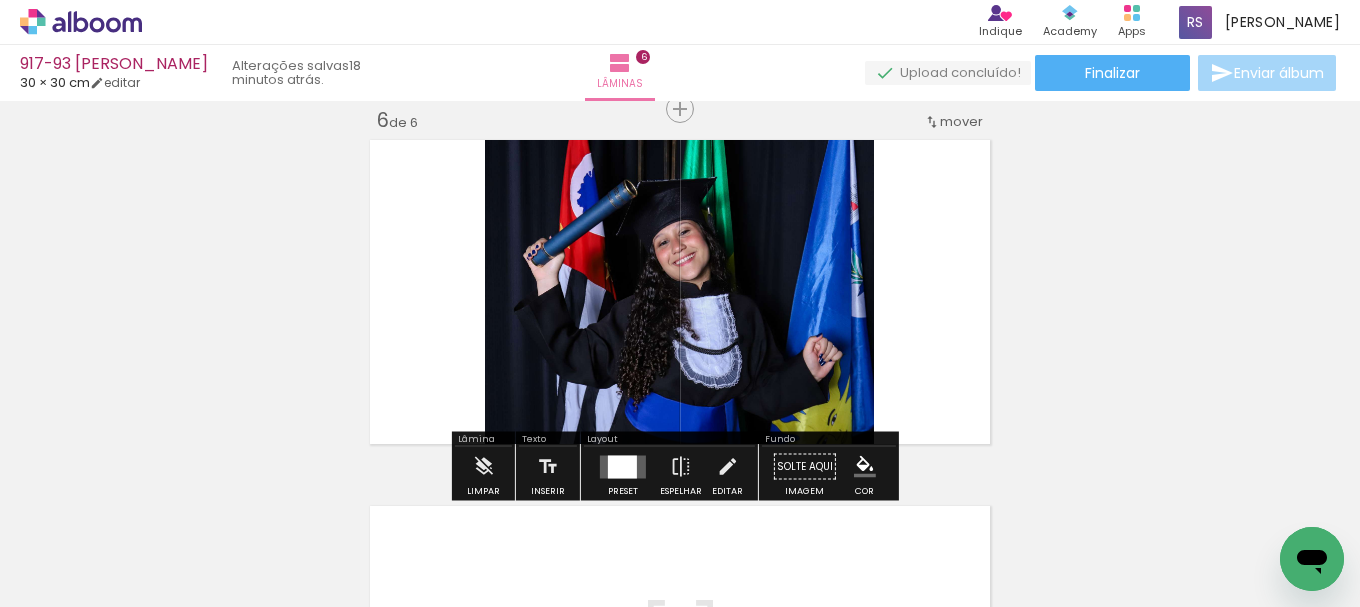 scroll, scrollTop: 1856, scrollLeft: 0, axis: vertical 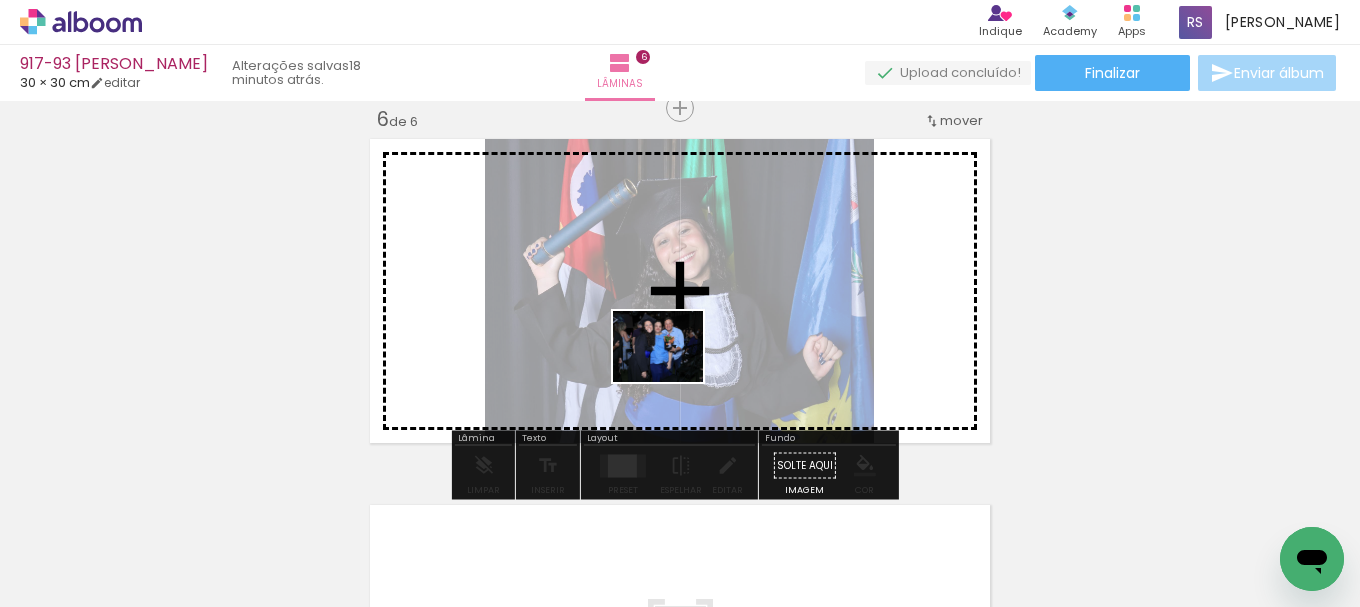 drag, startPoint x: 177, startPoint y: 545, endPoint x: 673, endPoint y: 371, distance: 525.6348 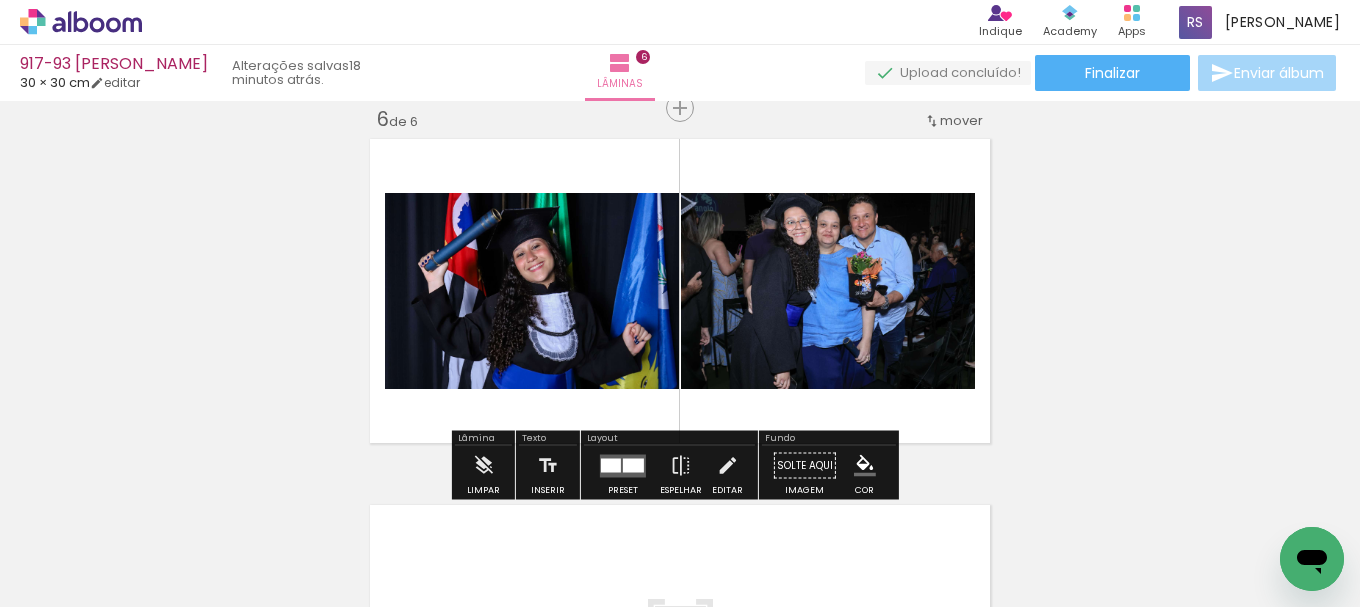 click at bounding box center [611, 465] 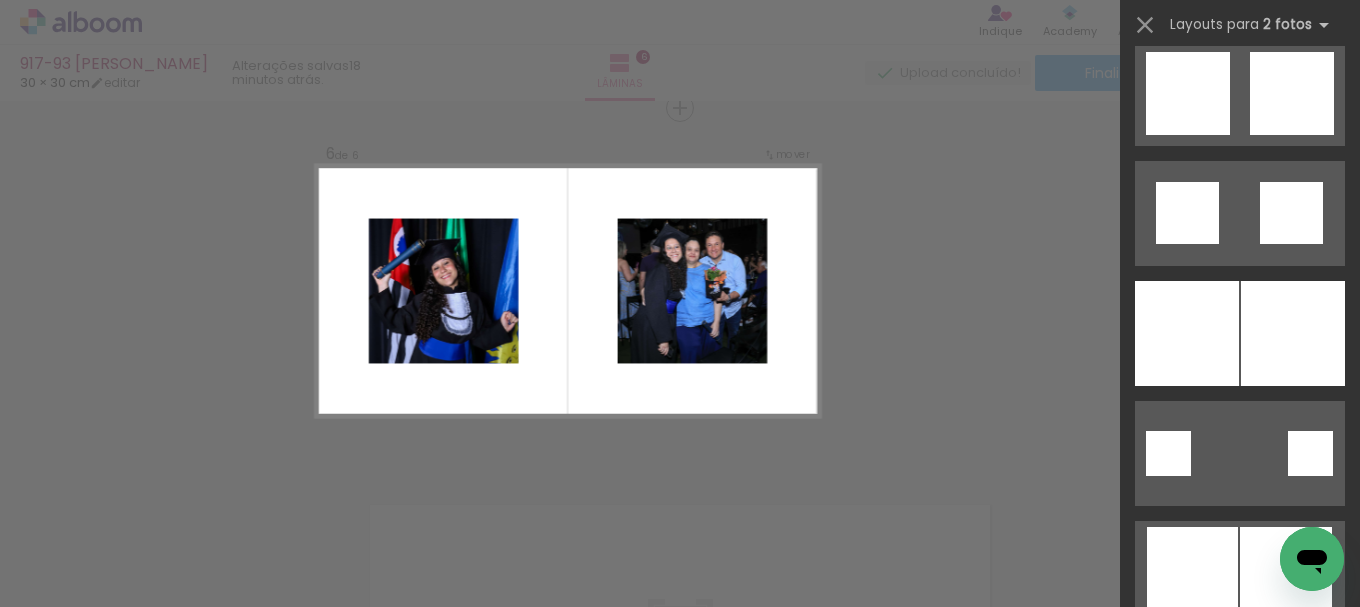scroll, scrollTop: 3200, scrollLeft: 0, axis: vertical 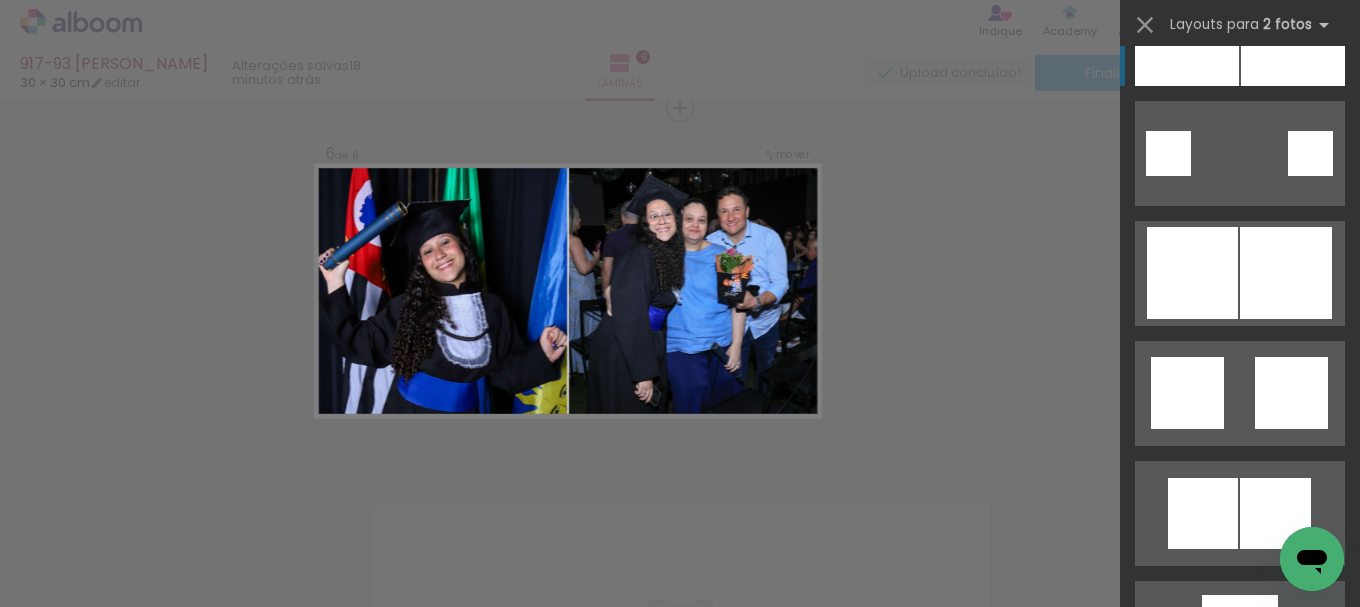 click at bounding box center (1293, 33) 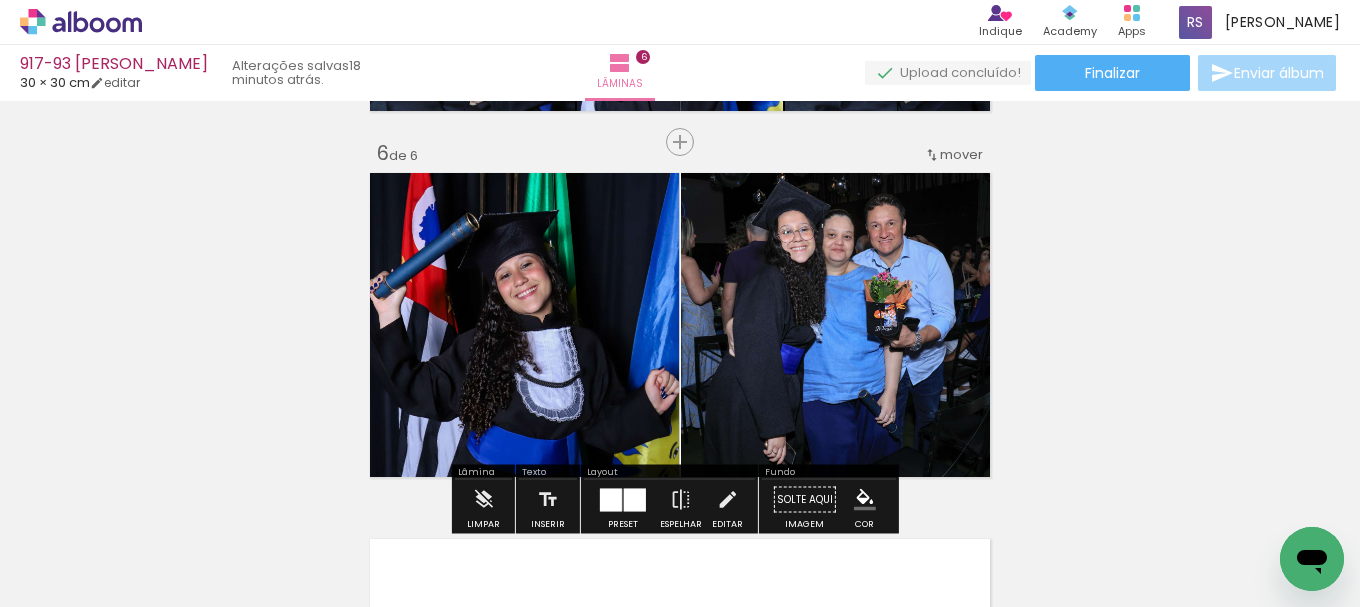 scroll, scrollTop: 1856, scrollLeft: 0, axis: vertical 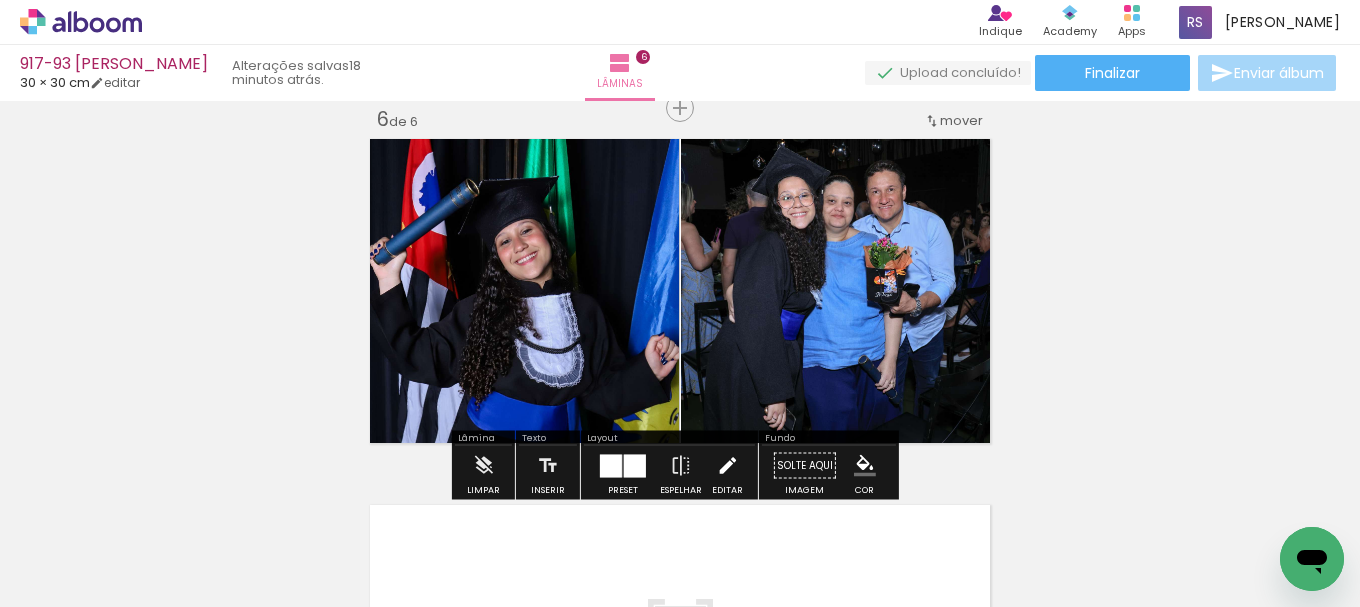 click at bounding box center (727, 466) 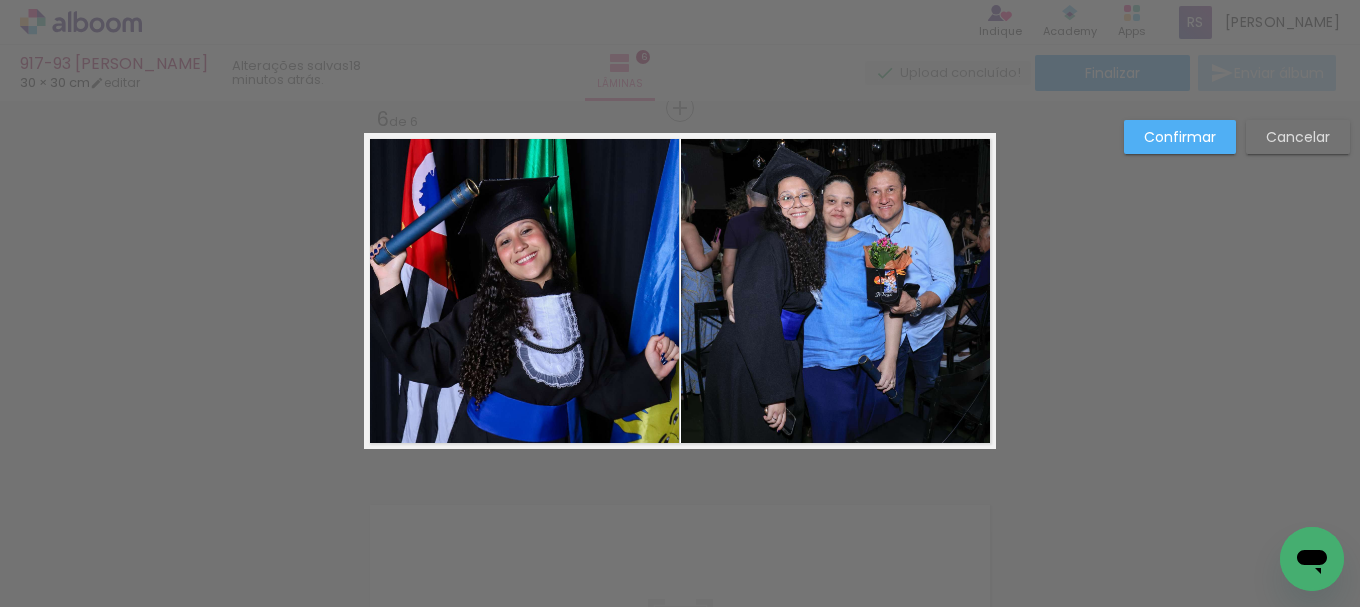 click 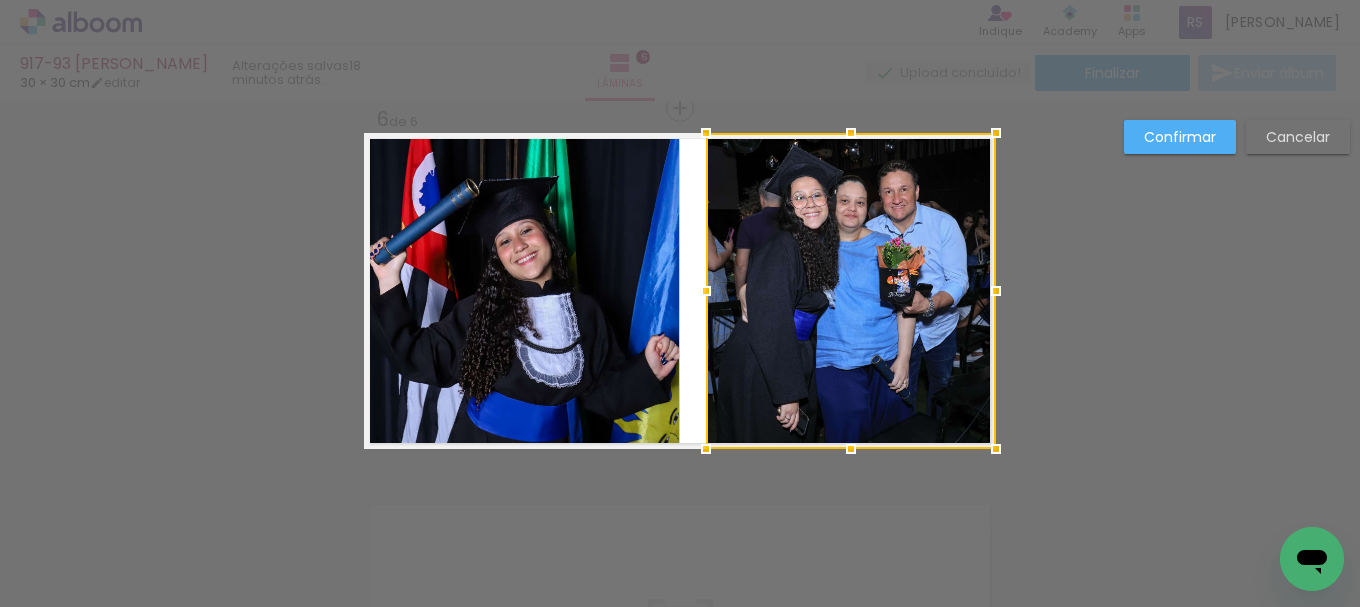 drag, startPoint x: 681, startPoint y: 298, endPoint x: 706, endPoint y: 284, distance: 28.653097 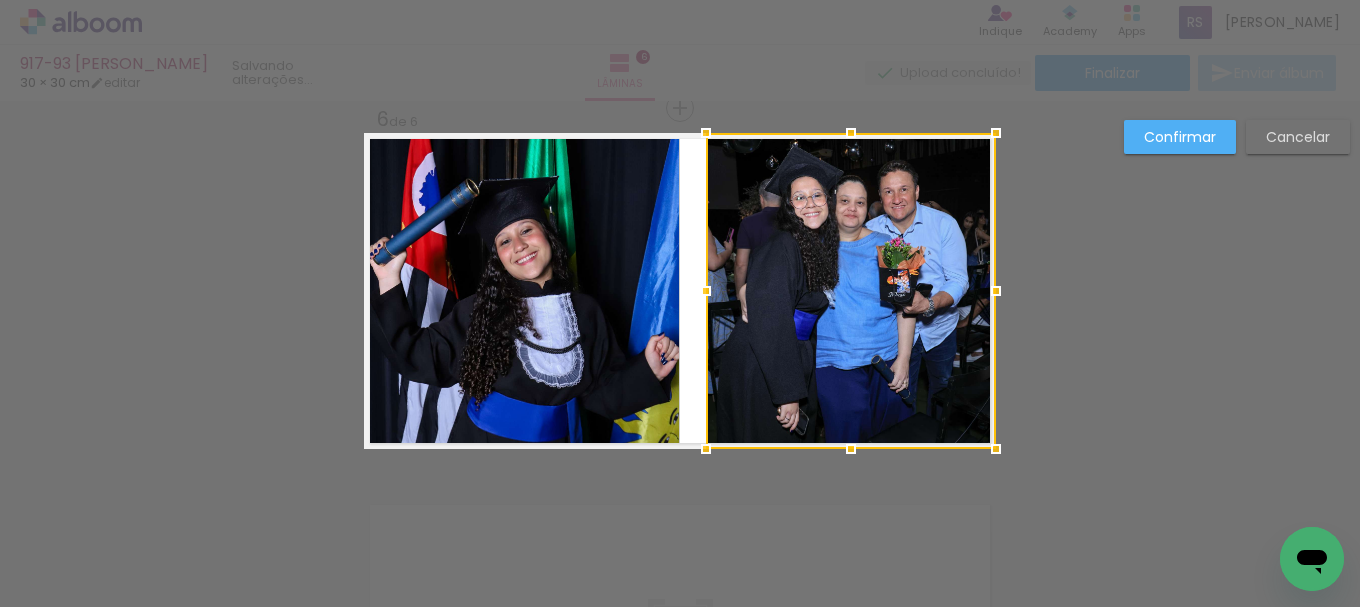 click 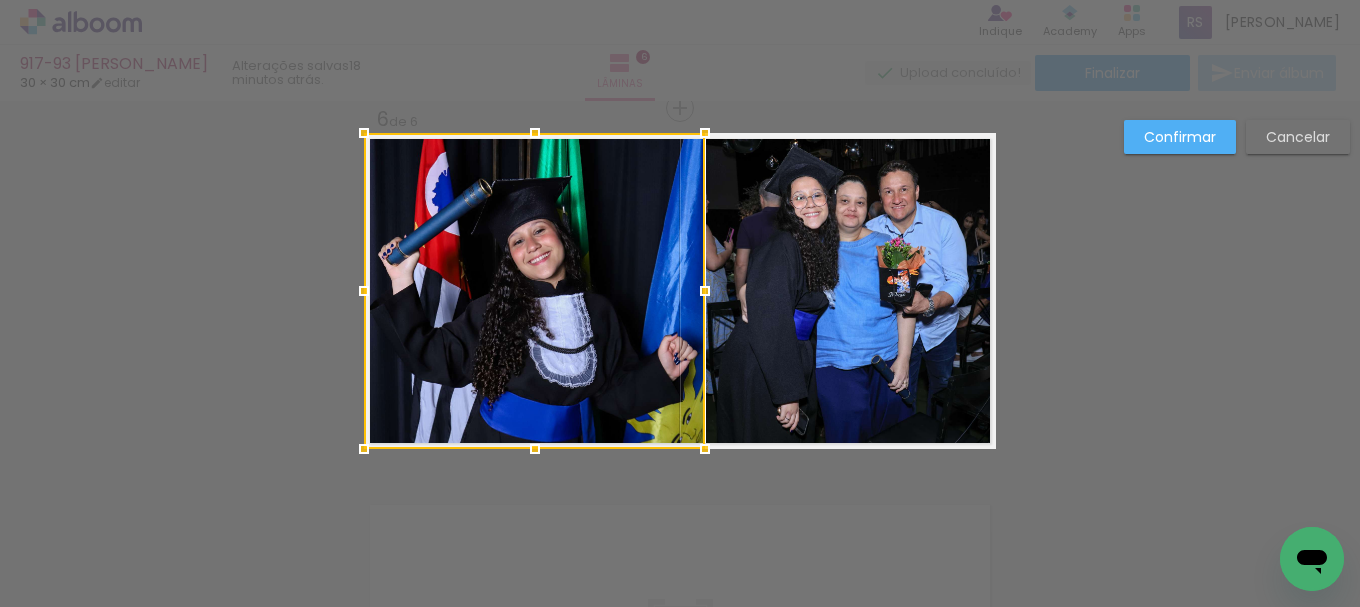 drag, startPoint x: 677, startPoint y: 281, endPoint x: 696, endPoint y: 276, distance: 19.646883 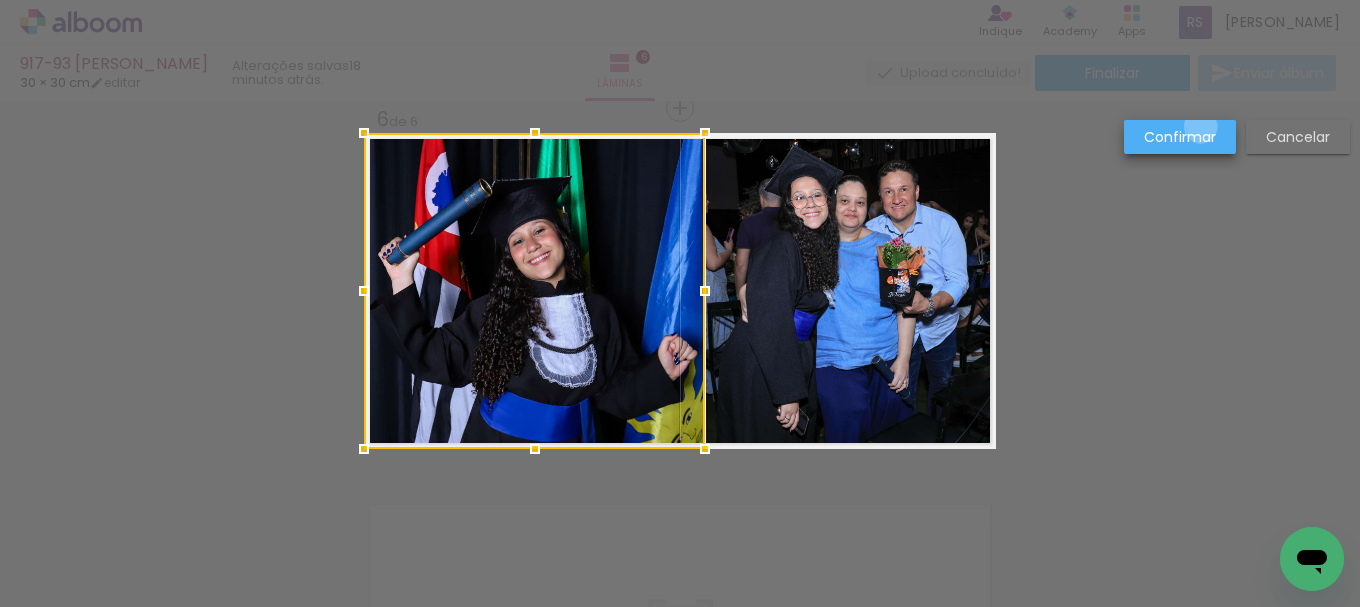 click on "Confirmar" at bounding box center (0, 0) 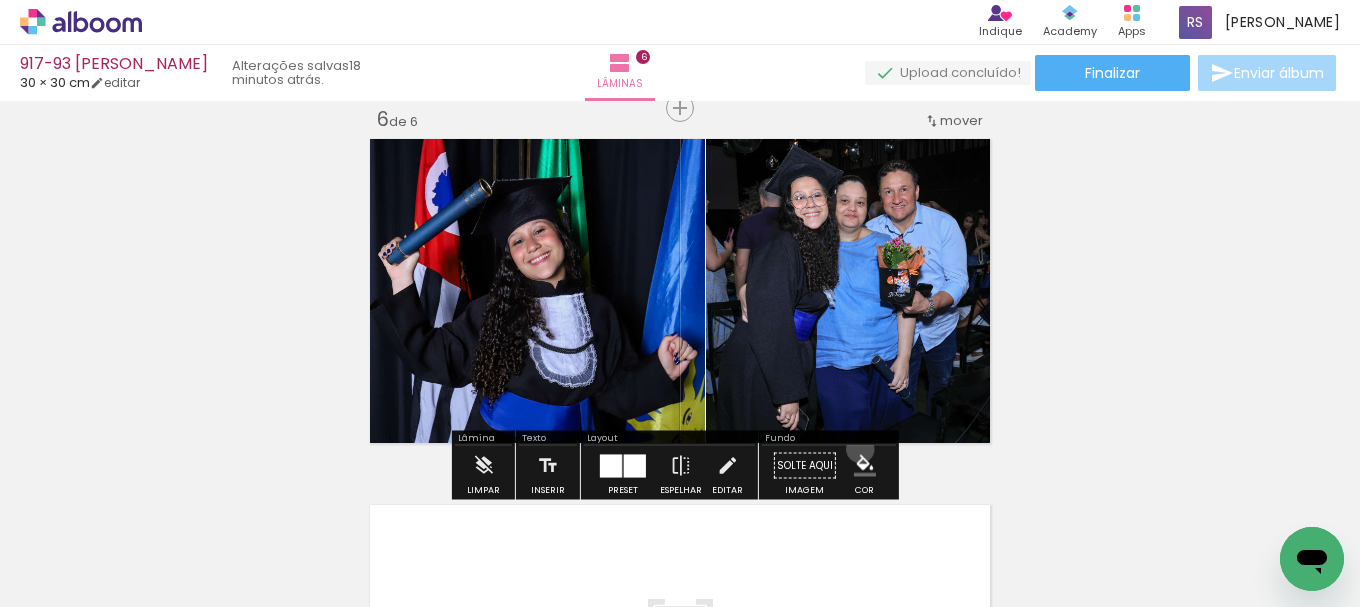 click on "#ffebee #ffcdd2 #ef9a9a #e57373 #ef5350 #f44336 #e53935 #d32f2f #c62828 #b71c1c #fce4ec #f8bbd0 #f48fb1 #f06292 #ec407a #e91e63 #d81b60 #c2185b #ad1457 #880e4f #f3e5f5 #e1bee7 #ce93d8 #ba68c8 #ab47bc #9c27b0 #8e24aa #7b1fa2 #6a1b9a #4a148c #ede7f6 #d1c4e9 #b39ddb #9575cd #7e57c2 #673ab7 #5e35b1 #512da8 #4527a0 #311b92 #e8eaf6 #c5cae9 #9fa8da #7986cb #5c6bc0 #3f51b5 #3949ab #303f9f #283593 #1a237e #e3f2fd #bbdefb #90caf9 #64b5f6 #42a5f5 #2196f3 #1e88e5 #1976d2 #1565c0 #0d47a1 #e1f5fe #b3e5fc #81d4fa #4fc3f7 #29b6f6 #03a9f4 #039be5 #0288d1 #0277bd #01579b #e0f7fa #b2ebf2 #80deea #4dd0e1 #26c6da #00bcd4 #00acc1 #0097a7 #00838f #006064 #e0f2f1 #b2dfdb #80cbc4 #4db6ac #26a69a #009688 #00897b #00796b #00695c #004d40 #e8f5e9 #c8e6c9 #a5d6a7 #81c784 #66bb6a #4caf50 #43a047 #388e3c #2e7d32 #1b5e20 #f1f8e9 #dcedc8 #c5e1a5 #aed581 #9ccc65 #8bc34a #7cb342 #689f38 #558b2f #33691e #f9fbe7 #f0f4c3 #e6ee9c #dce775 #d4e157 #cddc39 #c0ca33 #afb42b #9e9d24 #827717 #fffde7 #fff9c4 #fff59d #fff176 #ffee58 #ffeb3b #fdd835 #fbc02d" at bounding box center (865, 466) 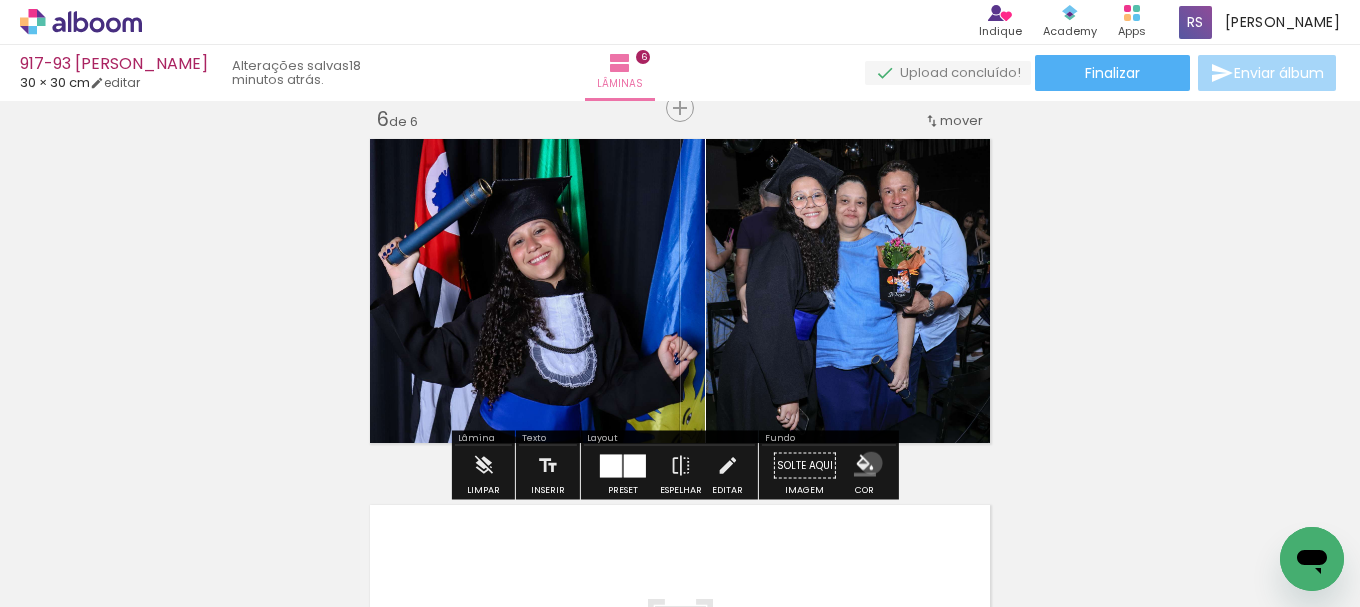 click at bounding box center (865, 466) 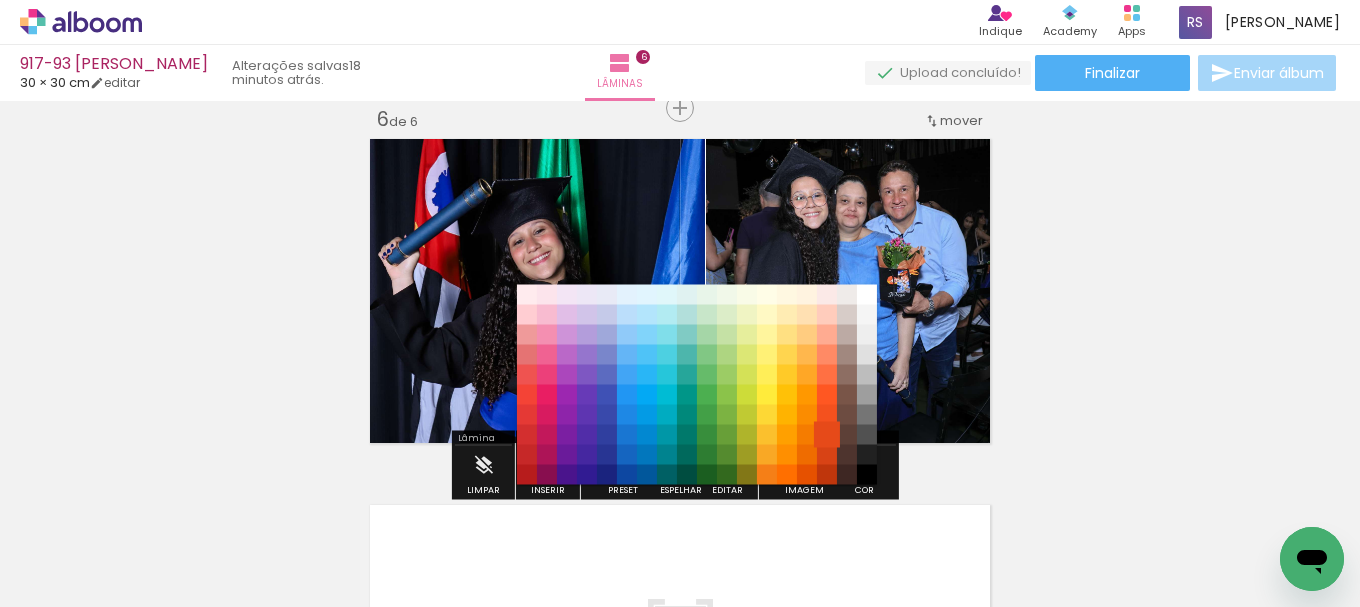 click on "#e64a19" at bounding box center (827, 435) 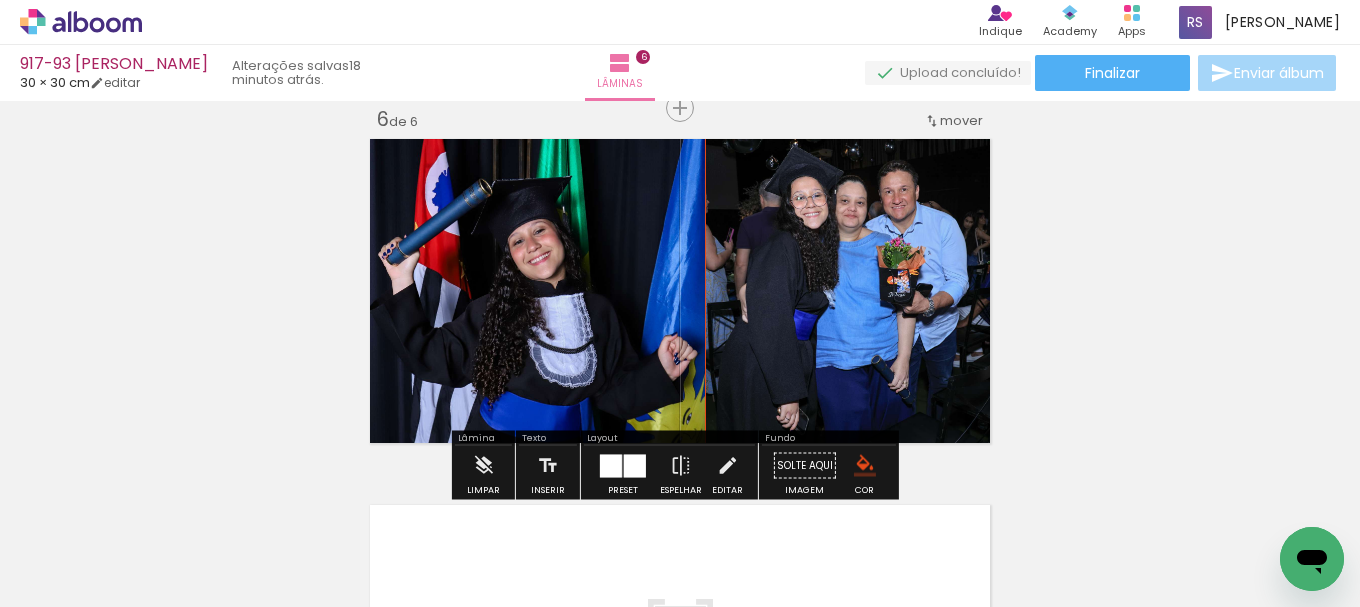 click at bounding box center (865, 466) 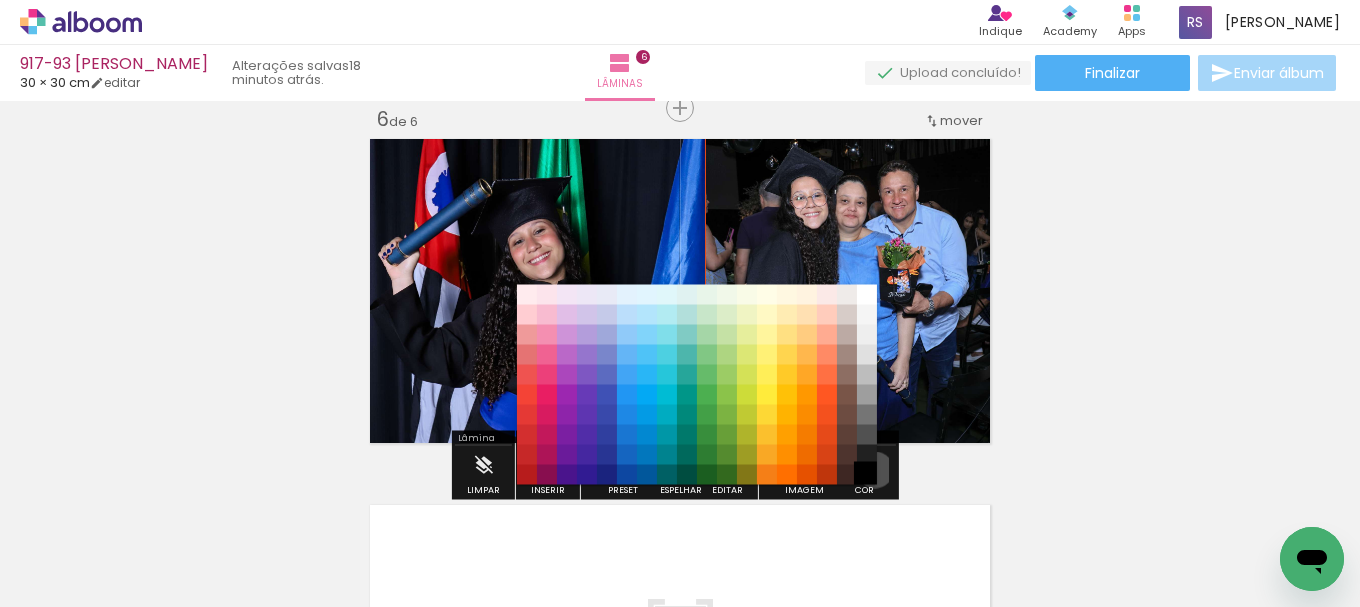 click on "#000000" at bounding box center [867, 475] 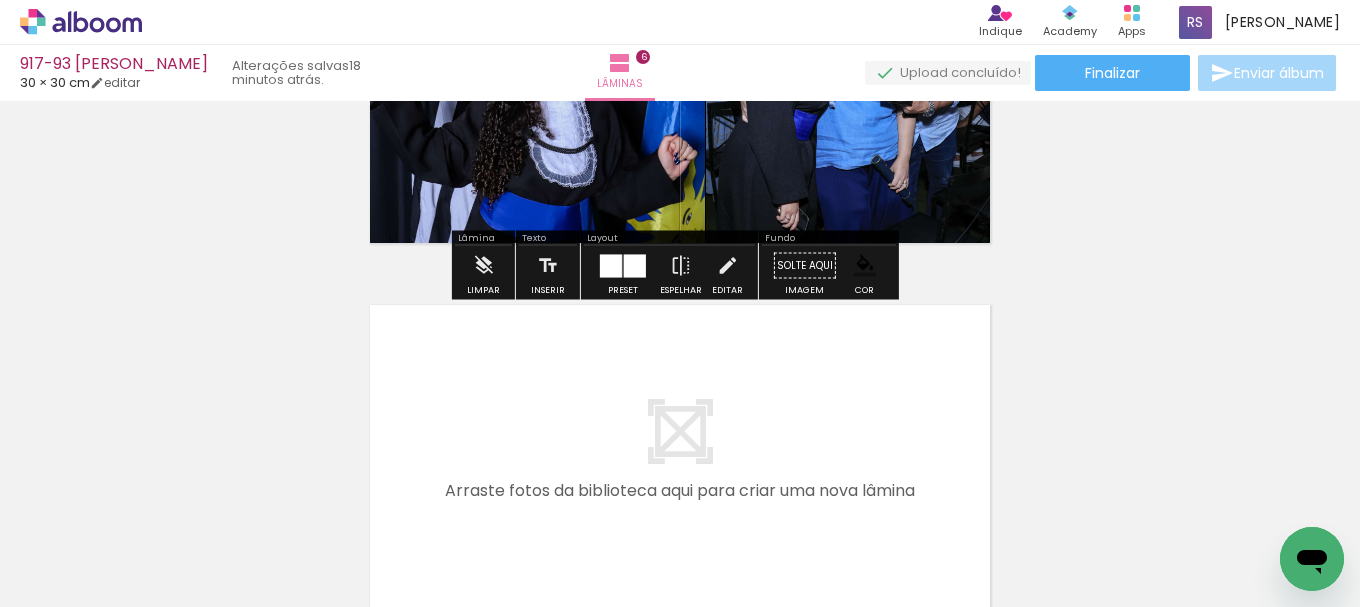 scroll, scrollTop: 2156, scrollLeft: 0, axis: vertical 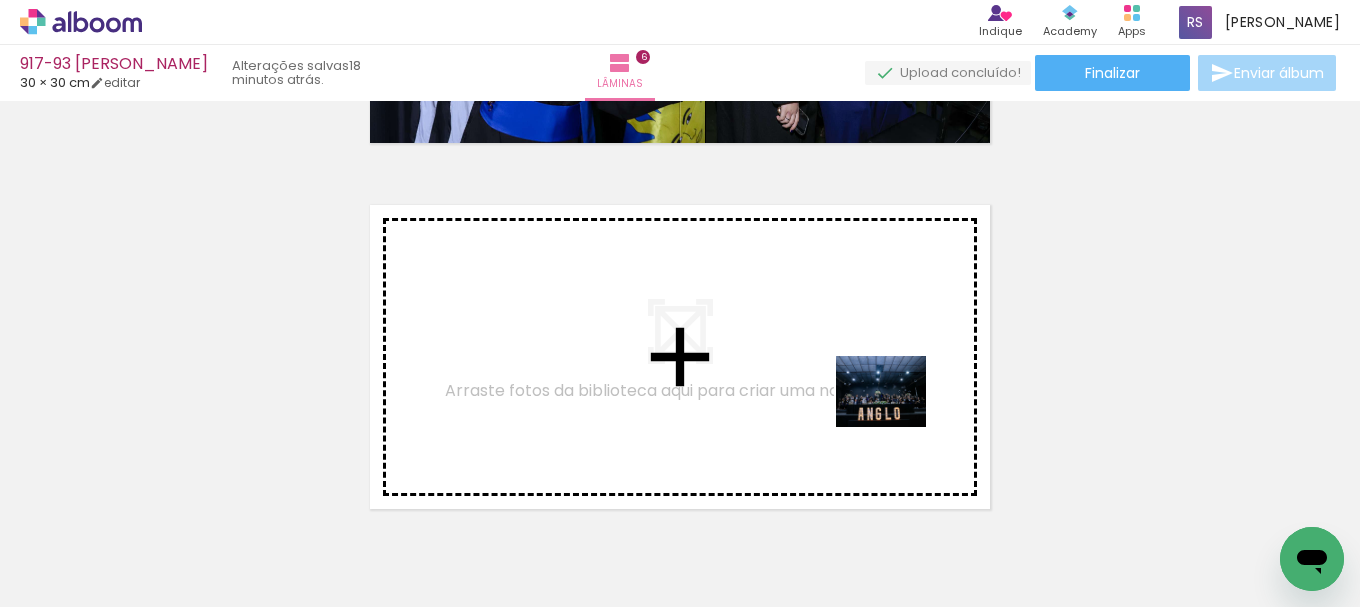 drag, startPoint x: 1161, startPoint y: 550, endPoint x: 896, endPoint y: 416, distance: 296.95285 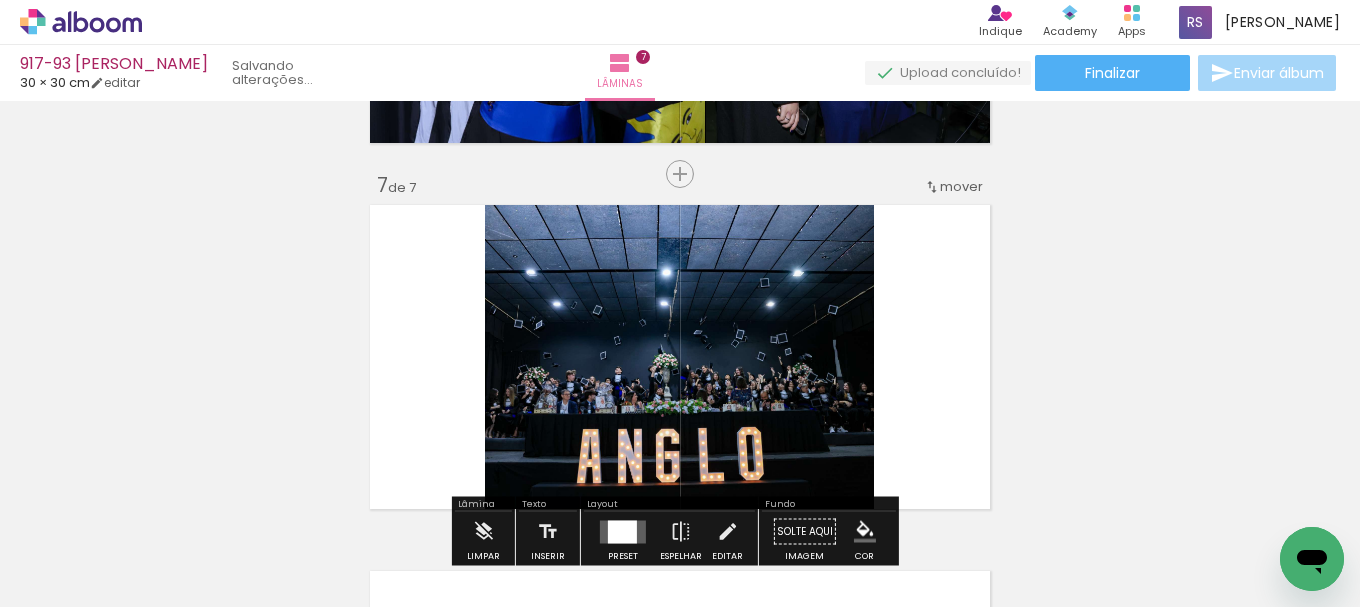 scroll, scrollTop: 0, scrollLeft: 6090, axis: horizontal 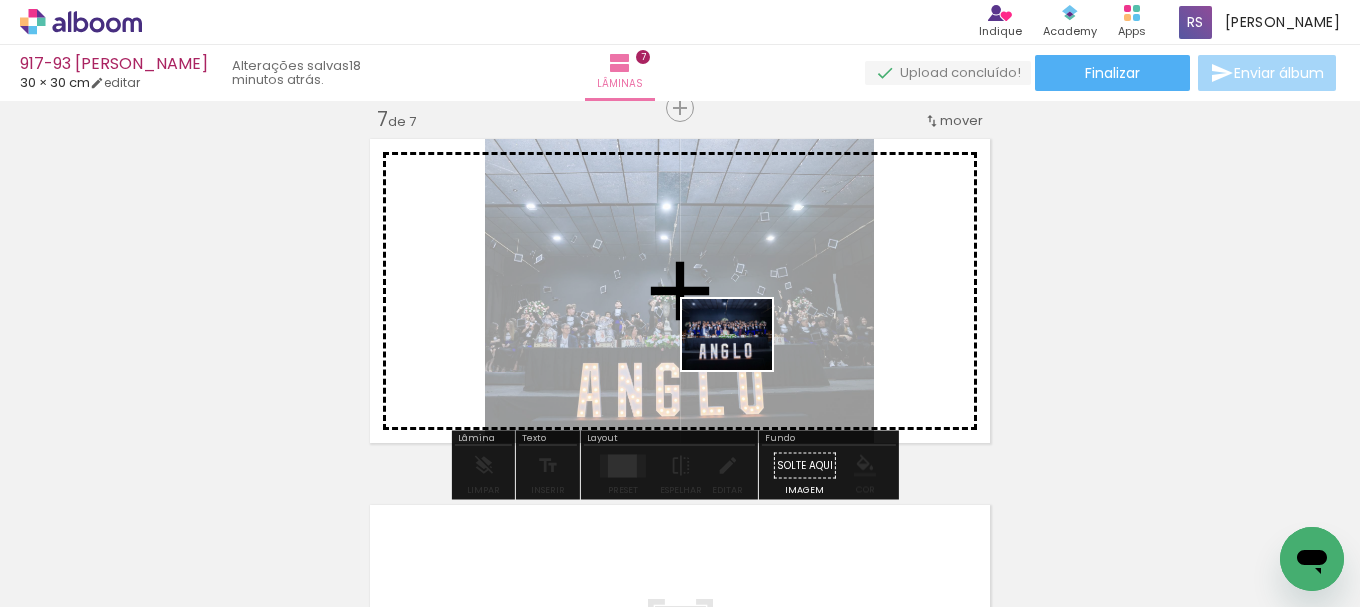 drag, startPoint x: 1256, startPoint y: 538, endPoint x: 748, endPoint y: 370, distance: 535.0589 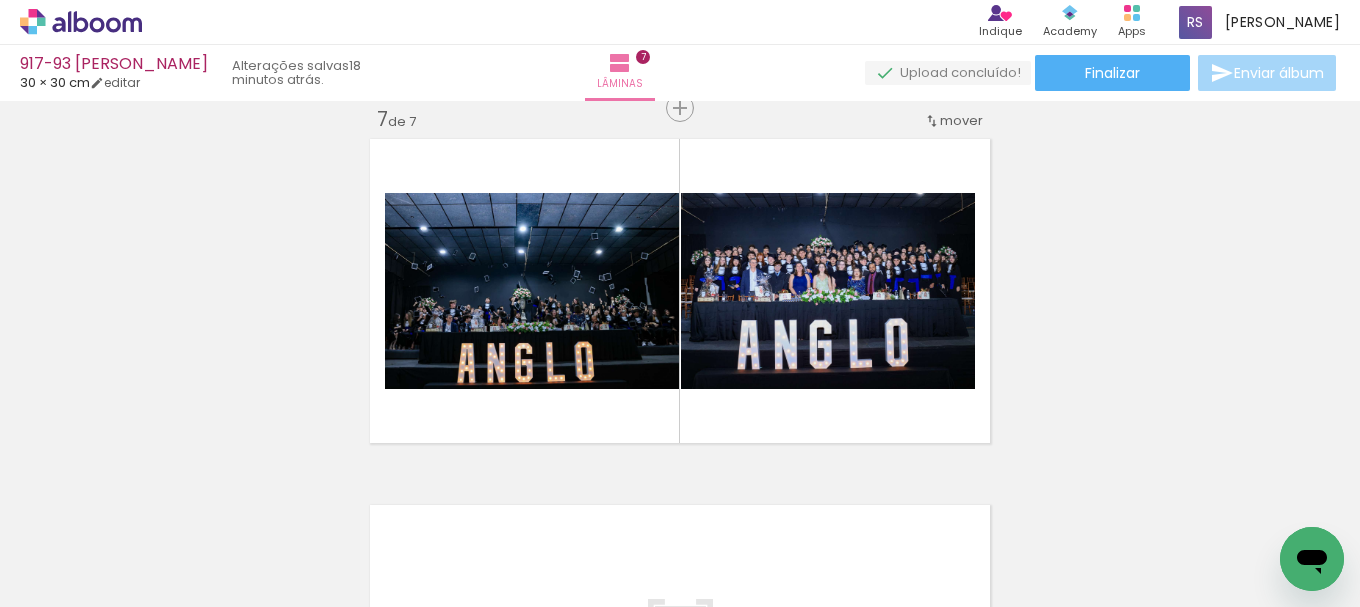 scroll, scrollTop: 0, scrollLeft: 5978, axis: horizontal 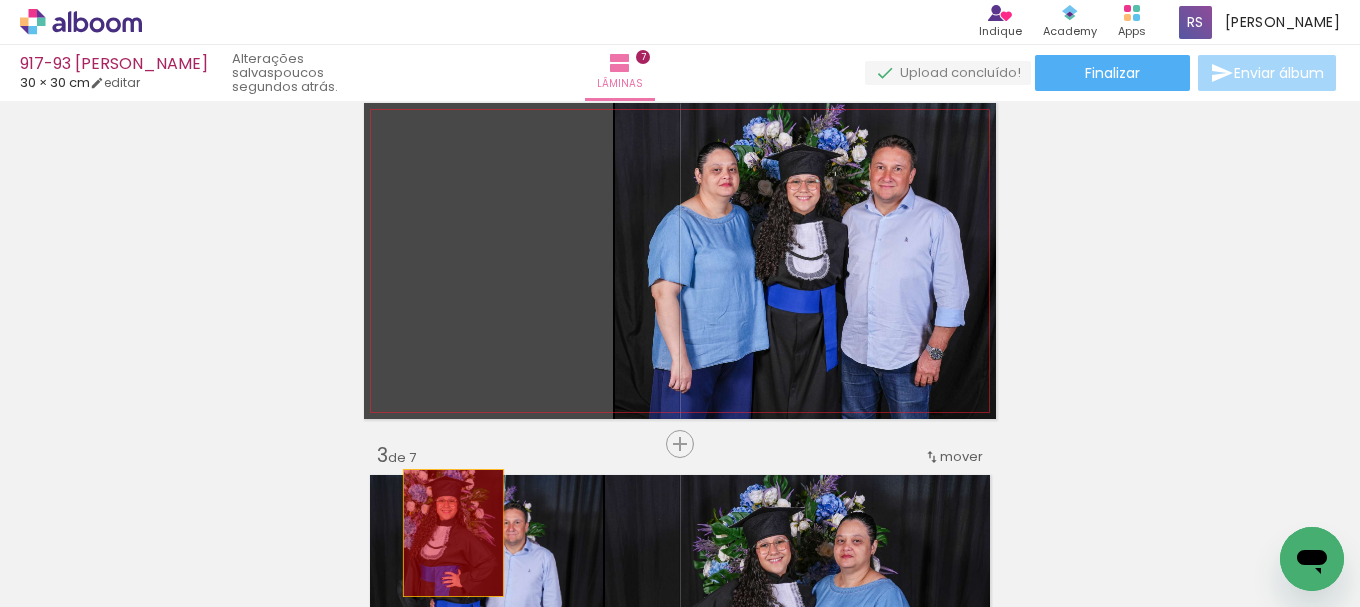 drag, startPoint x: 507, startPoint y: 271, endPoint x: 606, endPoint y: 320, distance: 110.46266 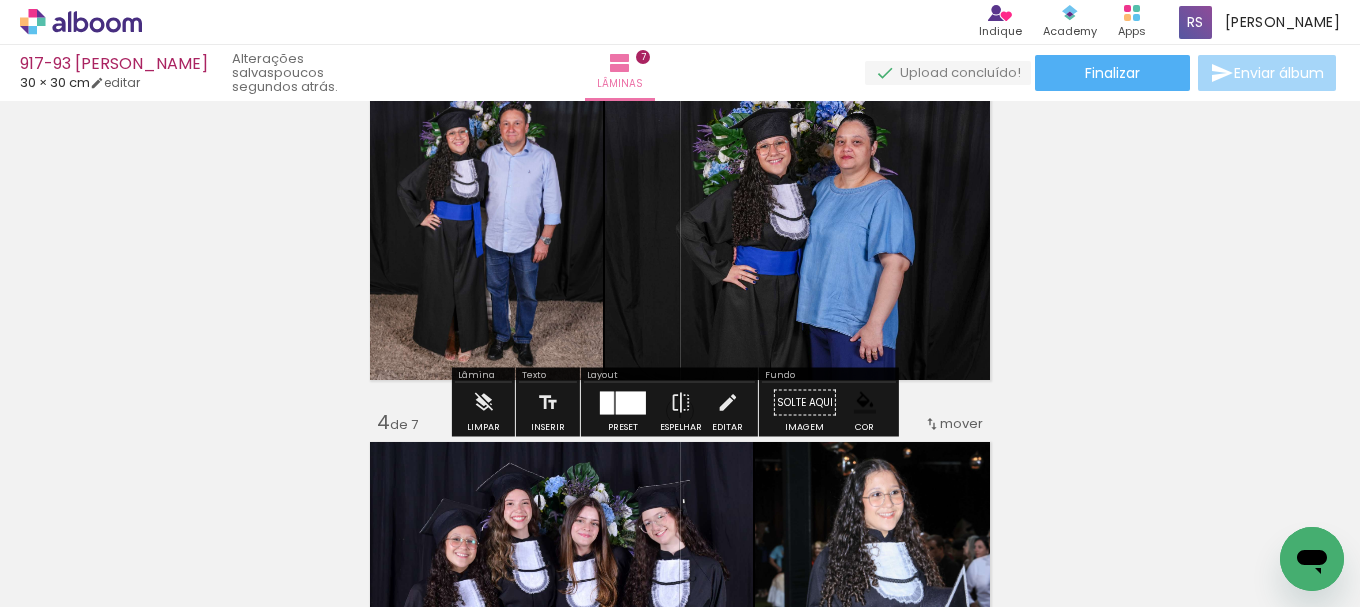 scroll, scrollTop: 822, scrollLeft: 0, axis: vertical 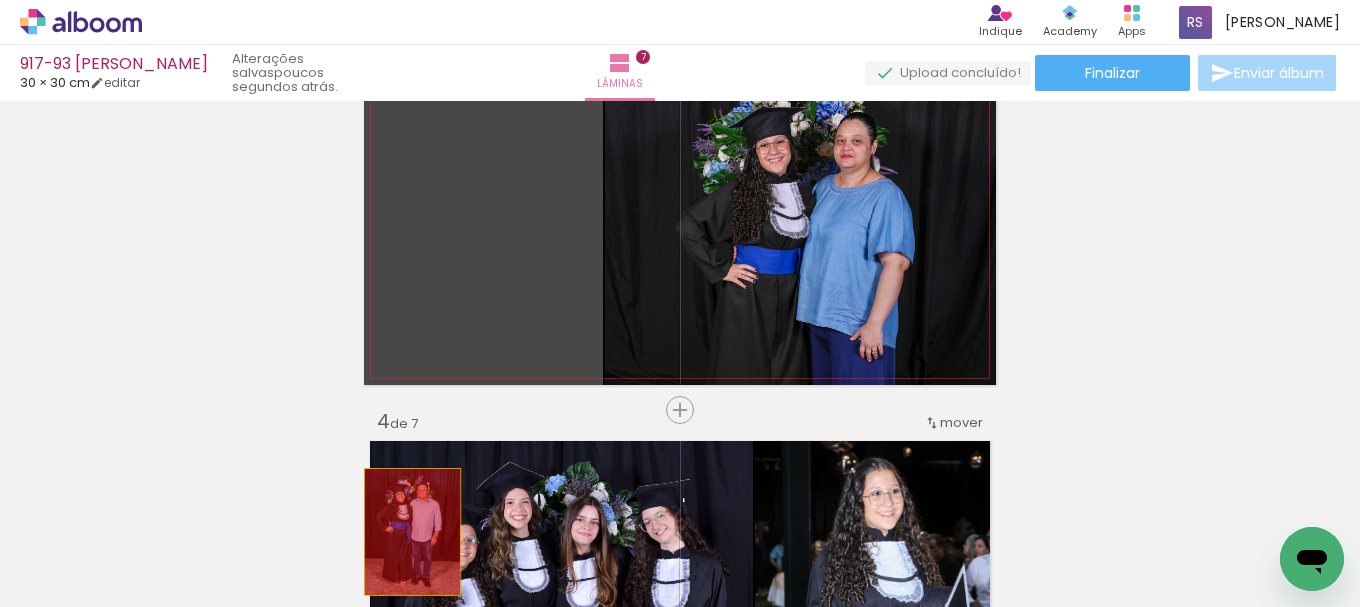 drag, startPoint x: 515, startPoint y: 249, endPoint x: 405, endPoint y: 532, distance: 303.6264 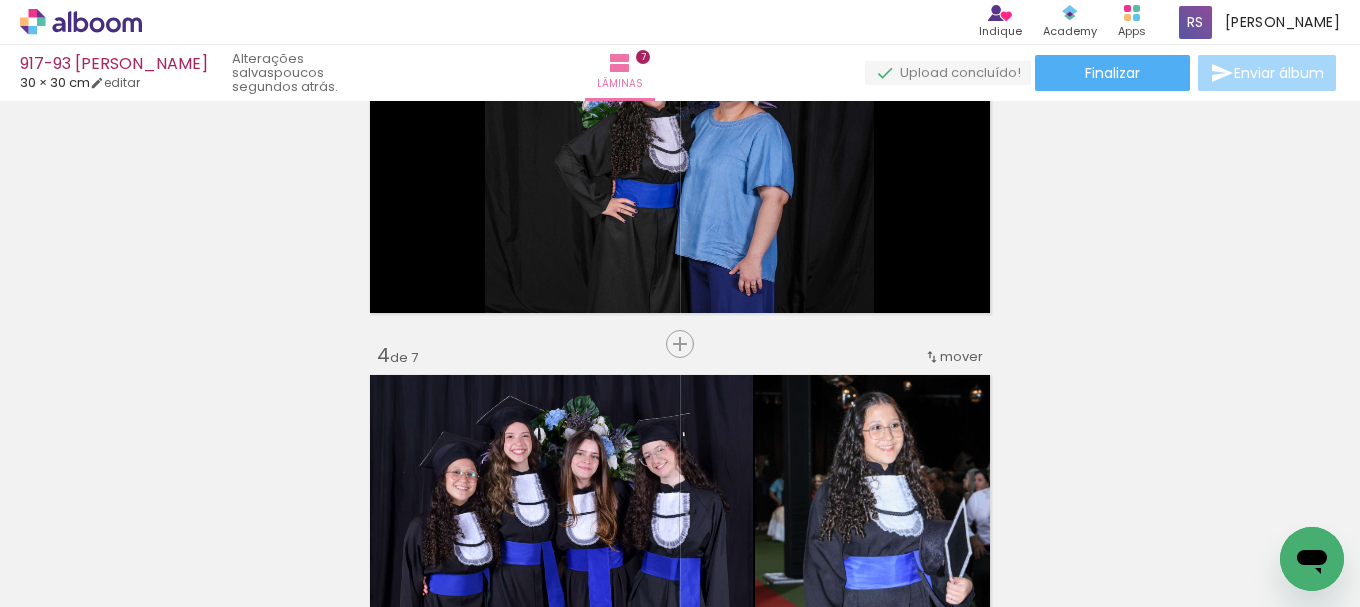 scroll, scrollTop: 1022, scrollLeft: 0, axis: vertical 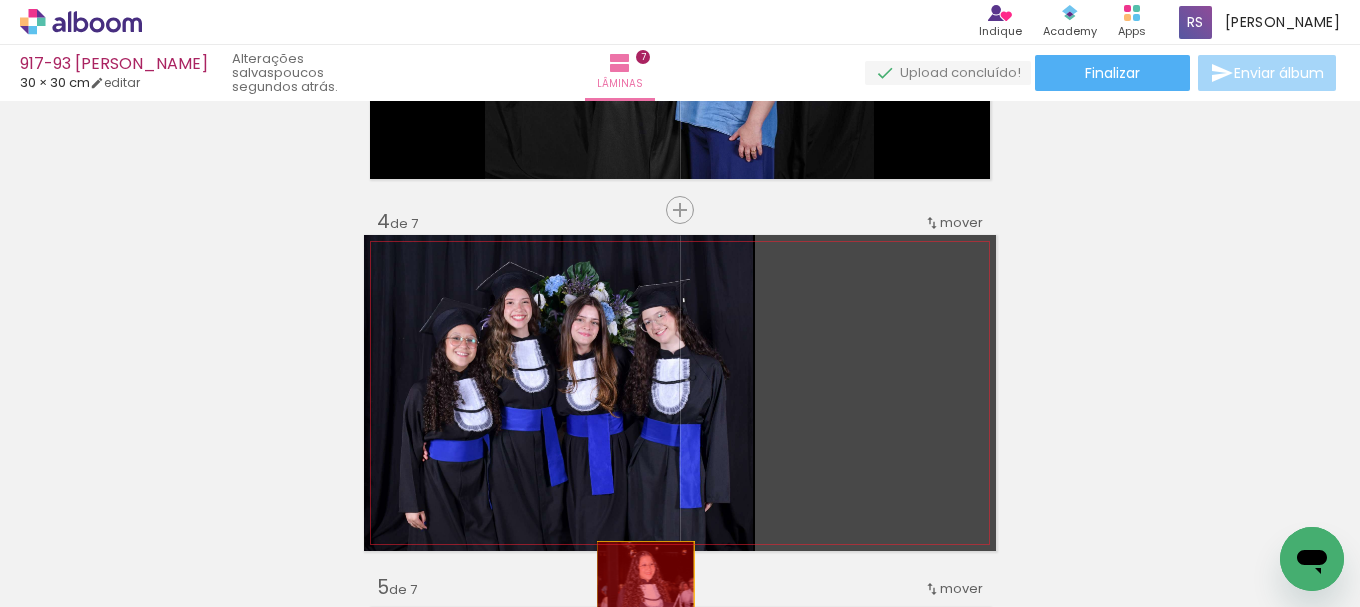 drag, startPoint x: 887, startPoint y: 366, endPoint x: 638, endPoint y: 605, distance: 345.14056 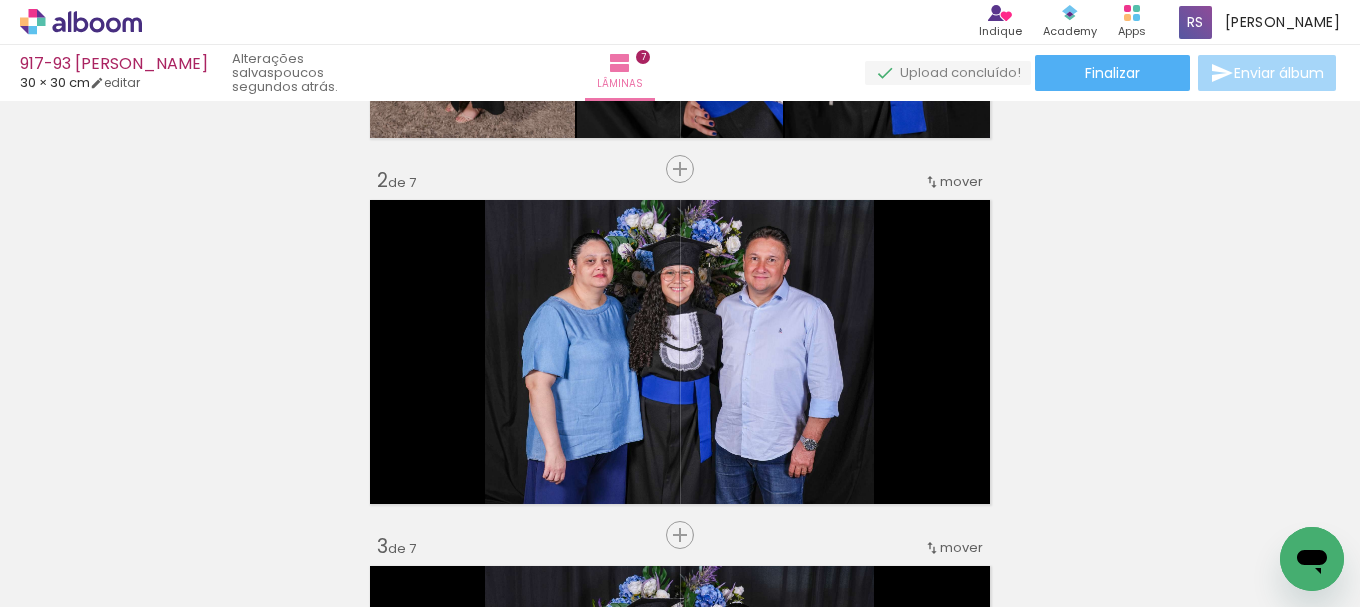 scroll, scrollTop: 322, scrollLeft: 0, axis: vertical 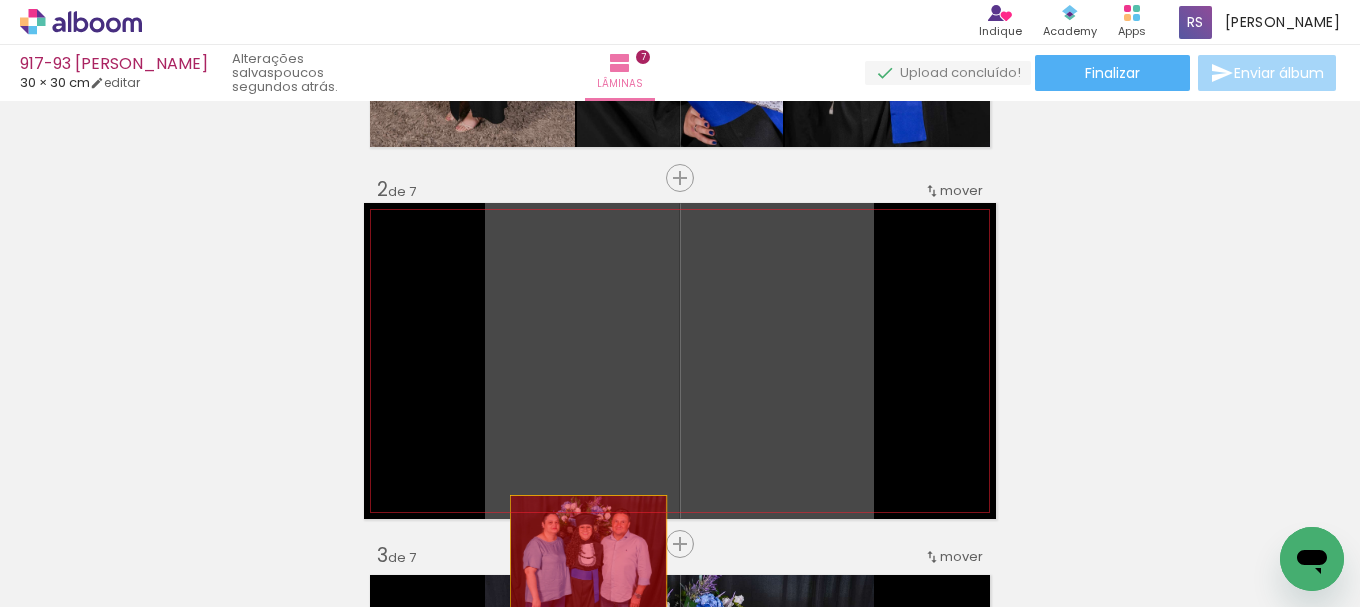 drag, startPoint x: 693, startPoint y: 363, endPoint x: 543, endPoint y: 562, distance: 249.20073 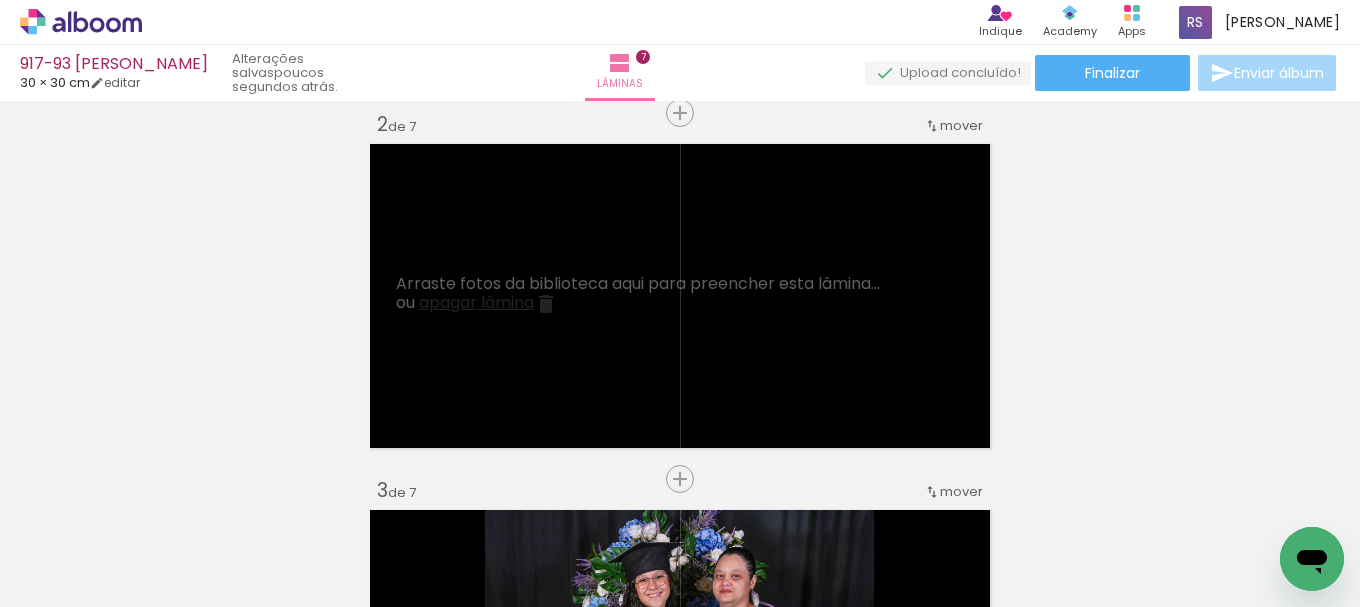 scroll, scrollTop: 422, scrollLeft: 0, axis: vertical 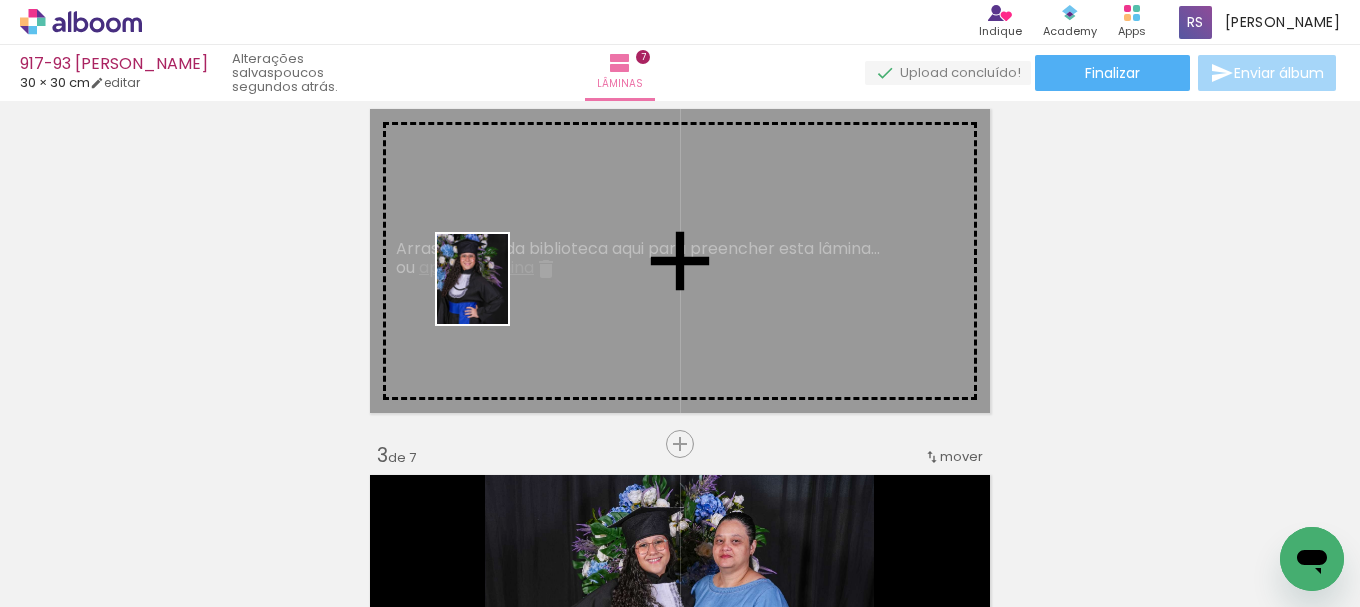 drag, startPoint x: 206, startPoint y: 531, endPoint x: 497, endPoint y: 294, distance: 375.29987 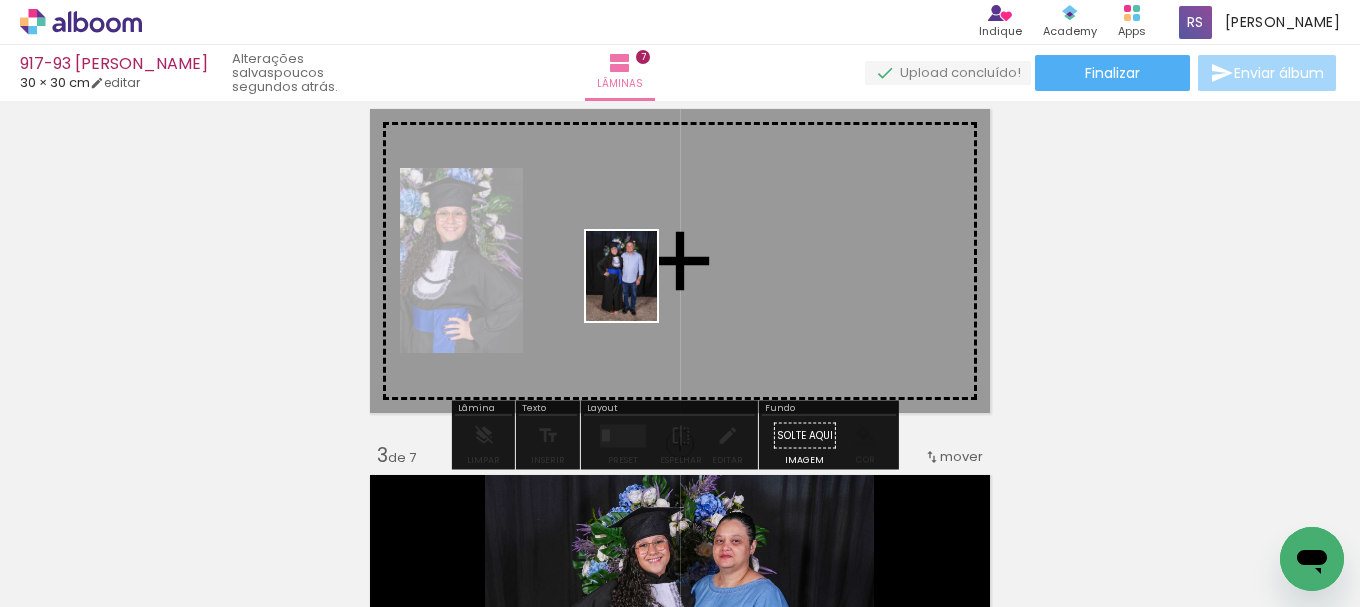 drag, startPoint x: 323, startPoint y: 548, endPoint x: 646, endPoint y: 291, distance: 412.7687 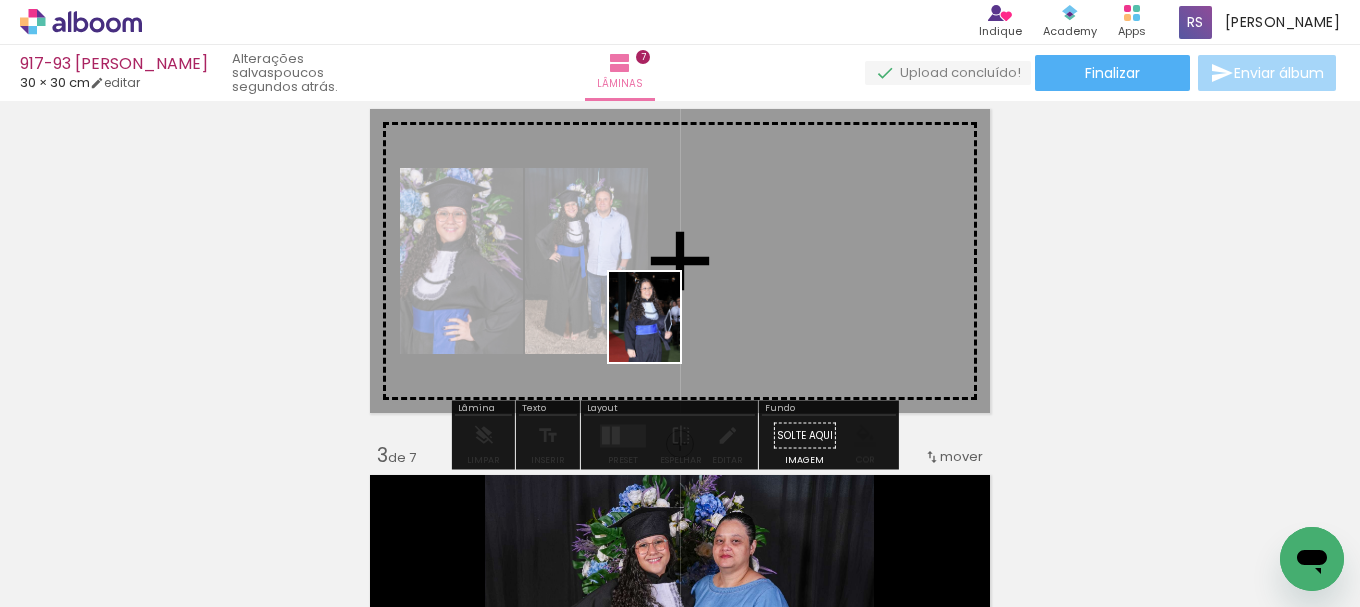 drag, startPoint x: 444, startPoint y: 461, endPoint x: 669, endPoint y: 332, distance: 259.3569 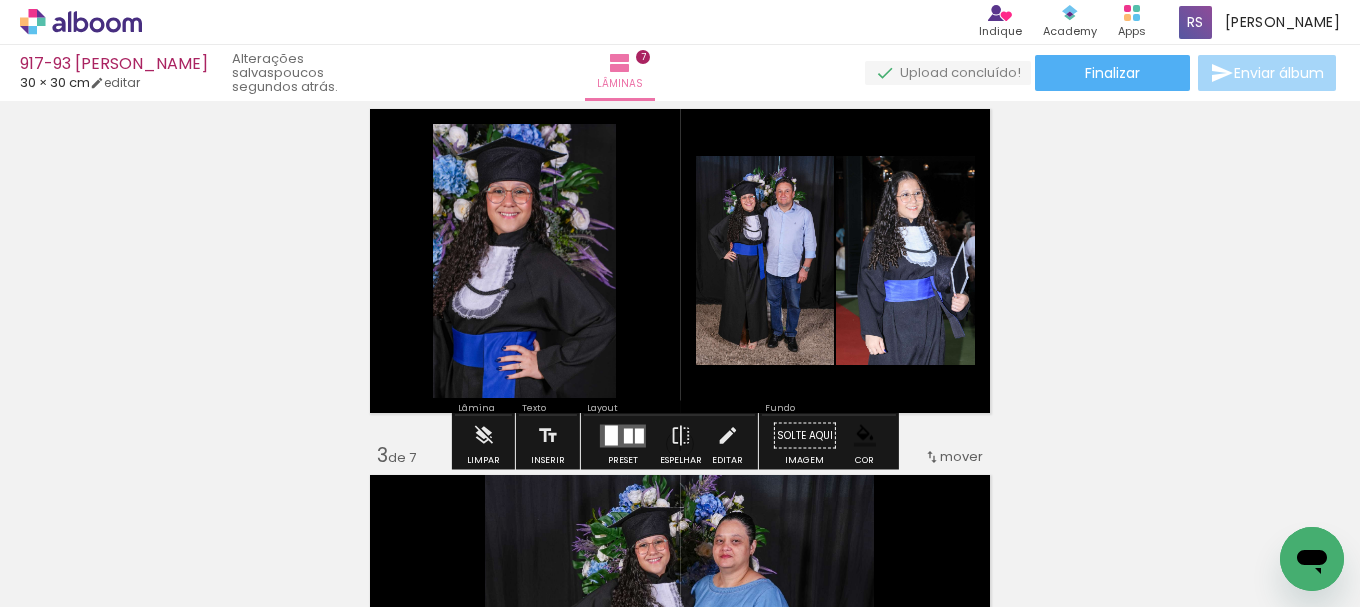 click at bounding box center (628, 435) 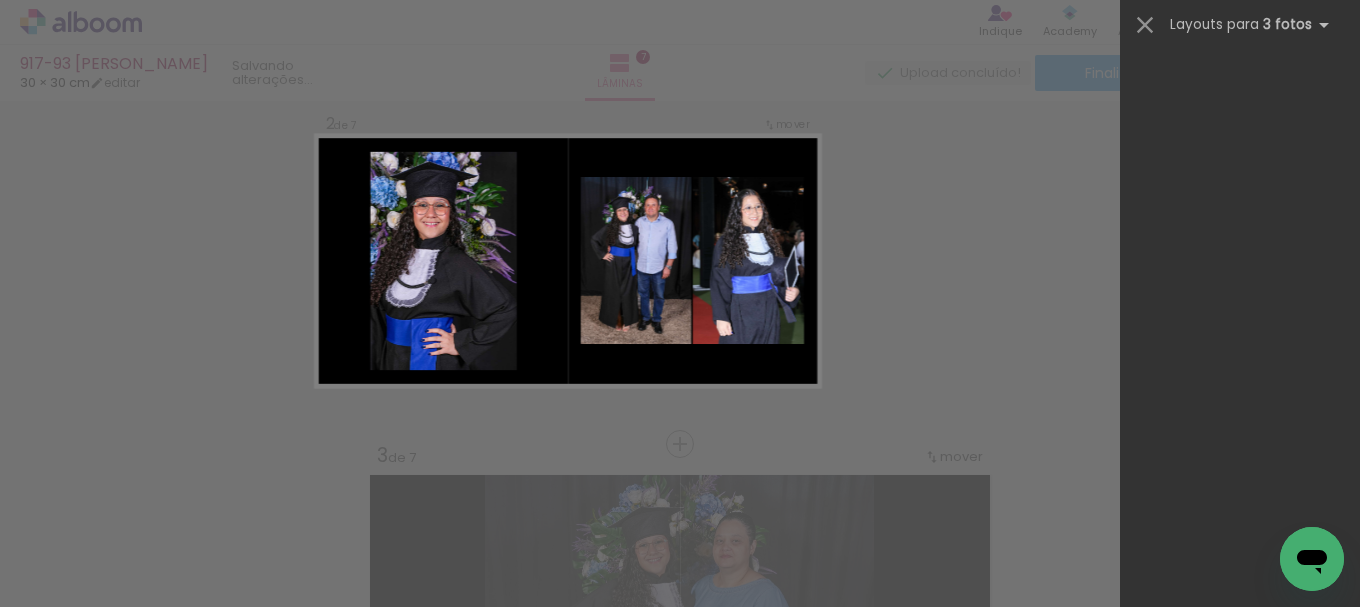 scroll, scrollTop: 0, scrollLeft: 0, axis: both 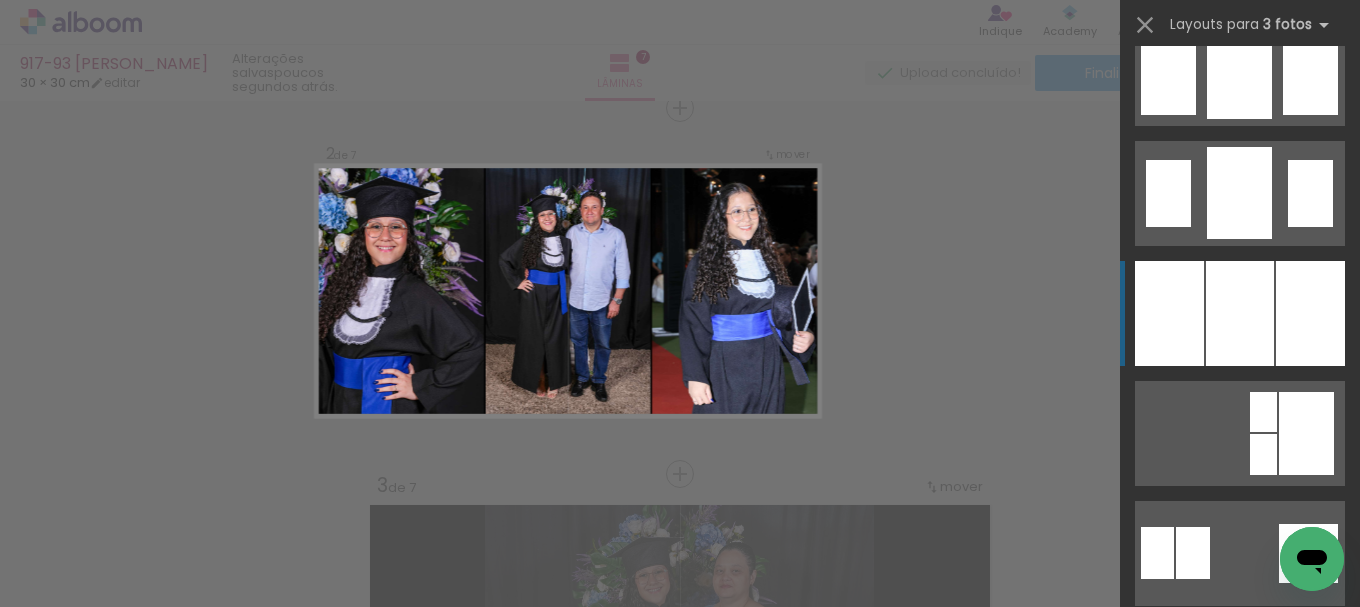 click at bounding box center (1240, 313) 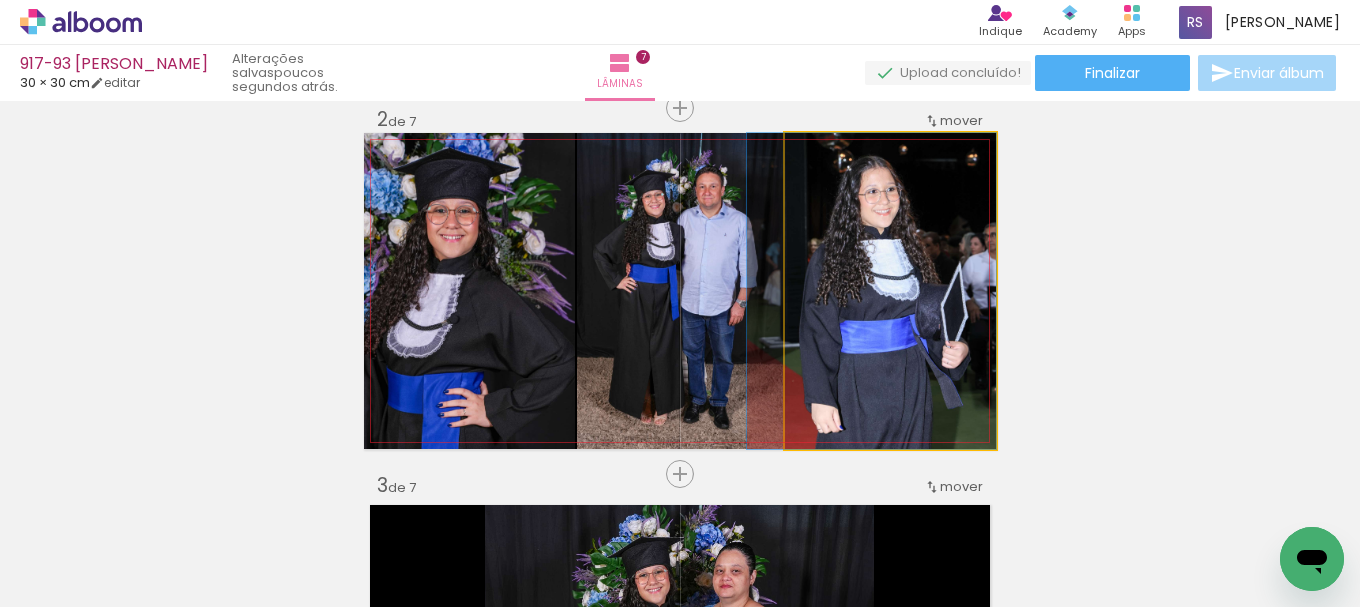 drag, startPoint x: 922, startPoint y: 364, endPoint x: 895, endPoint y: 369, distance: 27.45906 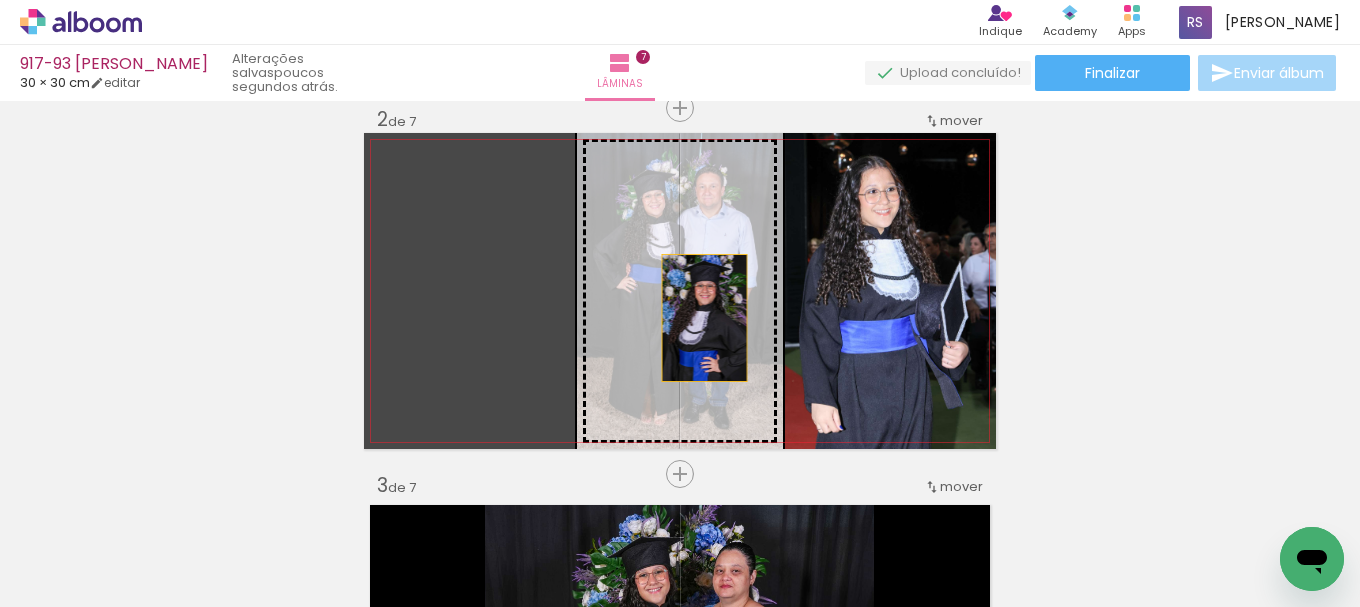 drag, startPoint x: 447, startPoint y: 316, endPoint x: 698, endPoint y: 318, distance: 251.00797 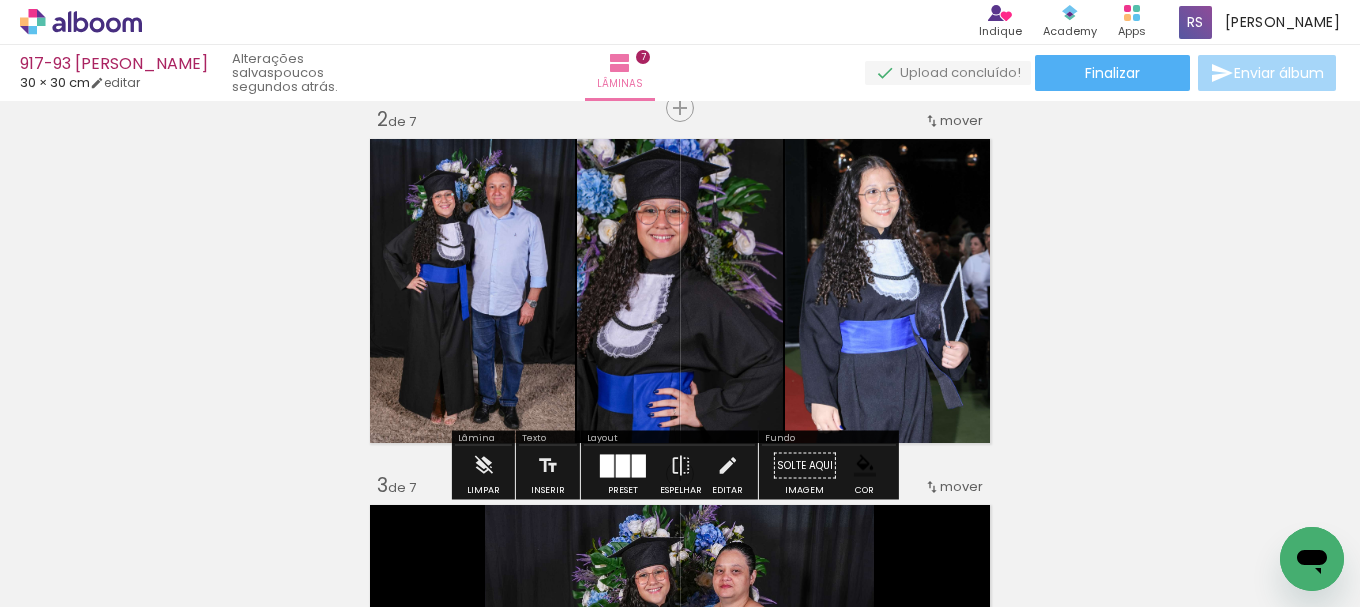 drag, startPoint x: 708, startPoint y: 468, endPoint x: 676, endPoint y: 446, distance: 38.832977 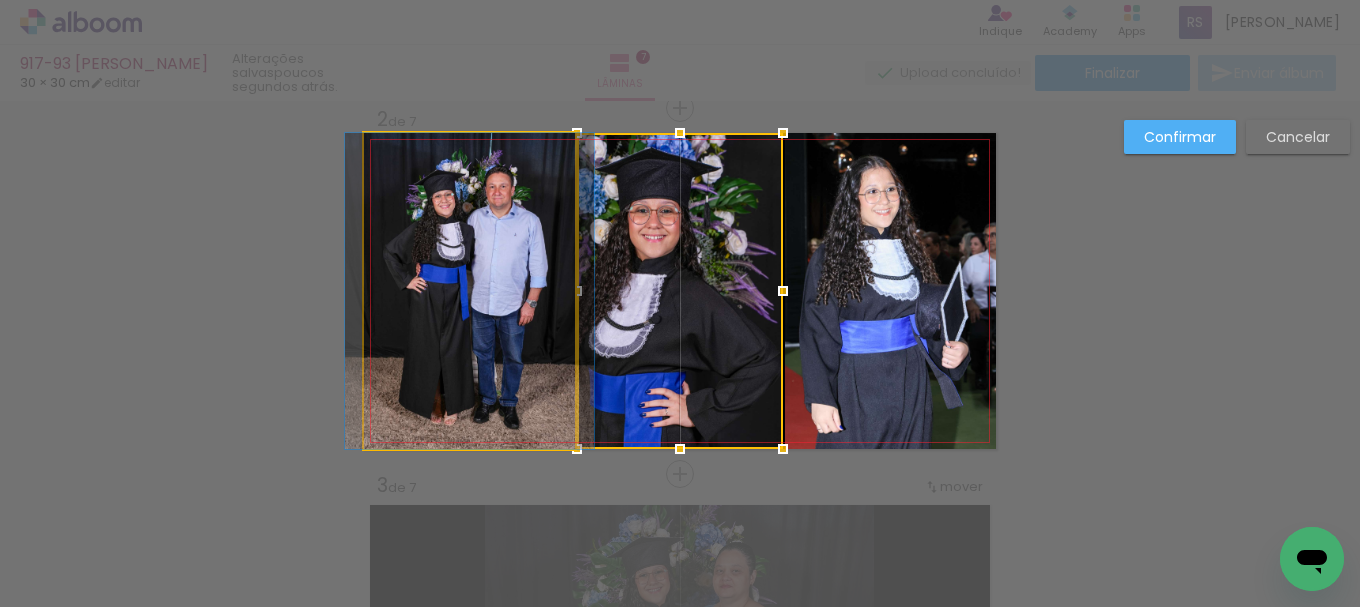click 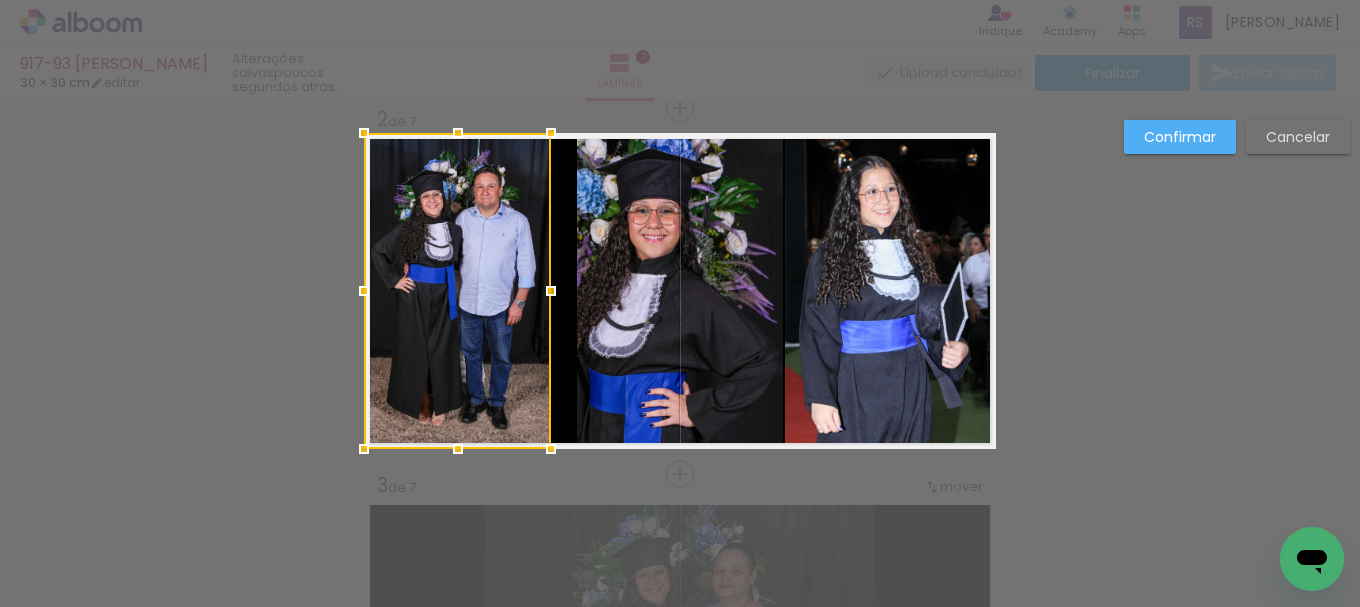 drag, startPoint x: 568, startPoint y: 293, endPoint x: 556, endPoint y: 308, distance: 19.209373 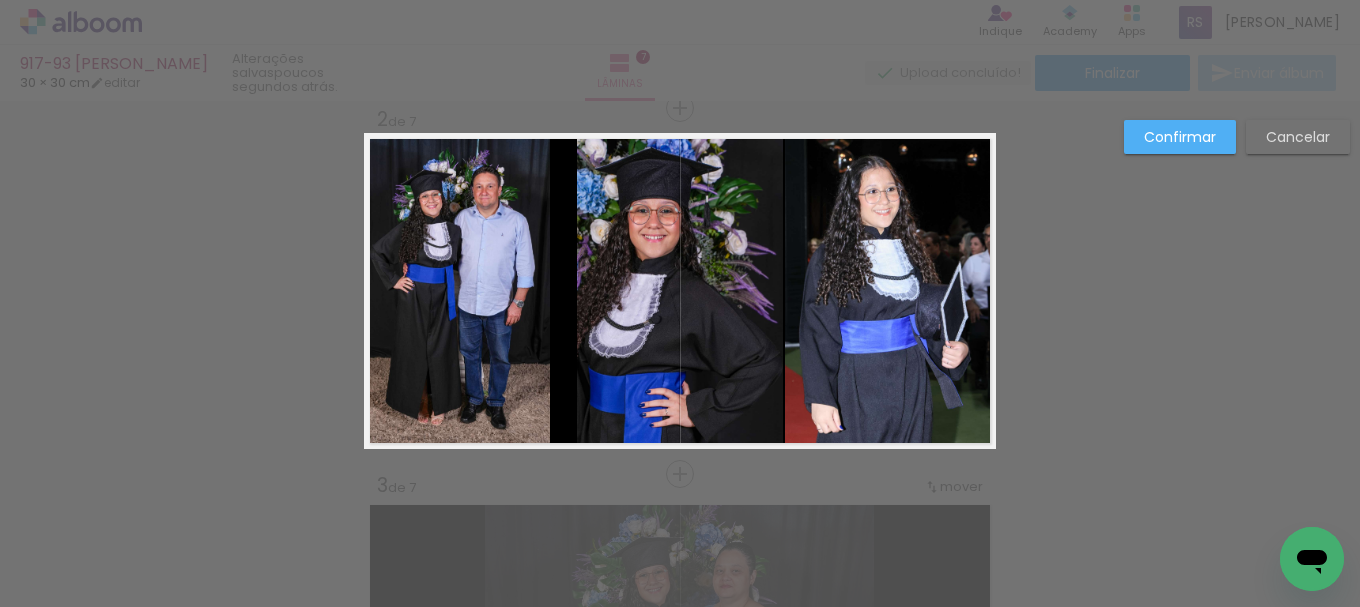 click 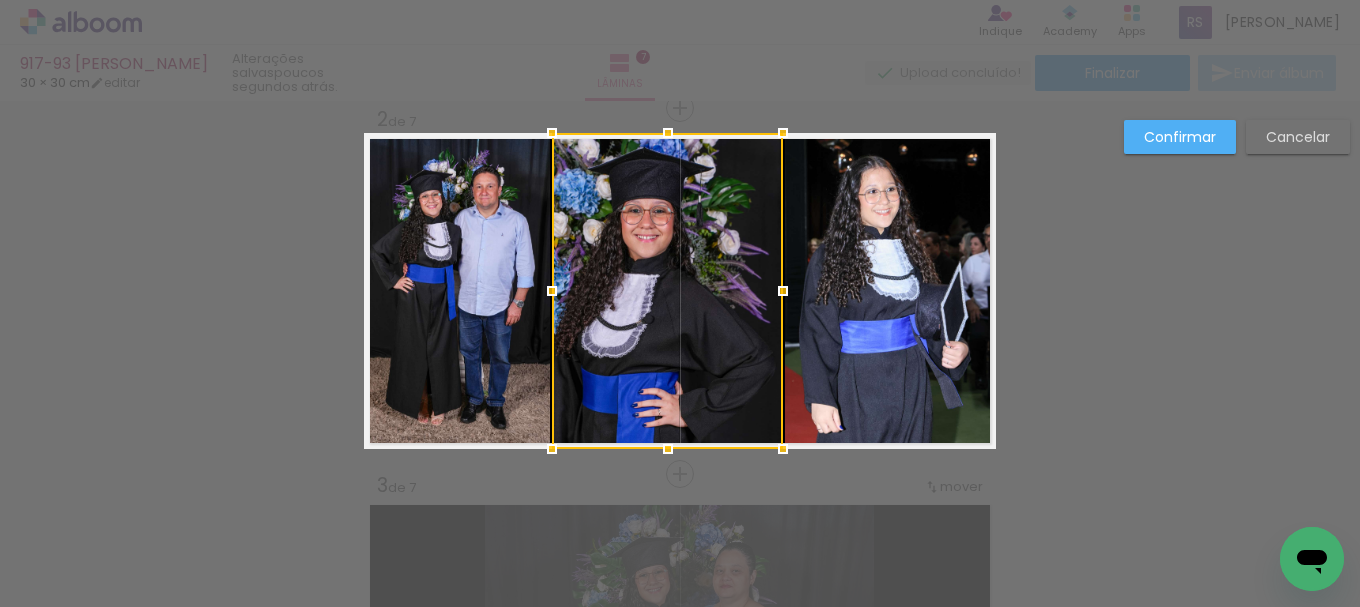 drag, startPoint x: 572, startPoint y: 291, endPoint x: 547, endPoint y: 286, distance: 25.495098 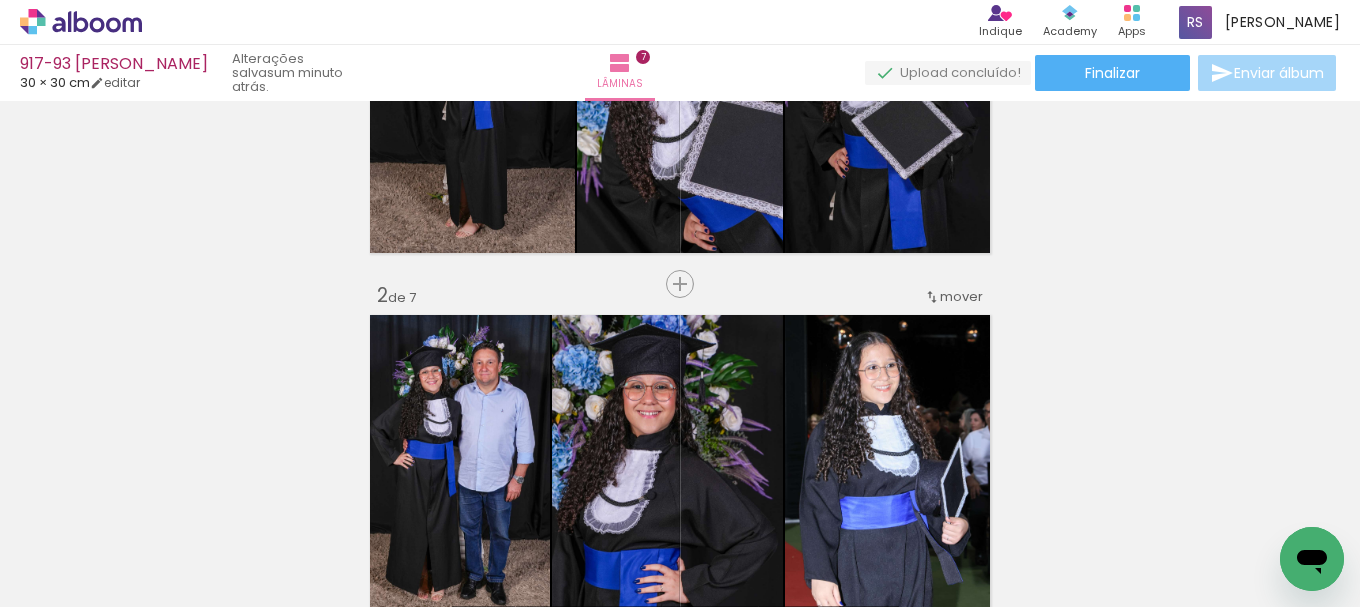 scroll, scrollTop: 192, scrollLeft: 0, axis: vertical 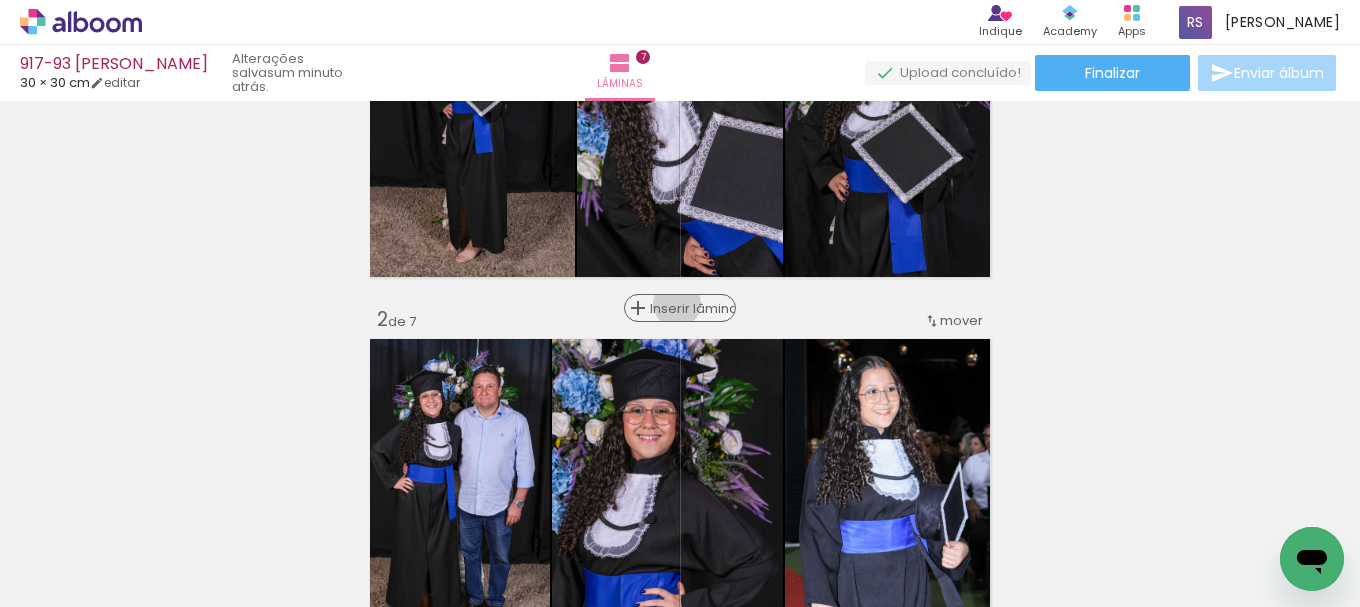 click on "Inserir lâmina" at bounding box center [689, 308] 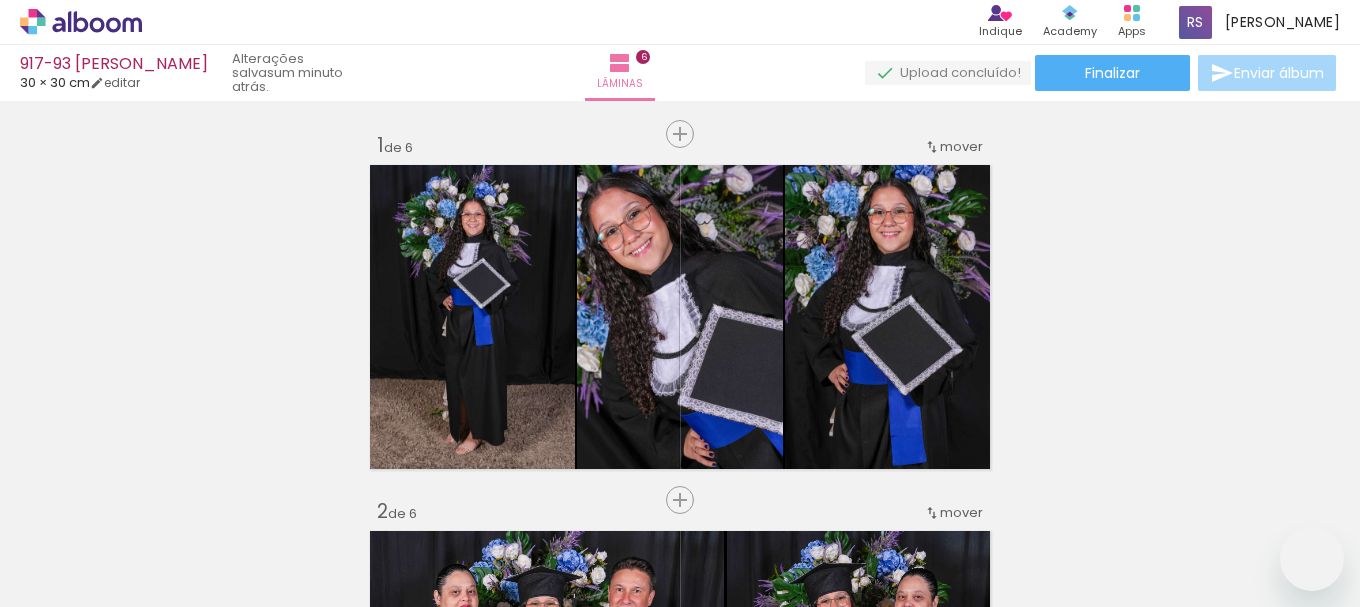 scroll, scrollTop: 0, scrollLeft: 0, axis: both 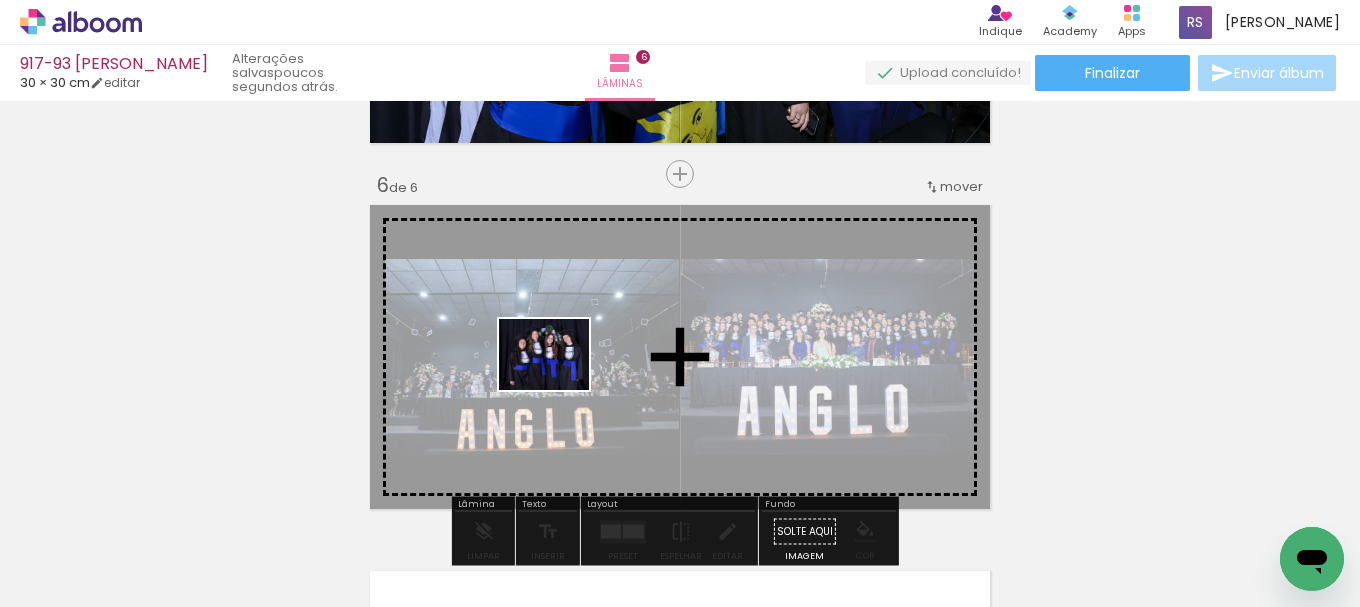 drag, startPoint x: 205, startPoint y: 531, endPoint x: 559, endPoint y: 379, distance: 385.25317 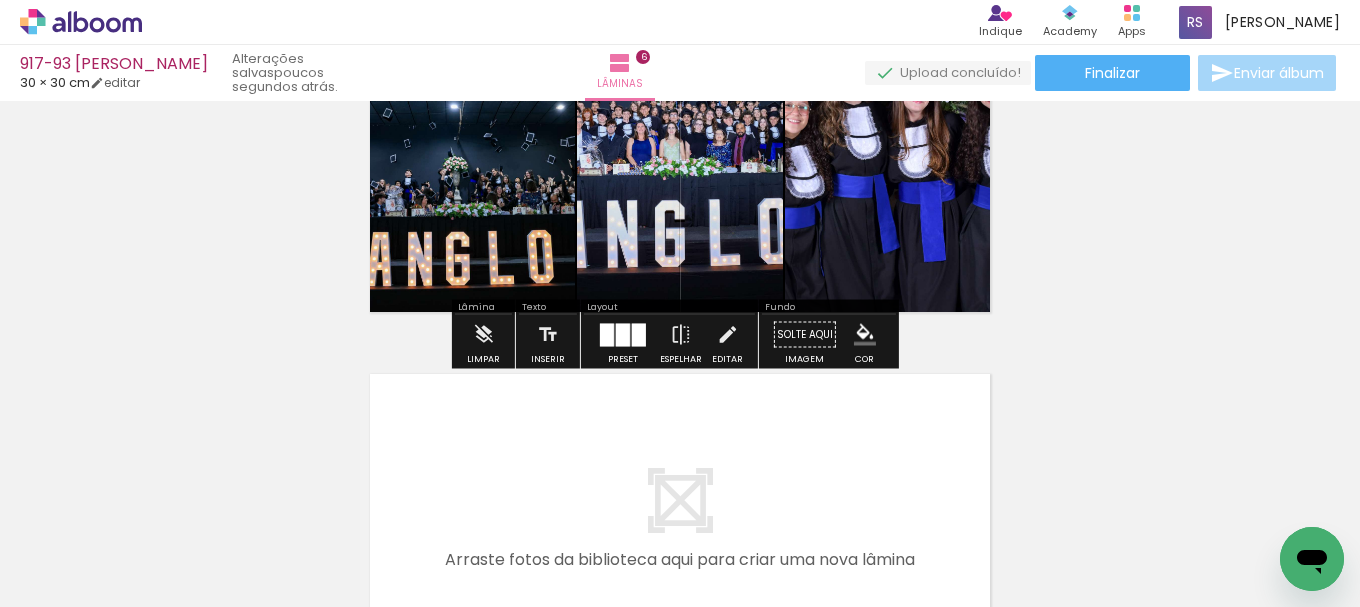 scroll, scrollTop: 1990, scrollLeft: 0, axis: vertical 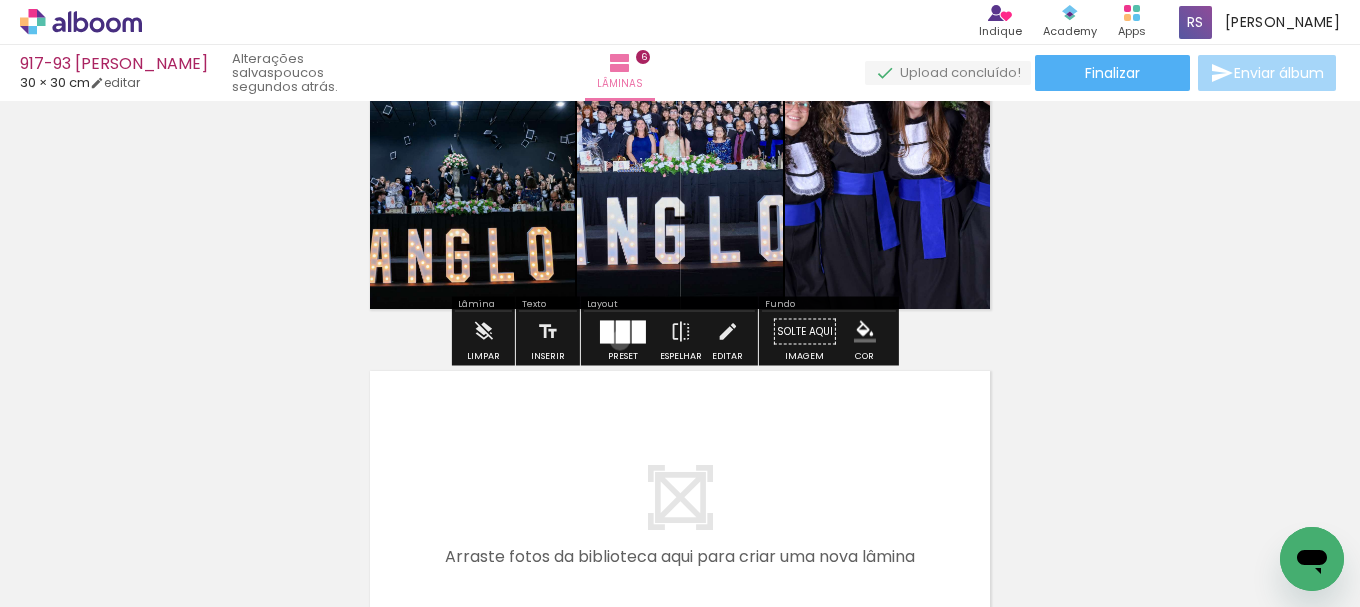 click at bounding box center (623, 331) 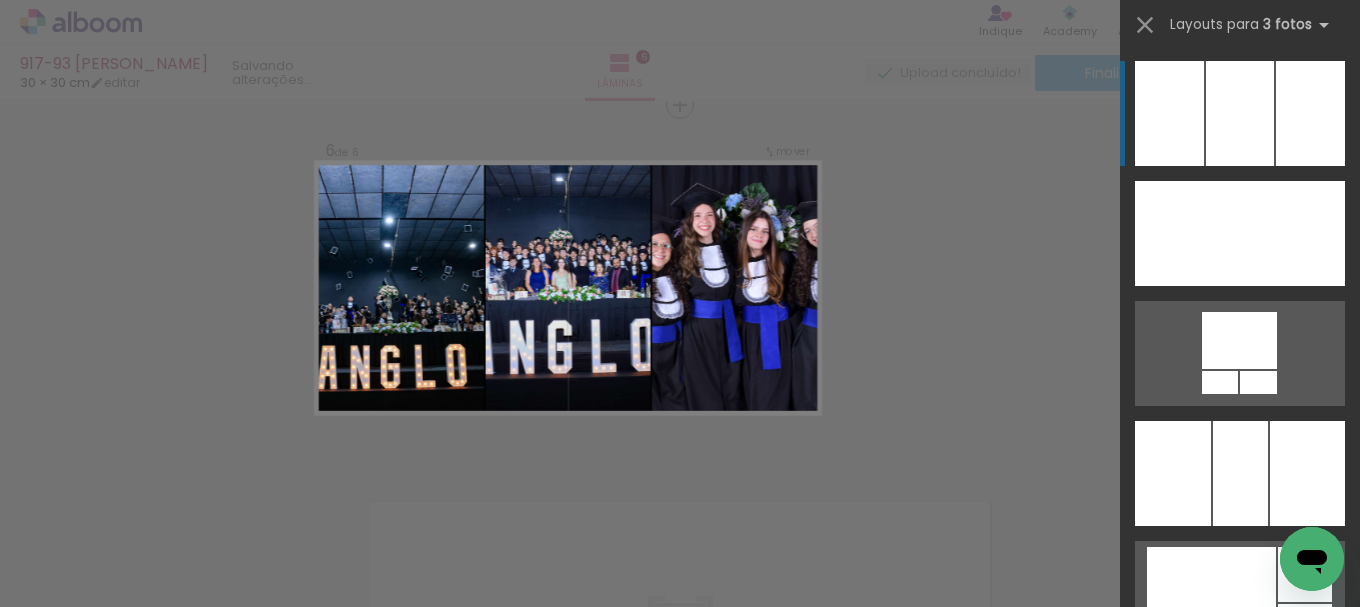 scroll, scrollTop: 1856, scrollLeft: 0, axis: vertical 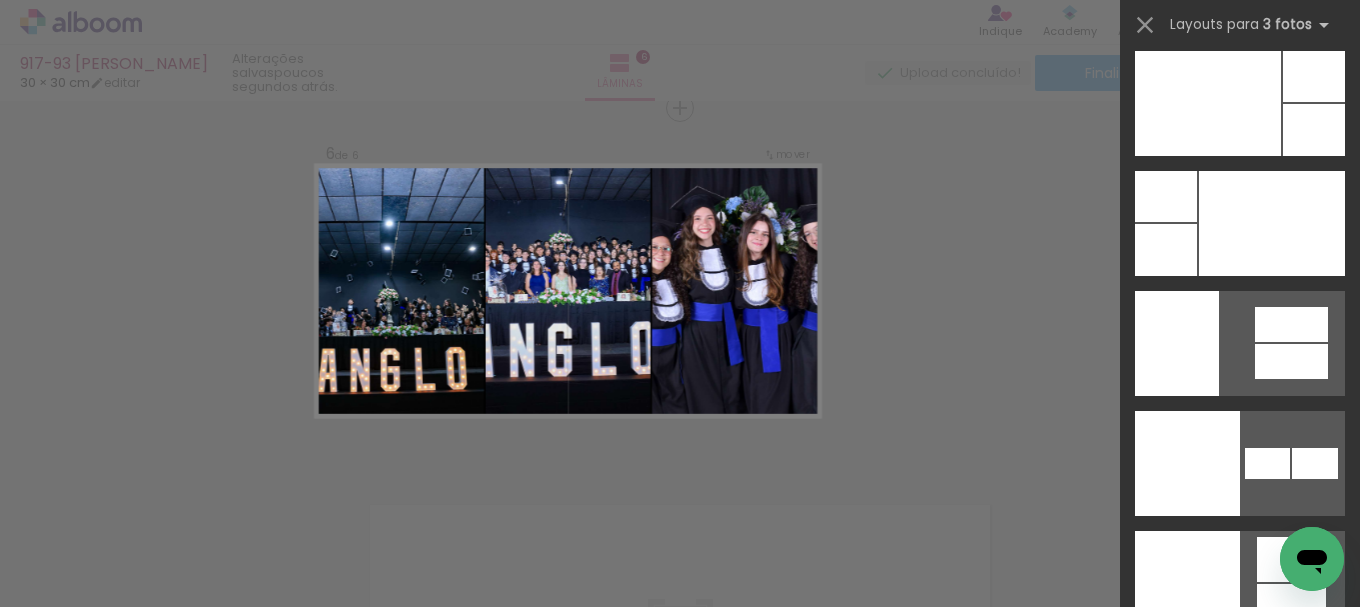 drag, startPoint x: 1348, startPoint y: 68, endPoint x: 55, endPoint y: 24, distance: 1293.7484 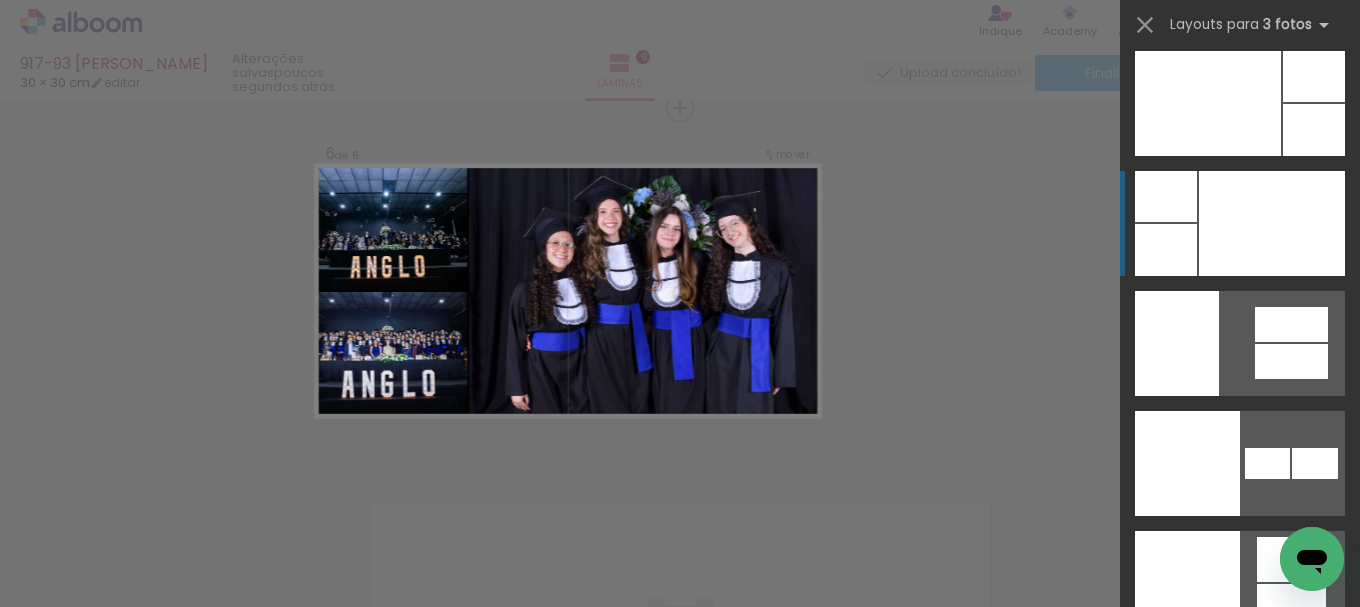 click at bounding box center (1272, 223) 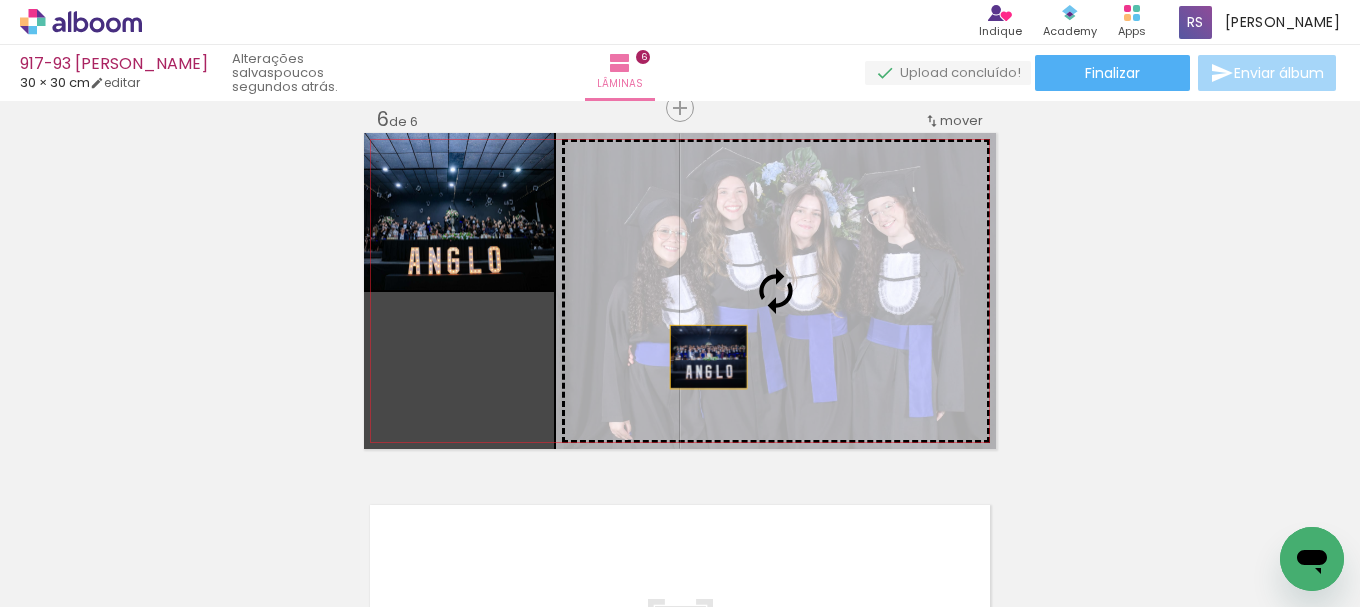 drag, startPoint x: 466, startPoint y: 390, endPoint x: 704, endPoint y: 355, distance: 240.55977 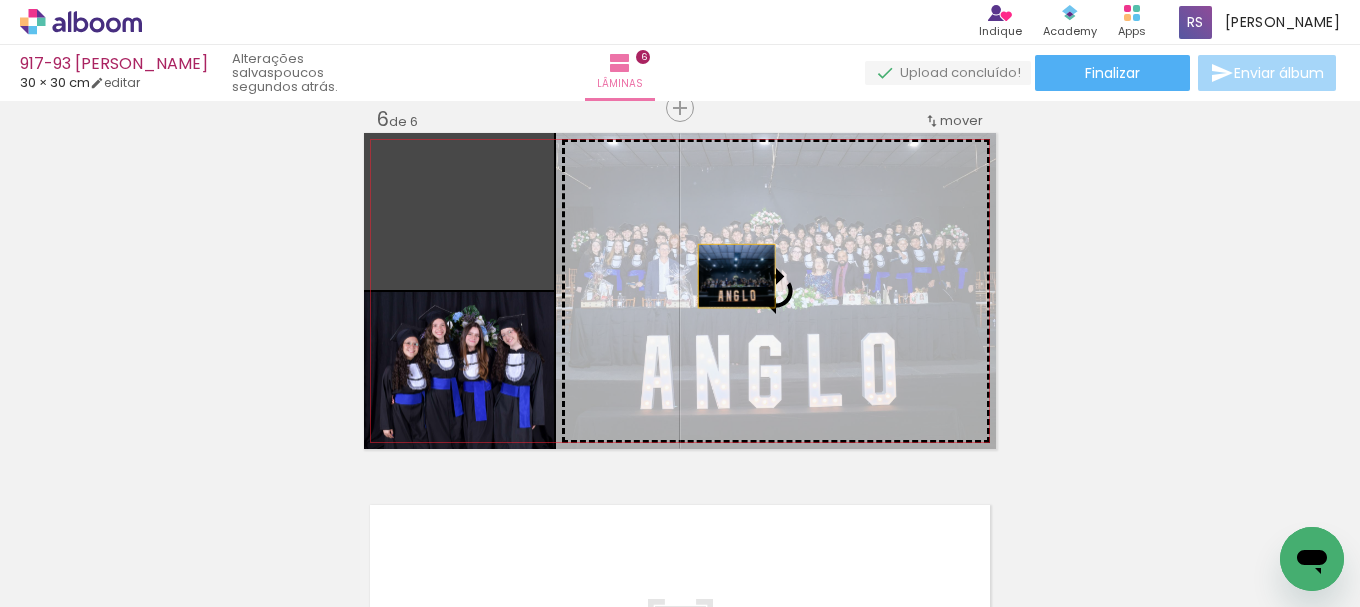 drag, startPoint x: 499, startPoint y: 227, endPoint x: 734, endPoint y: 283, distance: 241.58022 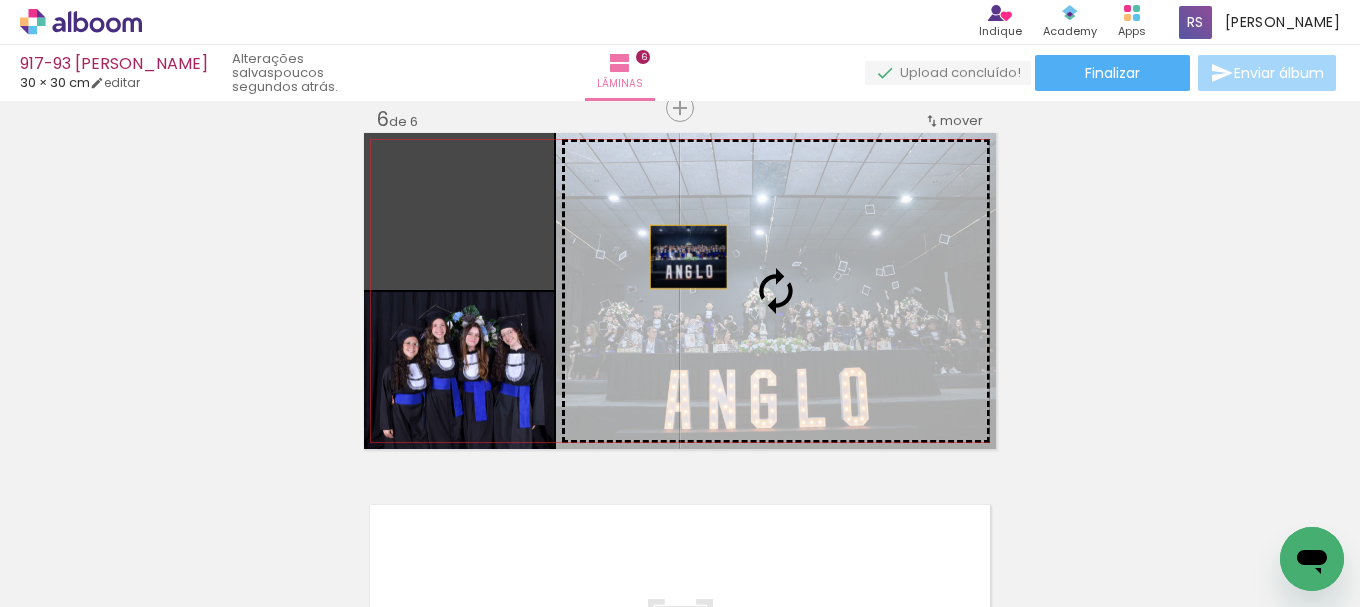 drag, startPoint x: 681, startPoint y: 257, endPoint x: 760, endPoint y: 271, distance: 80.23092 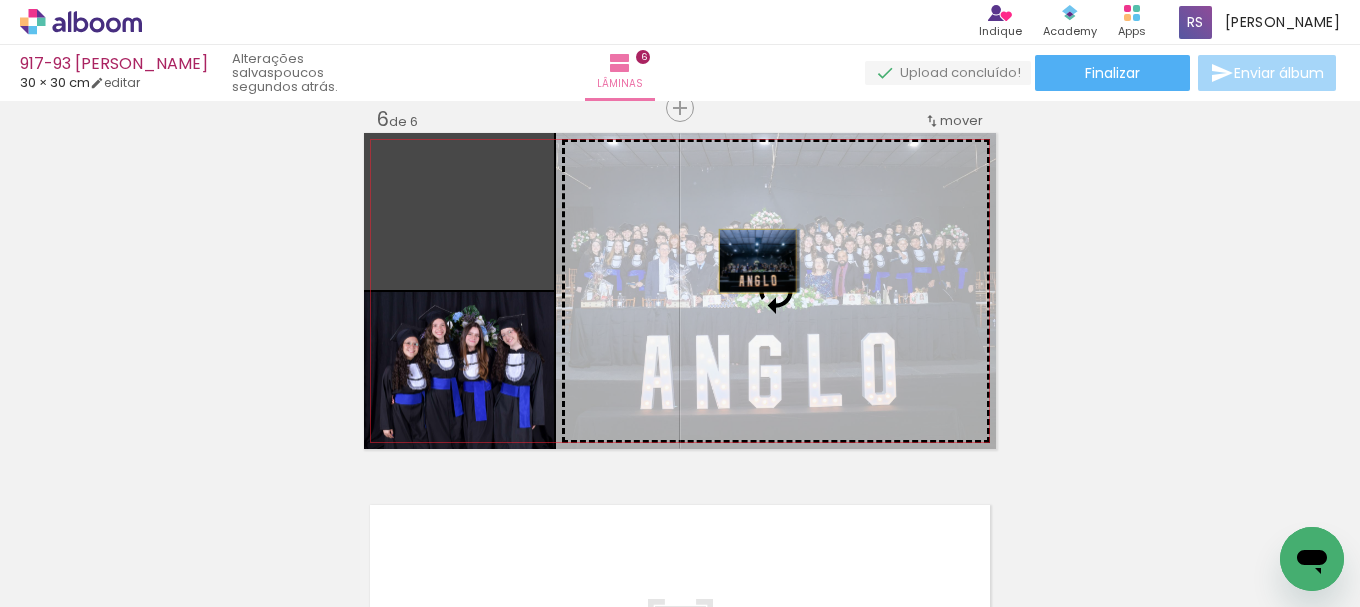 drag, startPoint x: 527, startPoint y: 207, endPoint x: 755, endPoint y: 278, distance: 238.79907 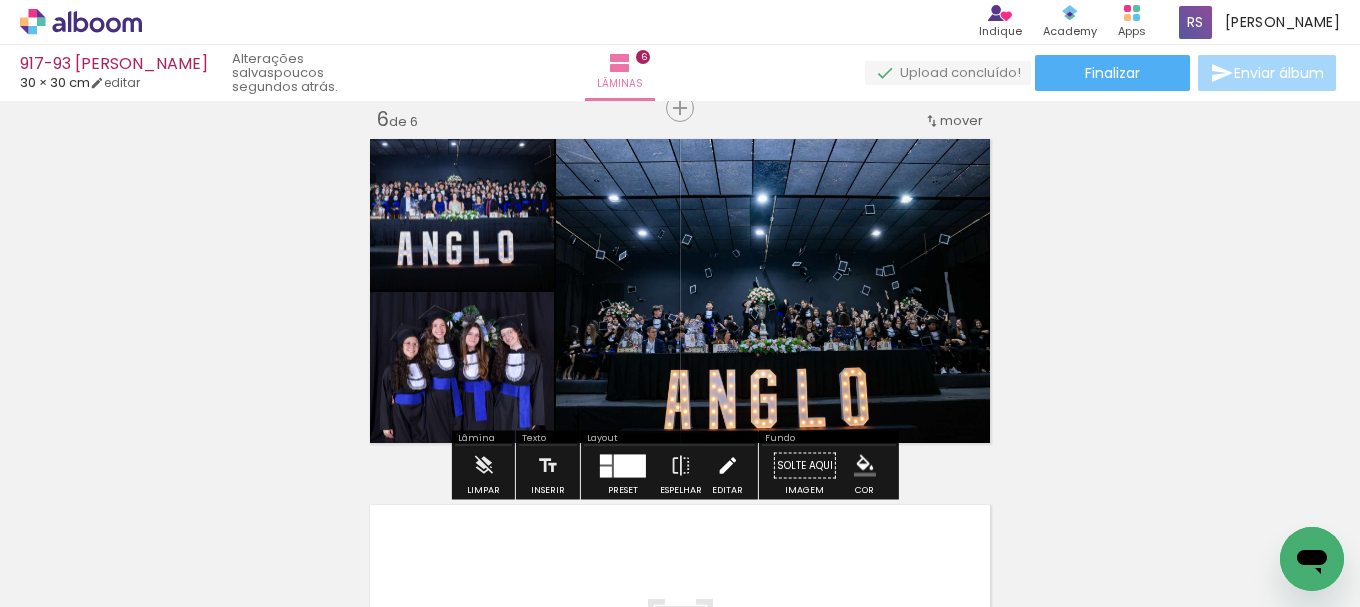 click at bounding box center [727, 466] 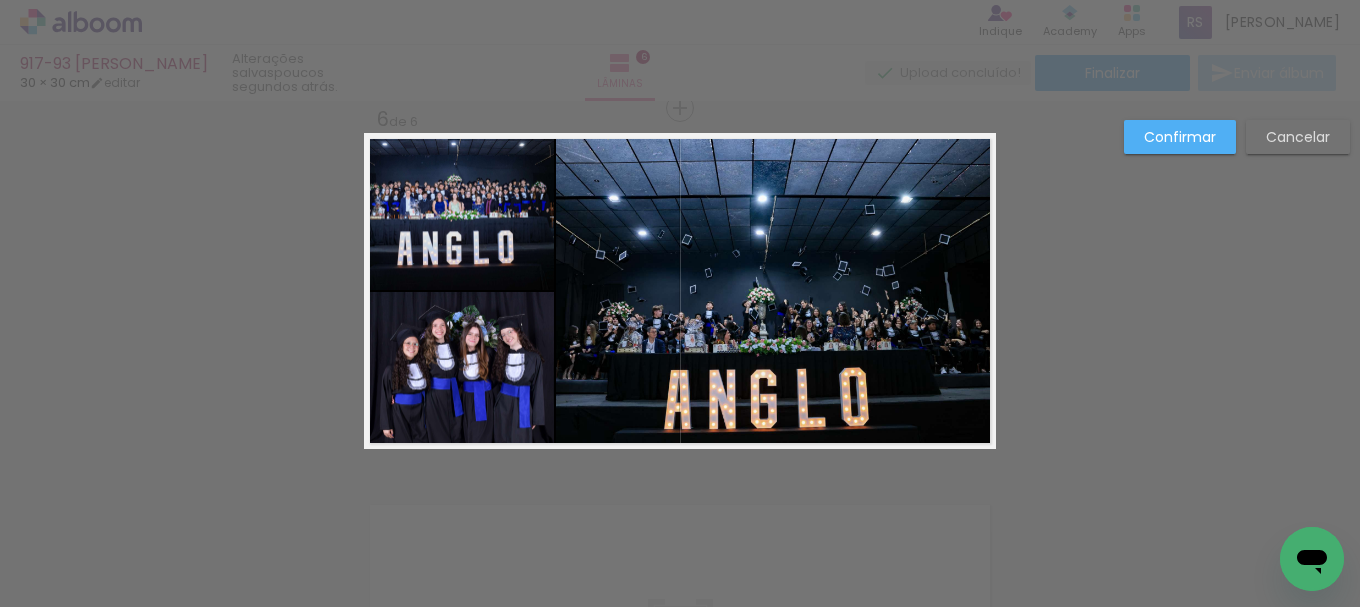 click 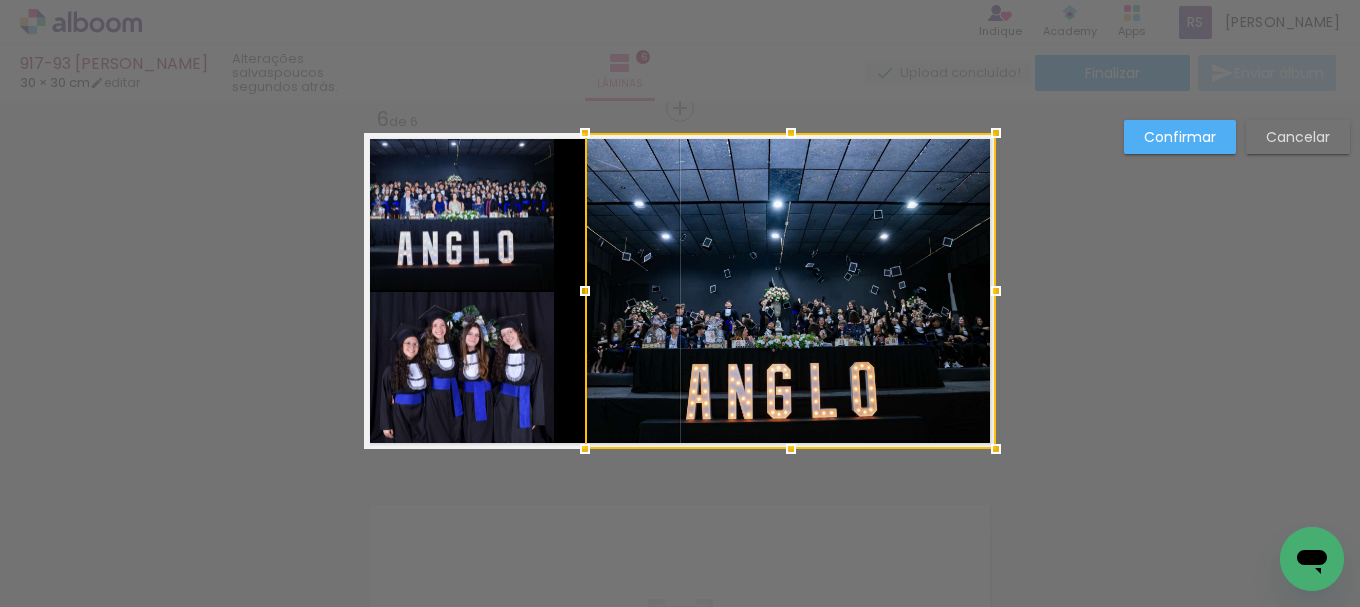 drag, startPoint x: 551, startPoint y: 284, endPoint x: 580, endPoint y: 283, distance: 29.017237 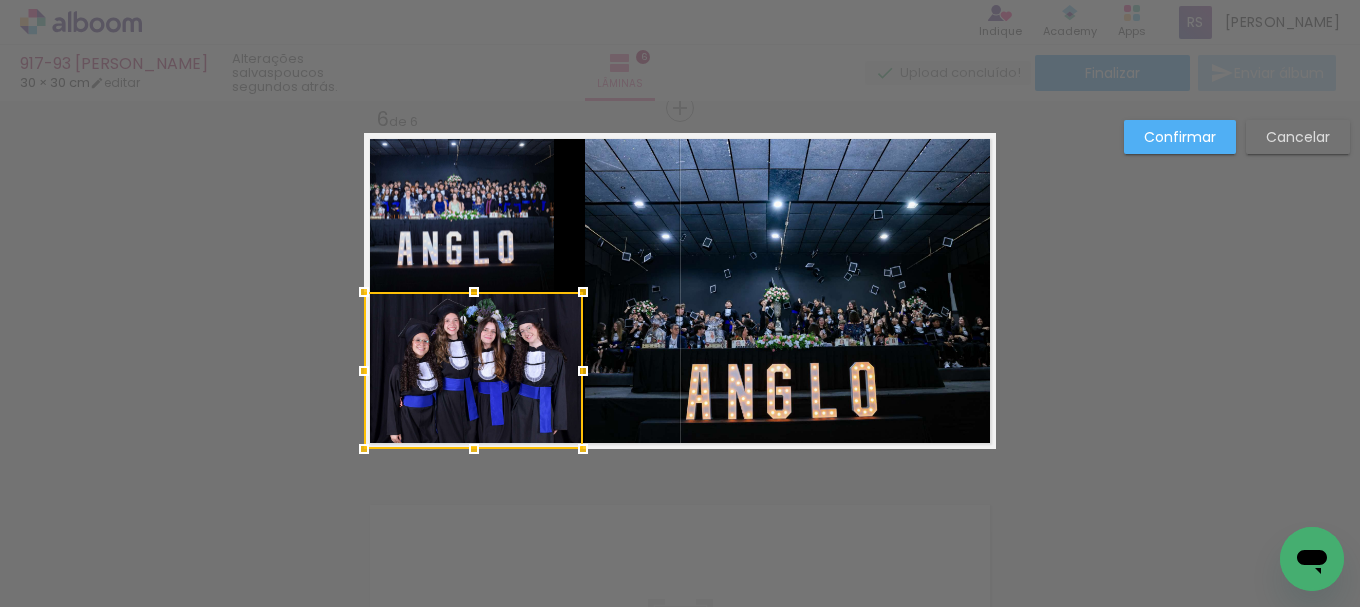 drag, startPoint x: 552, startPoint y: 366, endPoint x: 581, endPoint y: 366, distance: 29 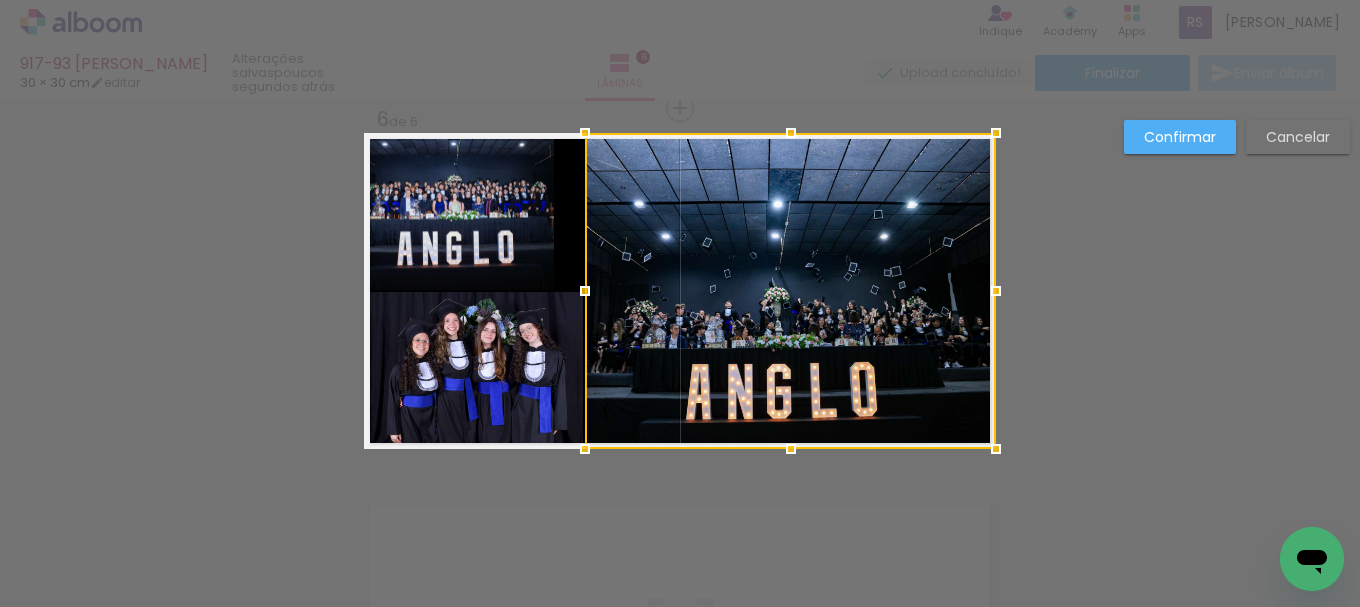 drag, startPoint x: 532, startPoint y: 197, endPoint x: 546, endPoint y: 204, distance: 15.652476 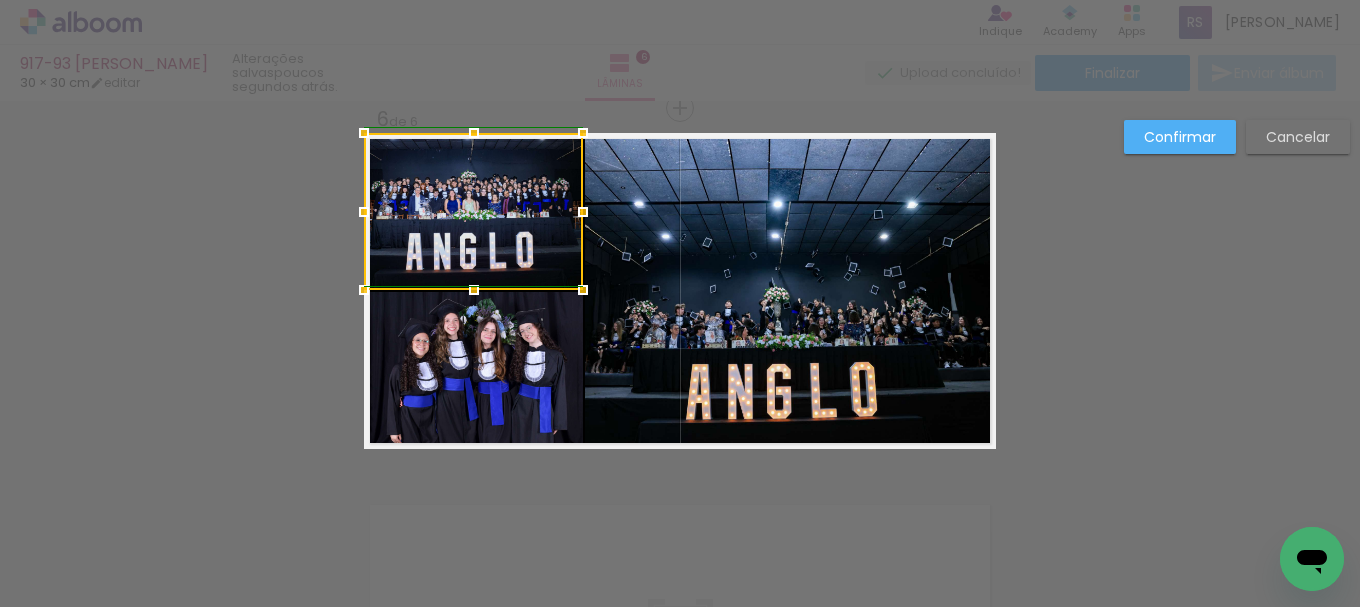 drag, startPoint x: 552, startPoint y: 216, endPoint x: 573, endPoint y: 218, distance: 21.095022 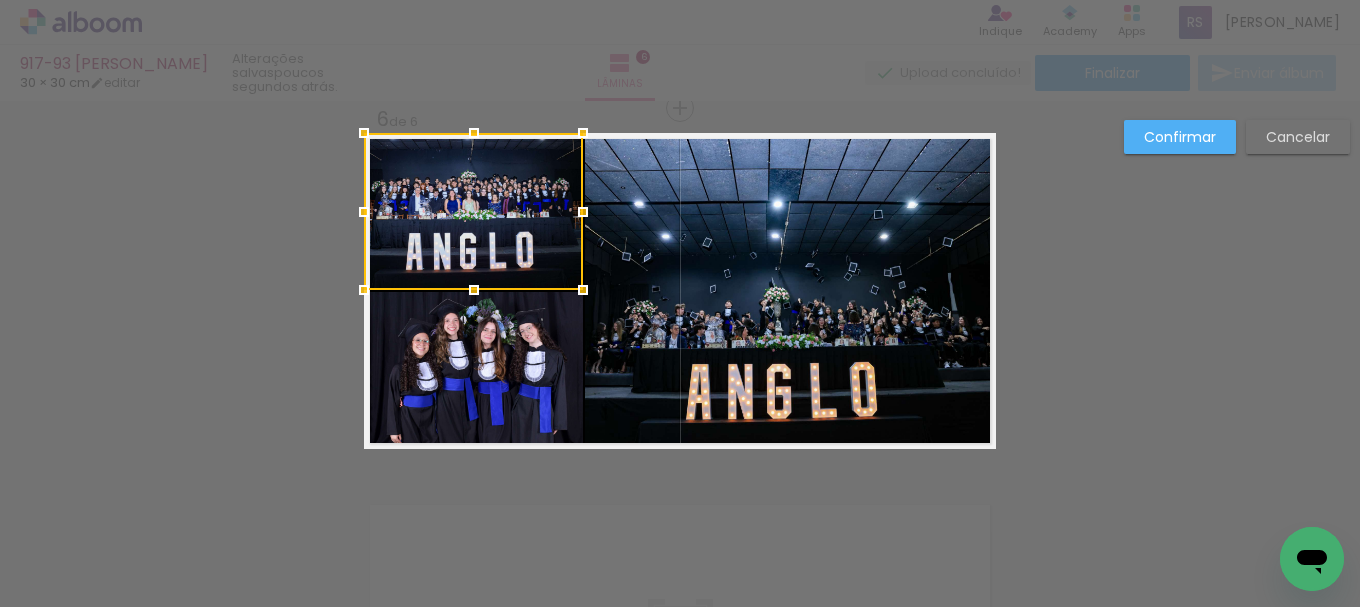 drag, startPoint x: 1200, startPoint y: 131, endPoint x: 1184, endPoint y: 135, distance: 16.492422 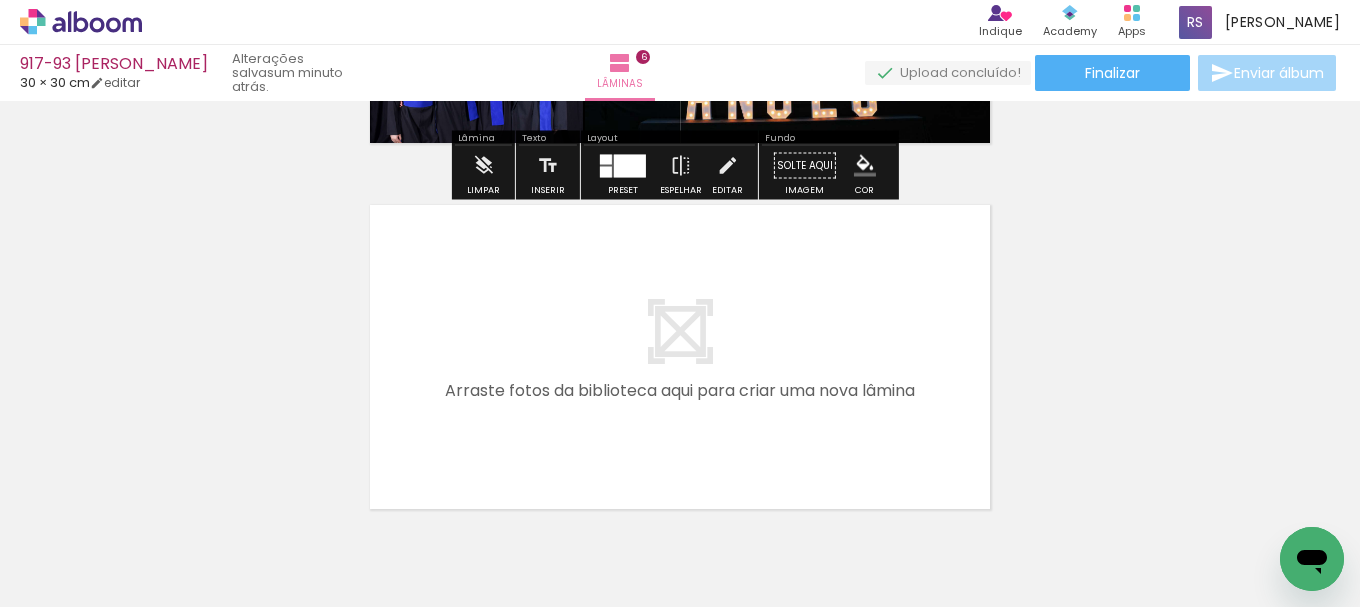 scroll, scrollTop: 2256, scrollLeft: 0, axis: vertical 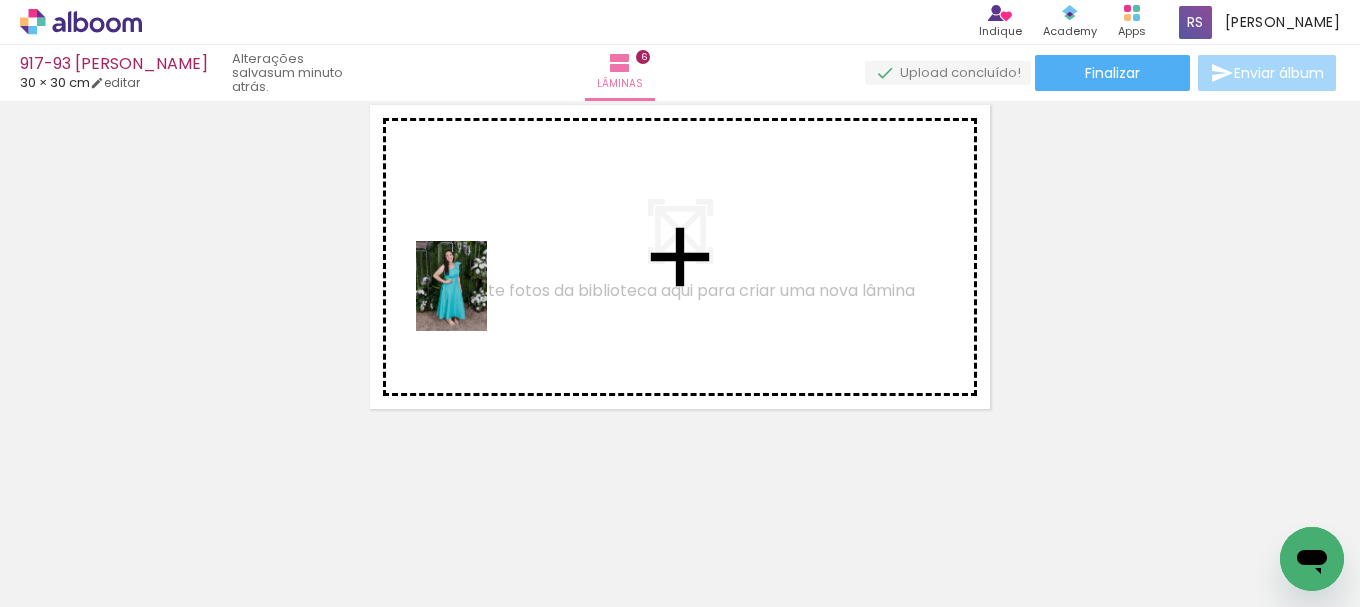 drag, startPoint x: 207, startPoint y: 539, endPoint x: 476, endPoint y: 301, distance: 359.17267 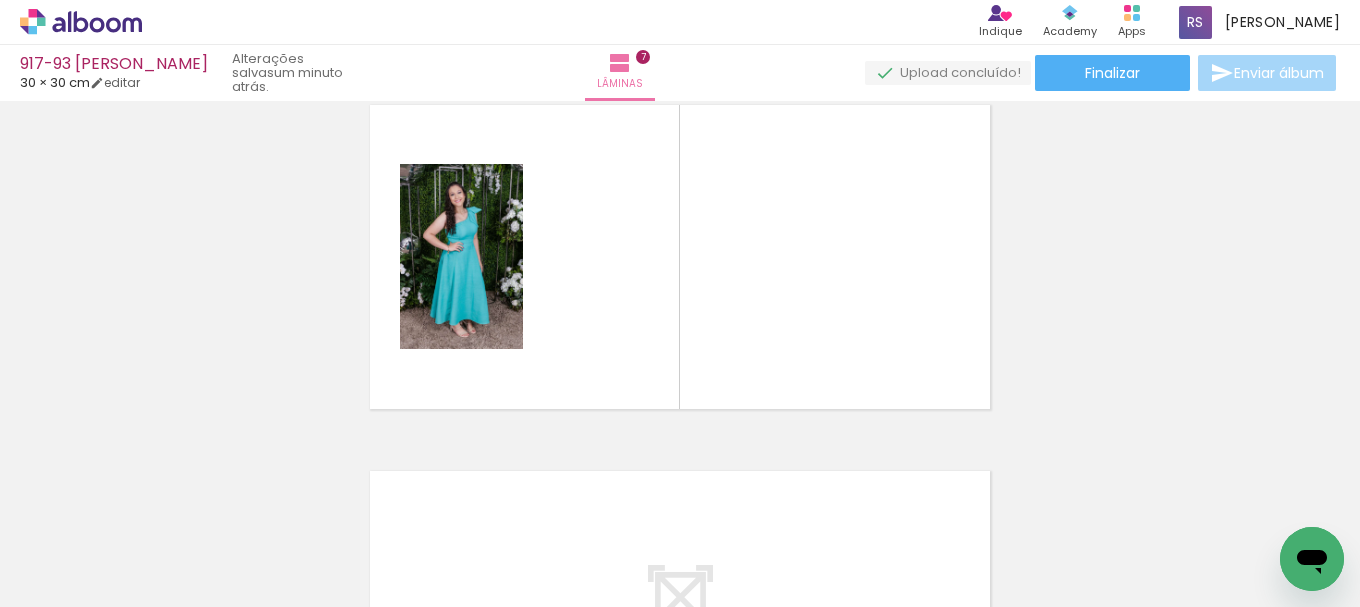 scroll, scrollTop: 2222, scrollLeft: 0, axis: vertical 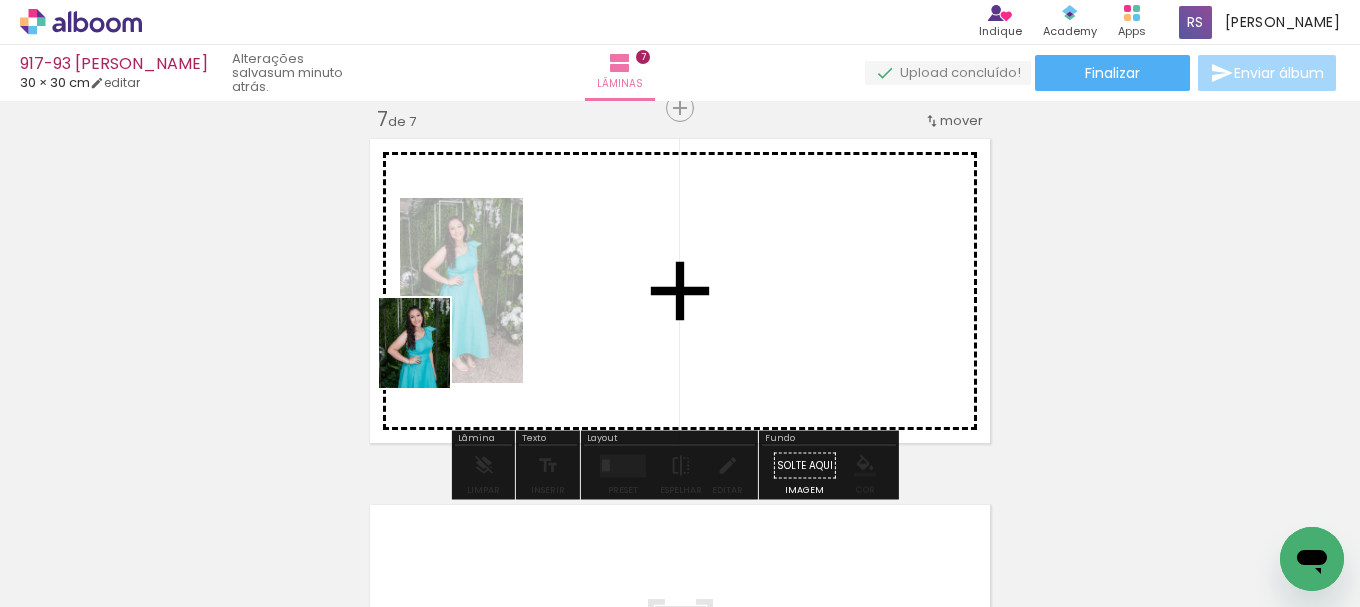 drag, startPoint x: 199, startPoint y: 553, endPoint x: 485, endPoint y: 349, distance: 351.30045 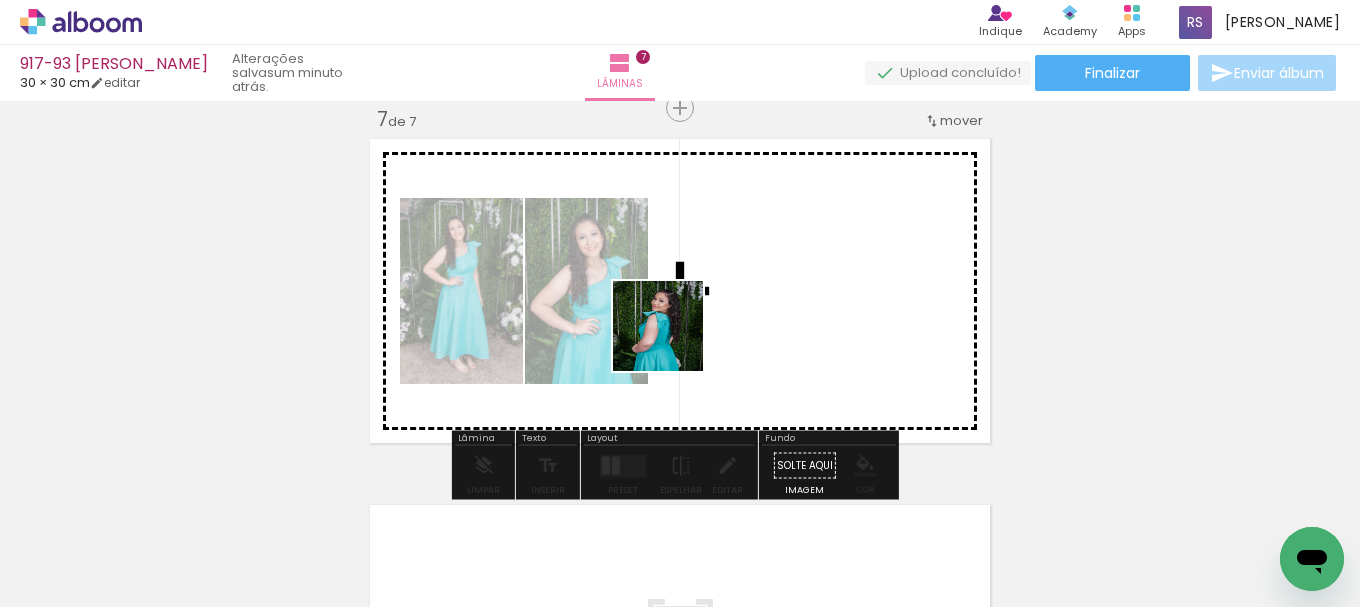 drag, startPoint x: 202, startPoint y: 539, endPoint x: 635, endPoint y: 475, distance: 437.70422 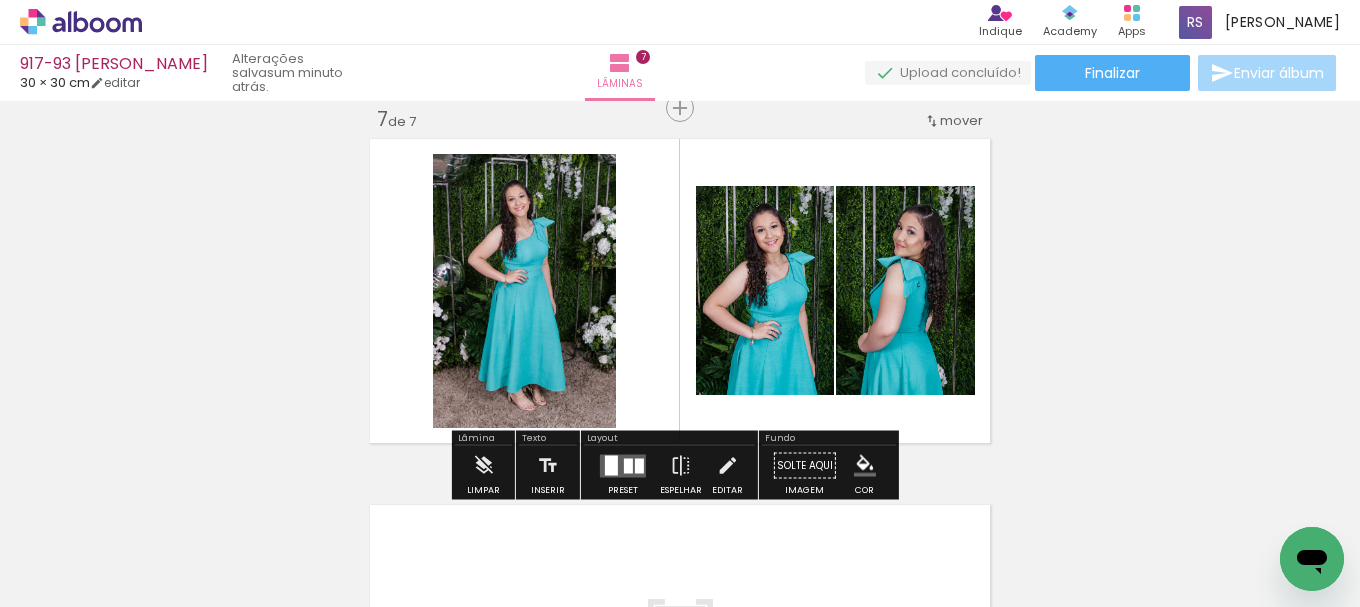 drag, startPoint x: 625, startPoint y: 458, endPoint x: 811, endPoint y: 443, distance: 186.60385 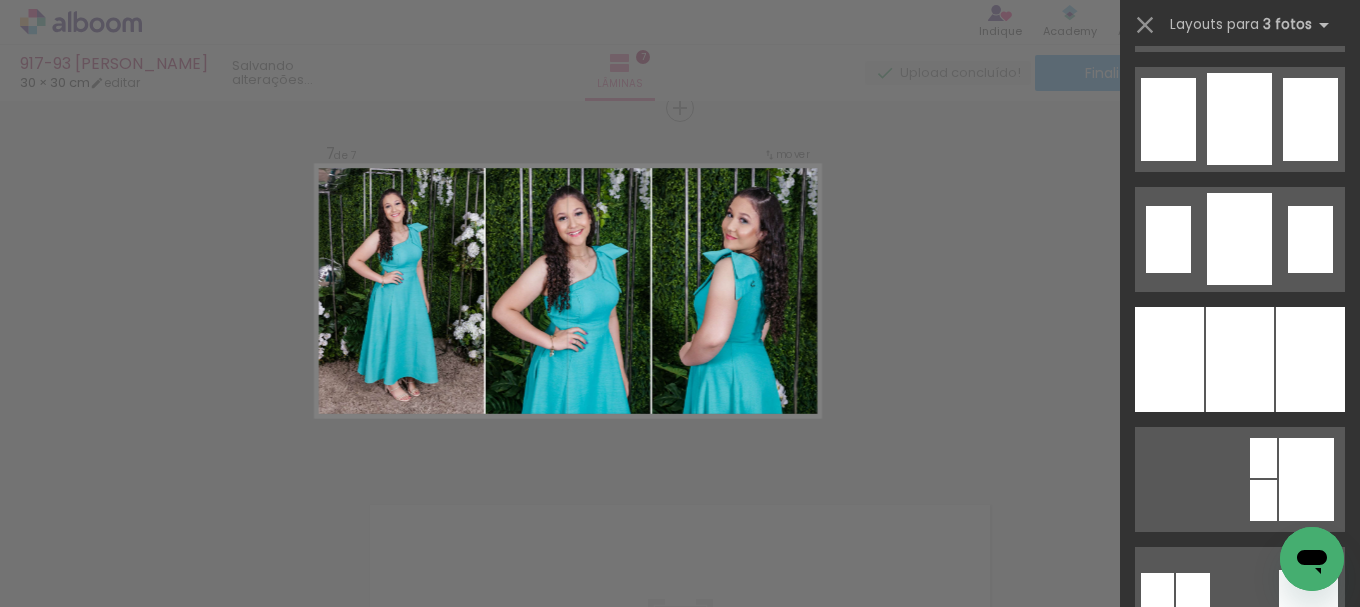scroll, scrollTop: 1700, scrollLeft: 0, axis: vertical 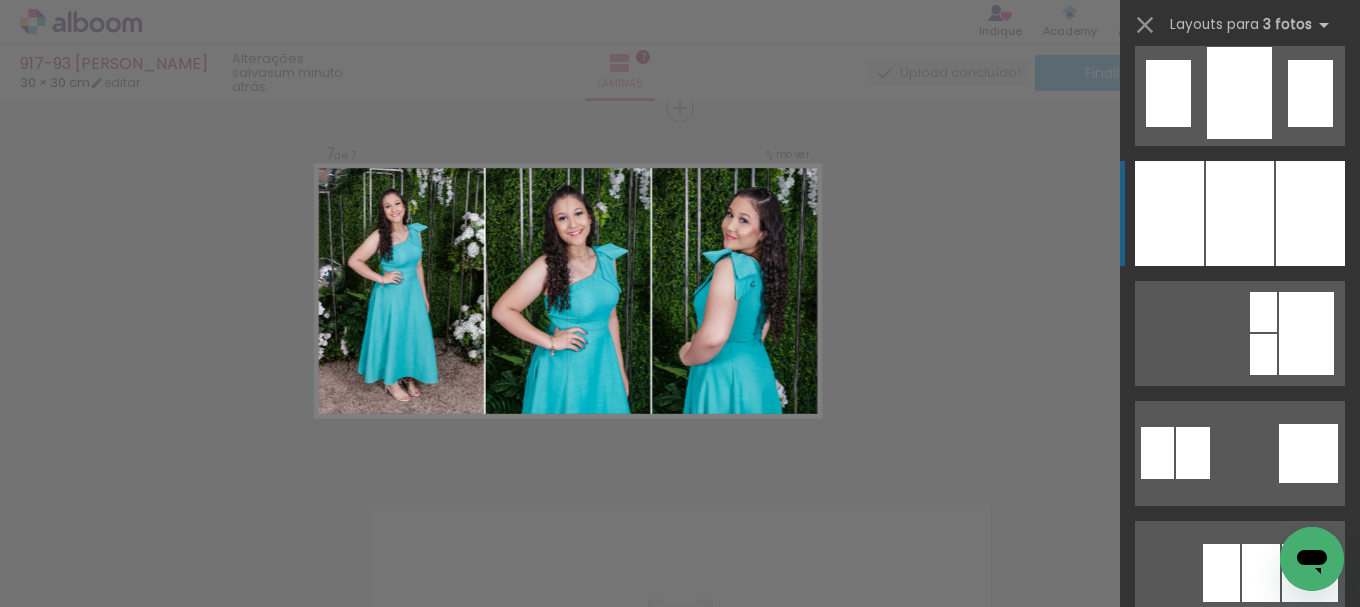 click at bounding box center (1240, 213) 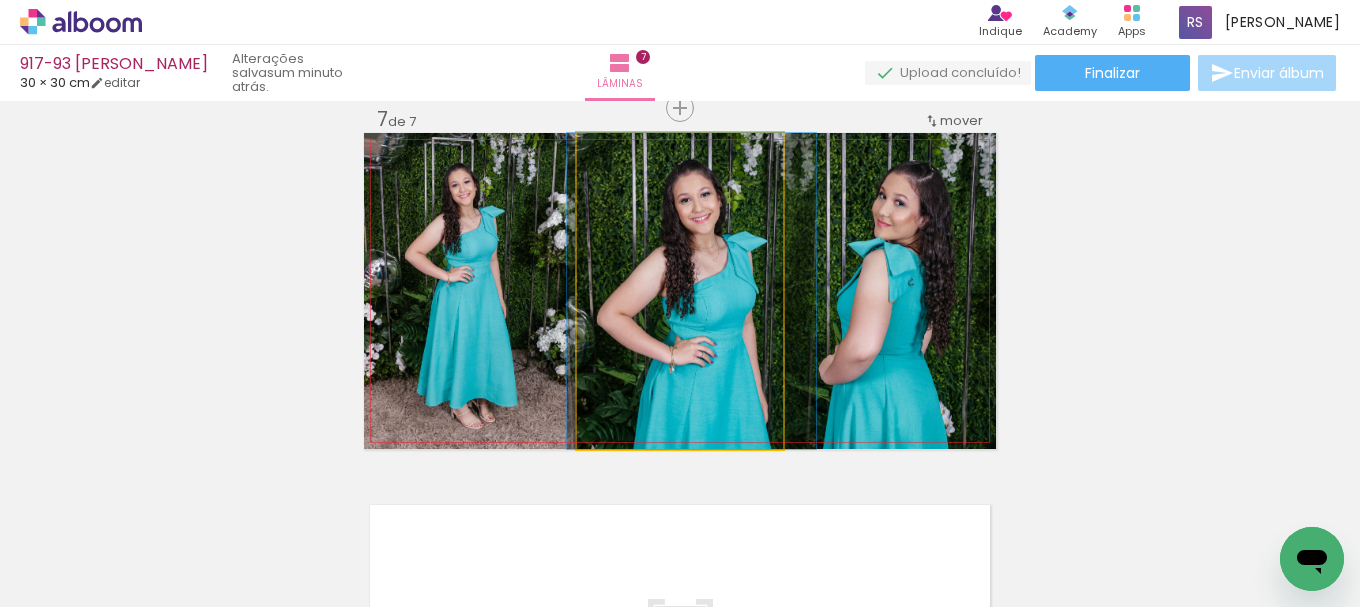 drag, startPoint x: 697, startPoint y: 356, endPoint x: 709, endPoint y: 355, distance: 12.0415945 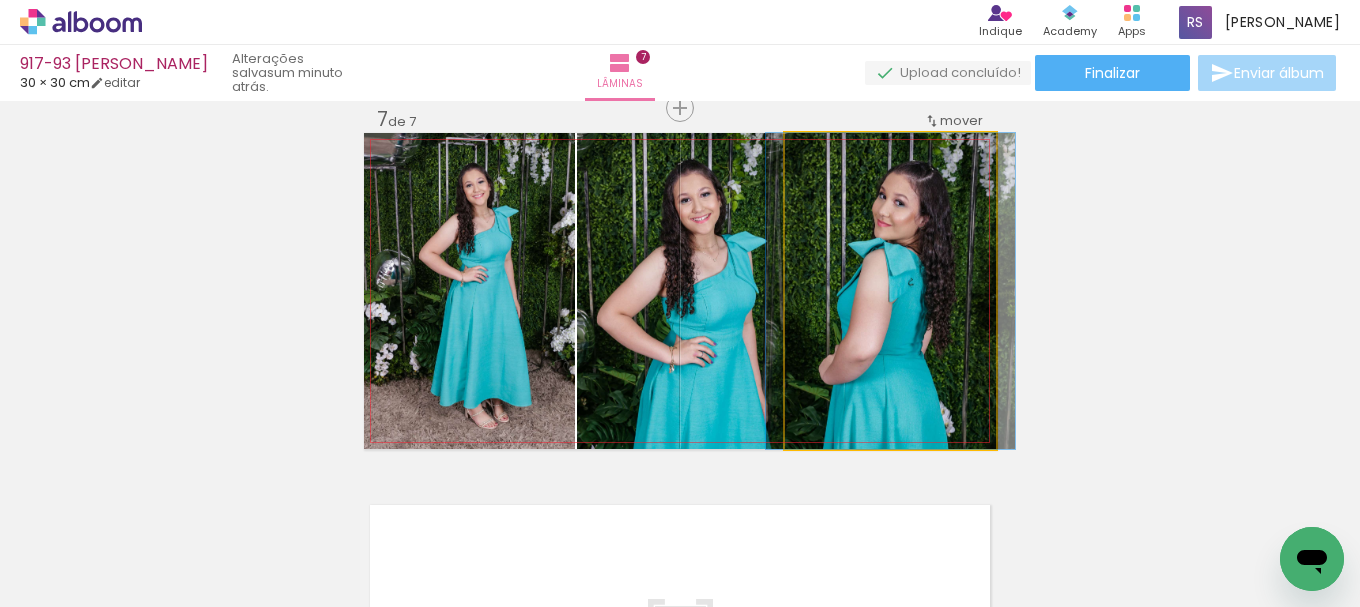 click 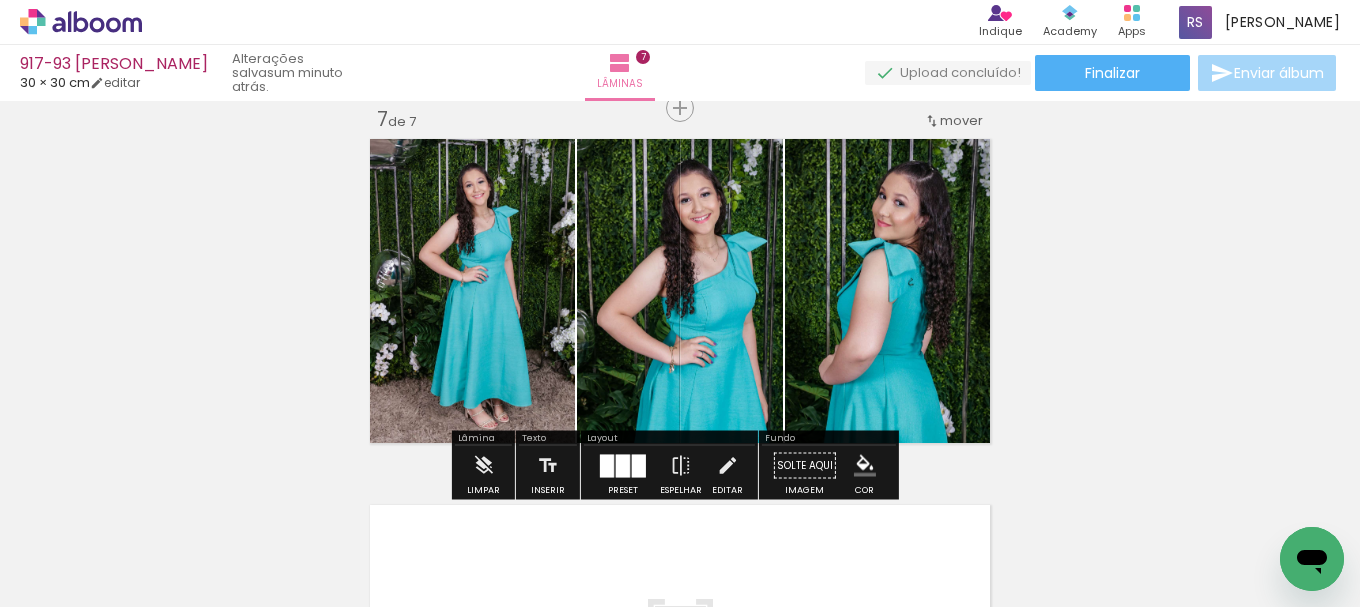 click at bounding box center (865, 466) 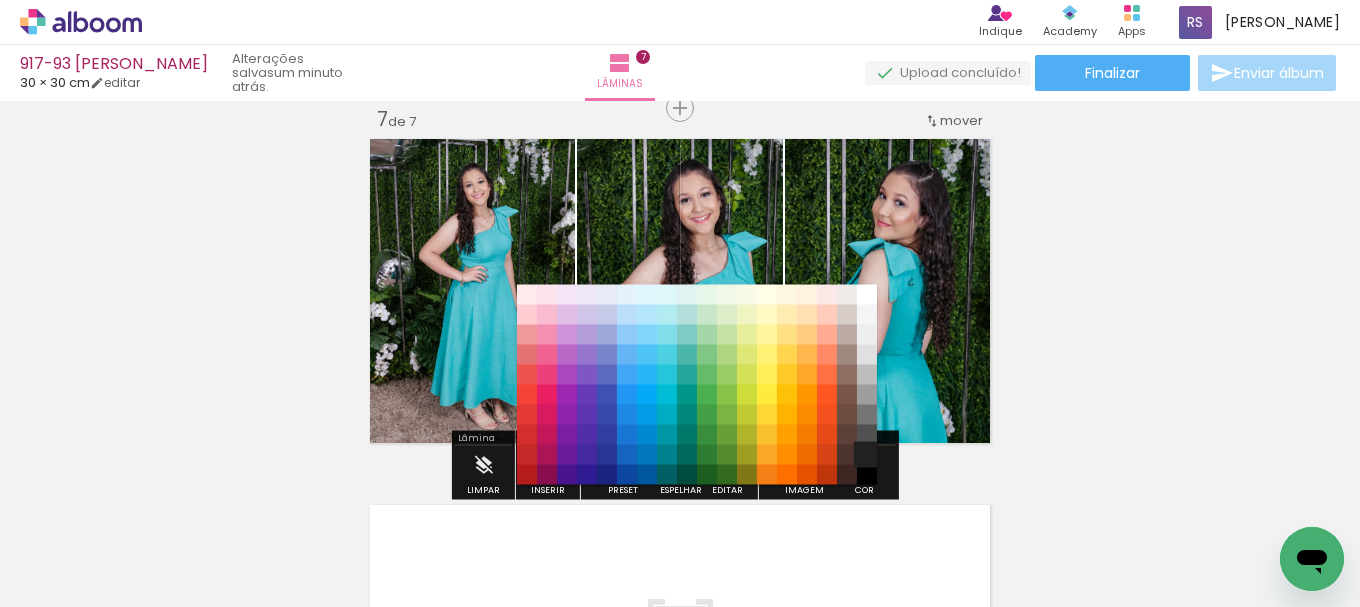 click on "#212121" at bounding box center [867, 455] 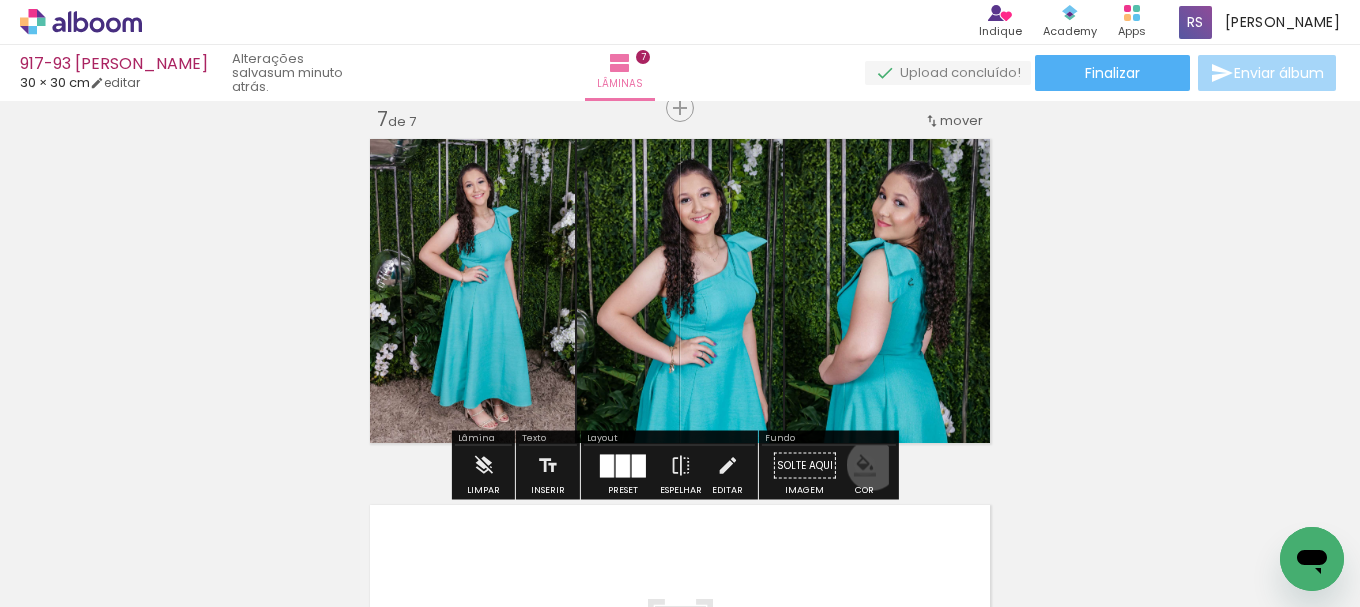 click at bounding box center [865, 466] 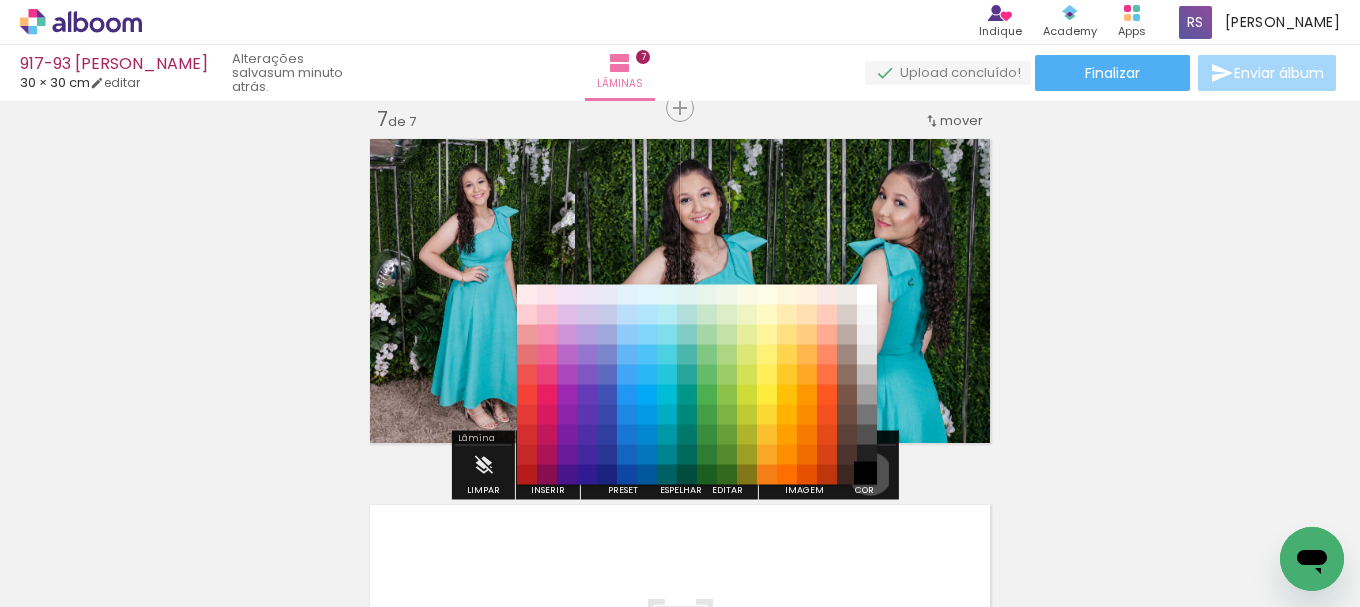 click on "#000000" at bounding box center [867, 475] 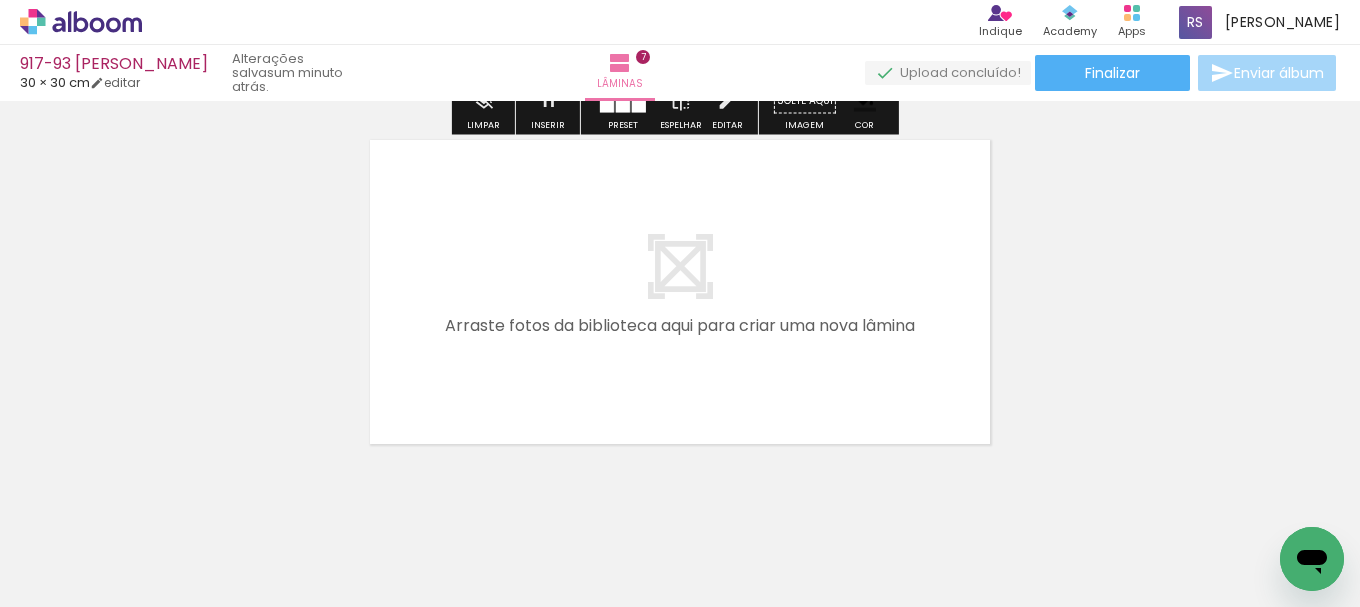 scroll, scrollTop: 2622, scrollLeft: 0, axis: vertical 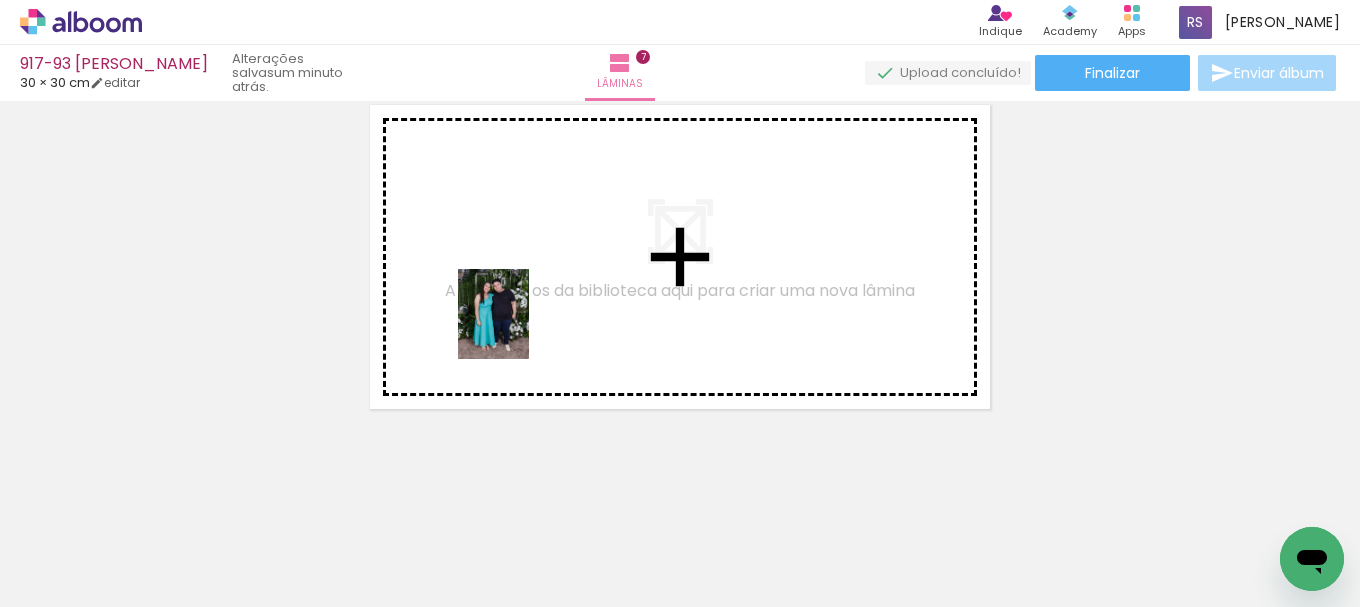 drag, startPoint x: 183, startPoint y: 563, endPoint x: 518, endPoint y: 329, distance: 408.6331 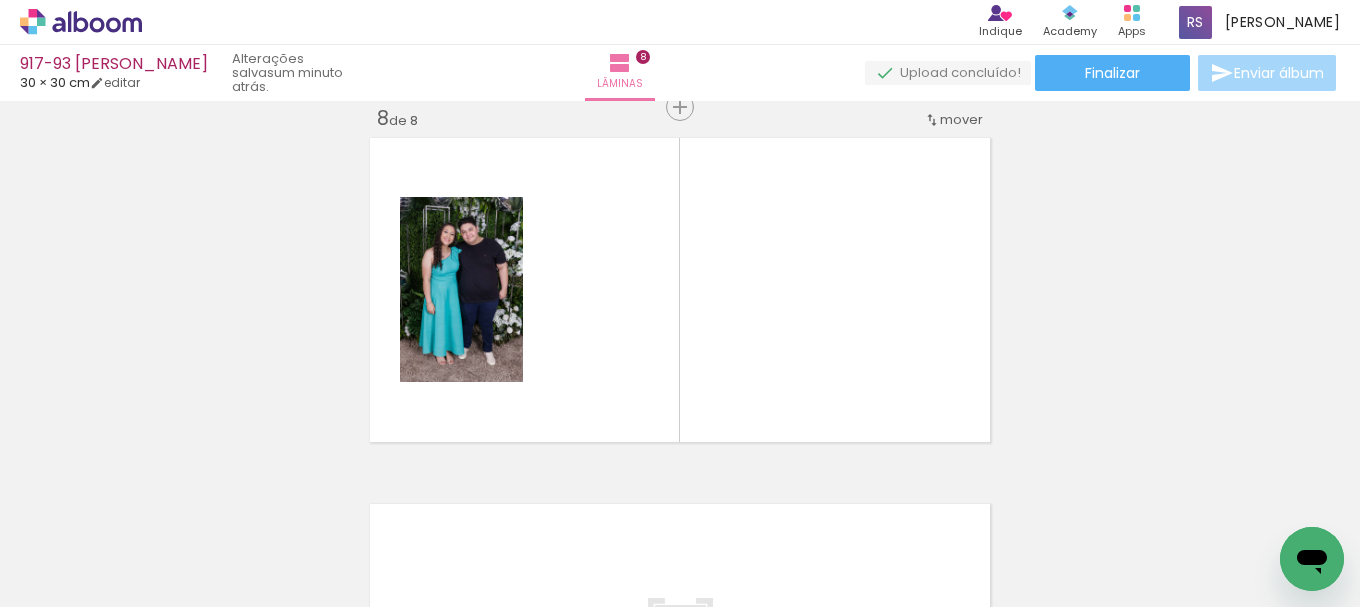scroll, scrollTop: 2588, scrollLeft: 0, axis: vertical 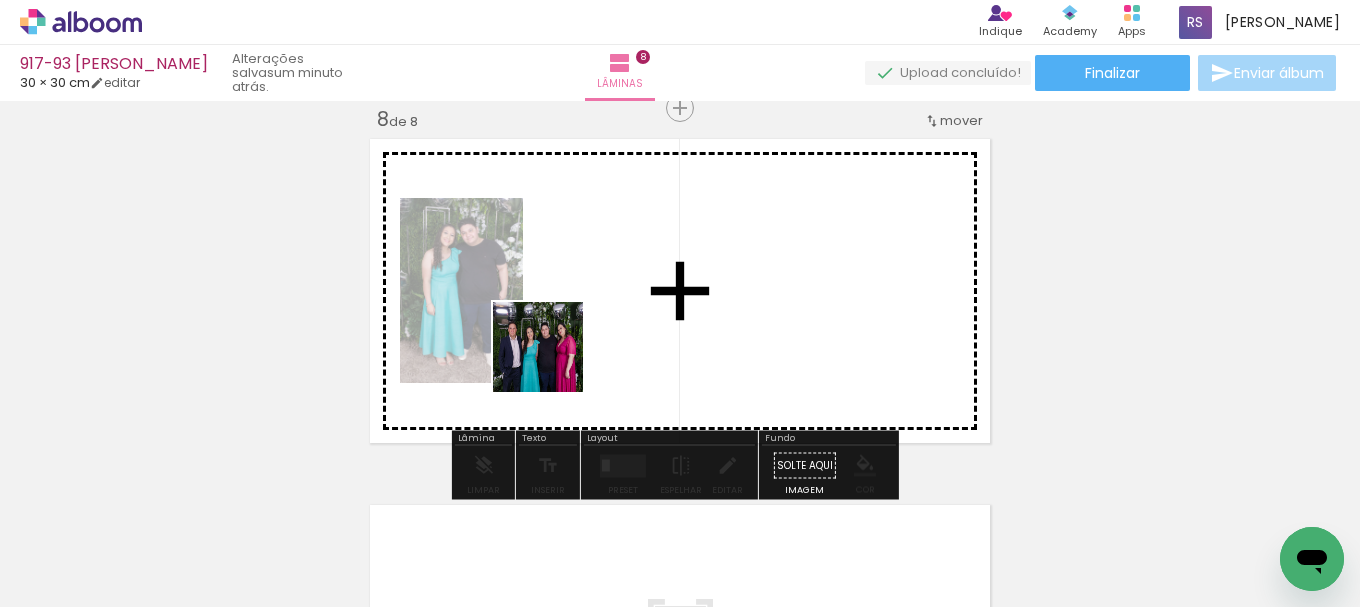 drag, startPoint x: 266, startPoint y: 491, endPoint x: 619, endPoint y: 448, distance: 355.60934 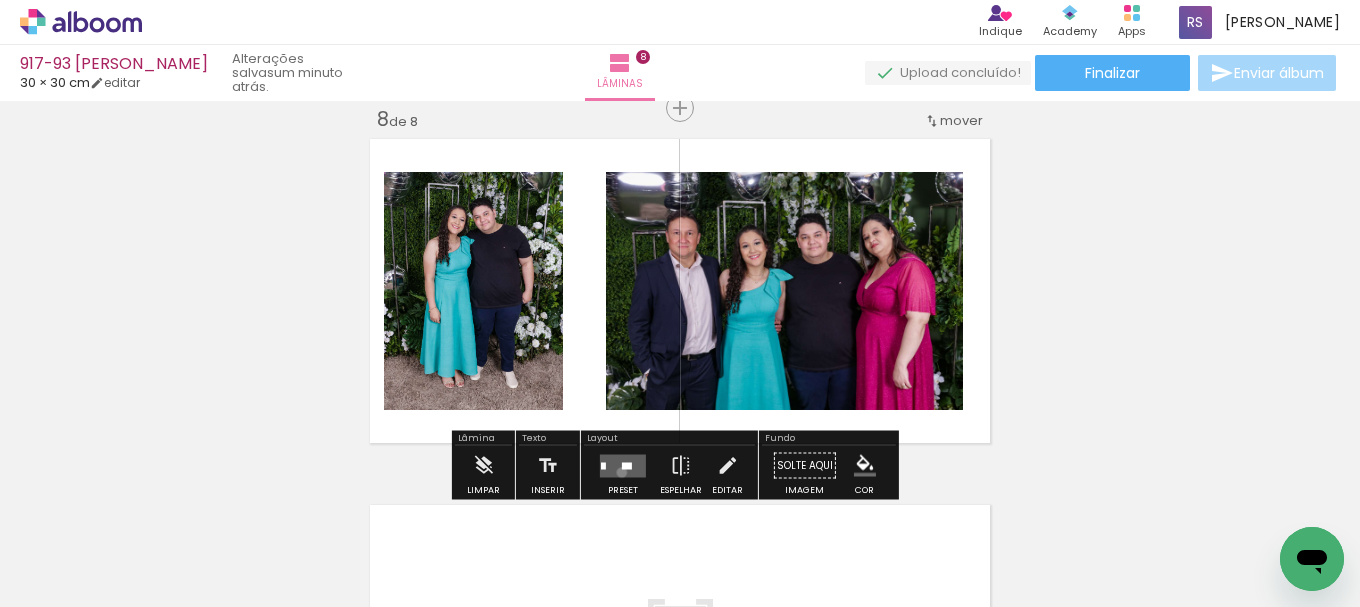 click at bounding box center (623, 465) 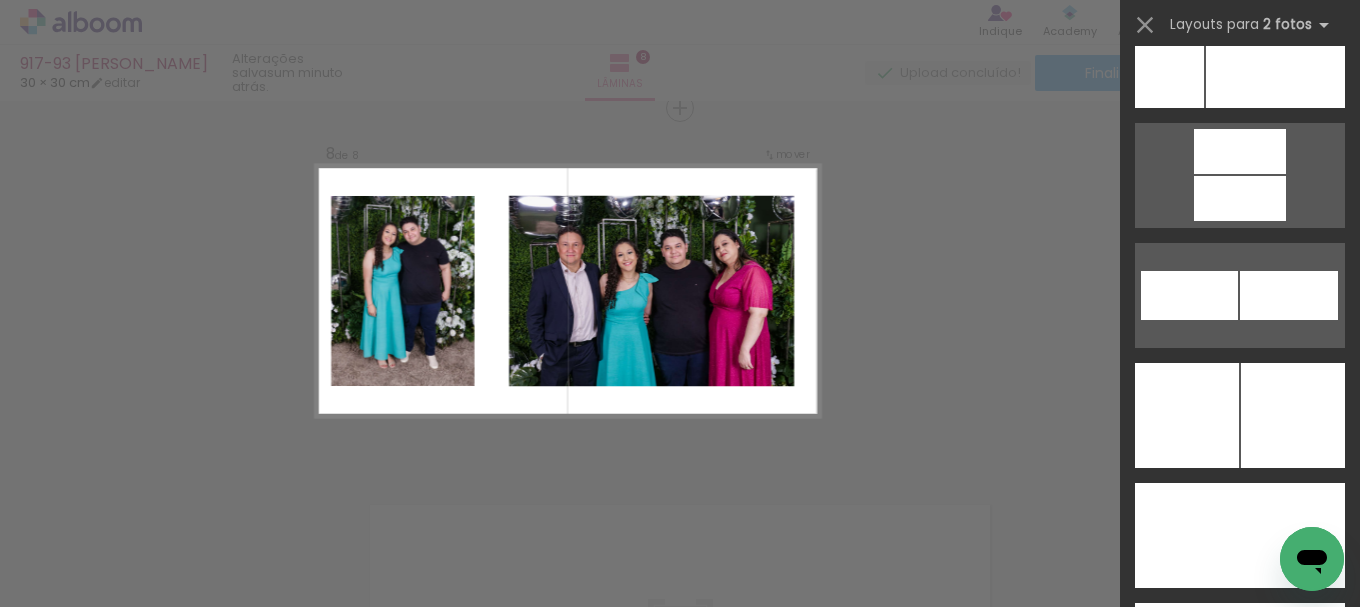 scroll, scrollTop: 8906, scrollLeft: 0, axis: vertical 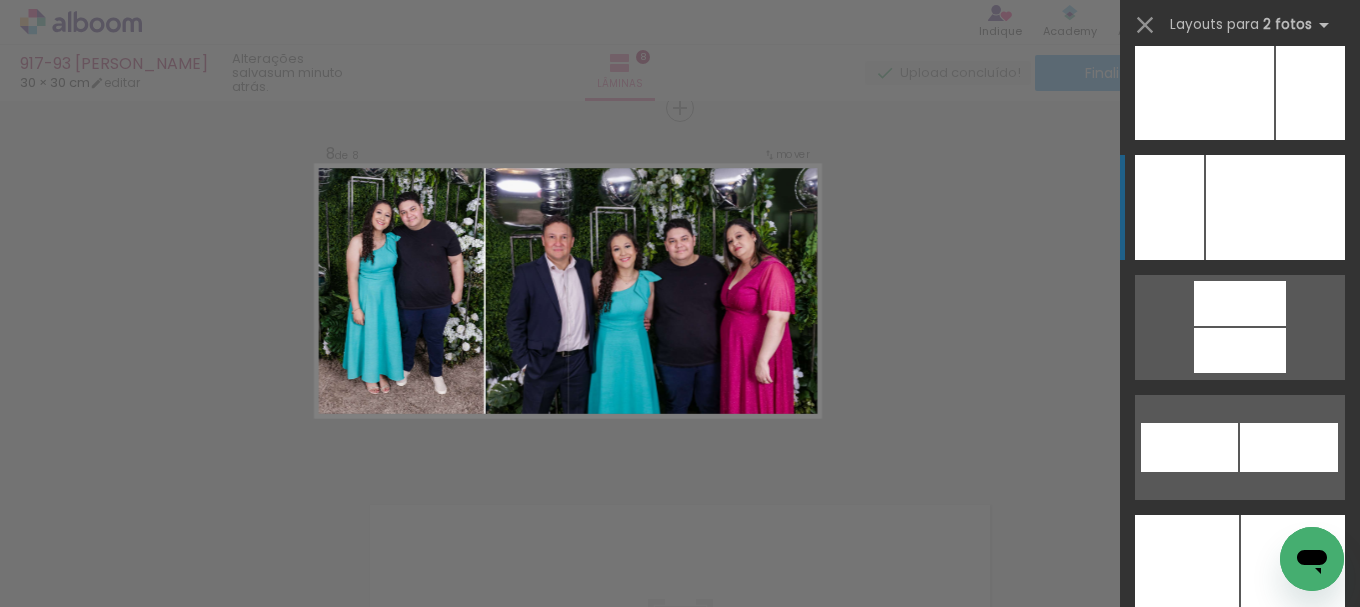 click at bounding box center [1270, -33] 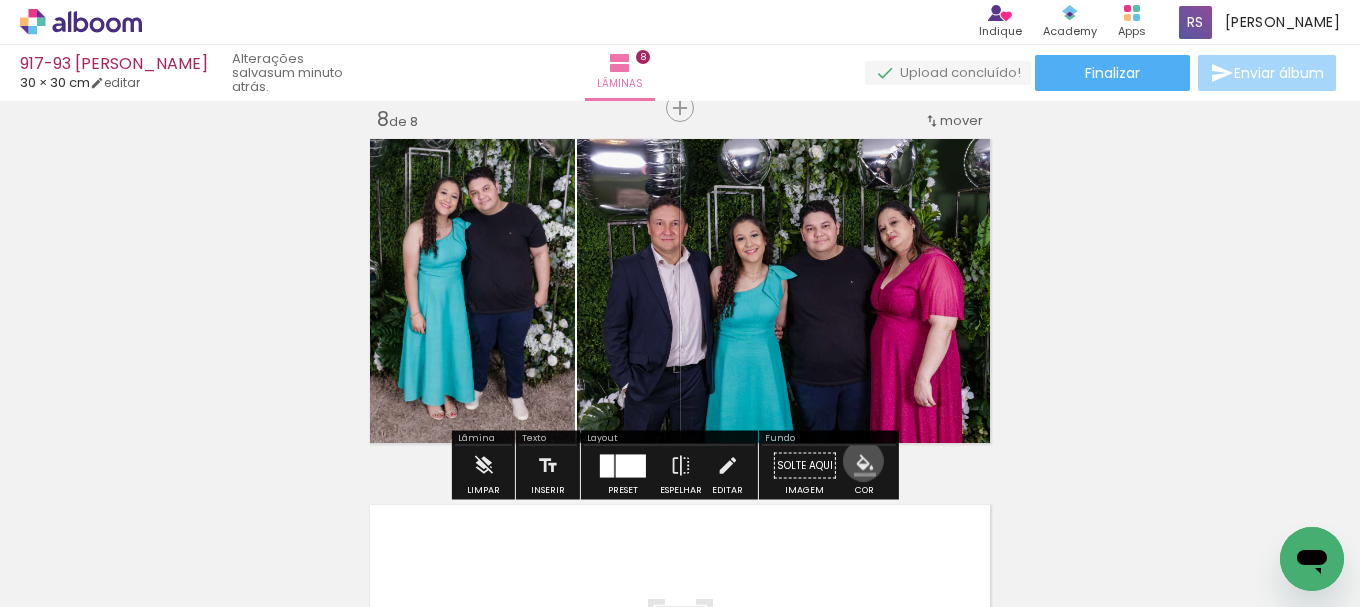 click at bounding box center (865, 466) 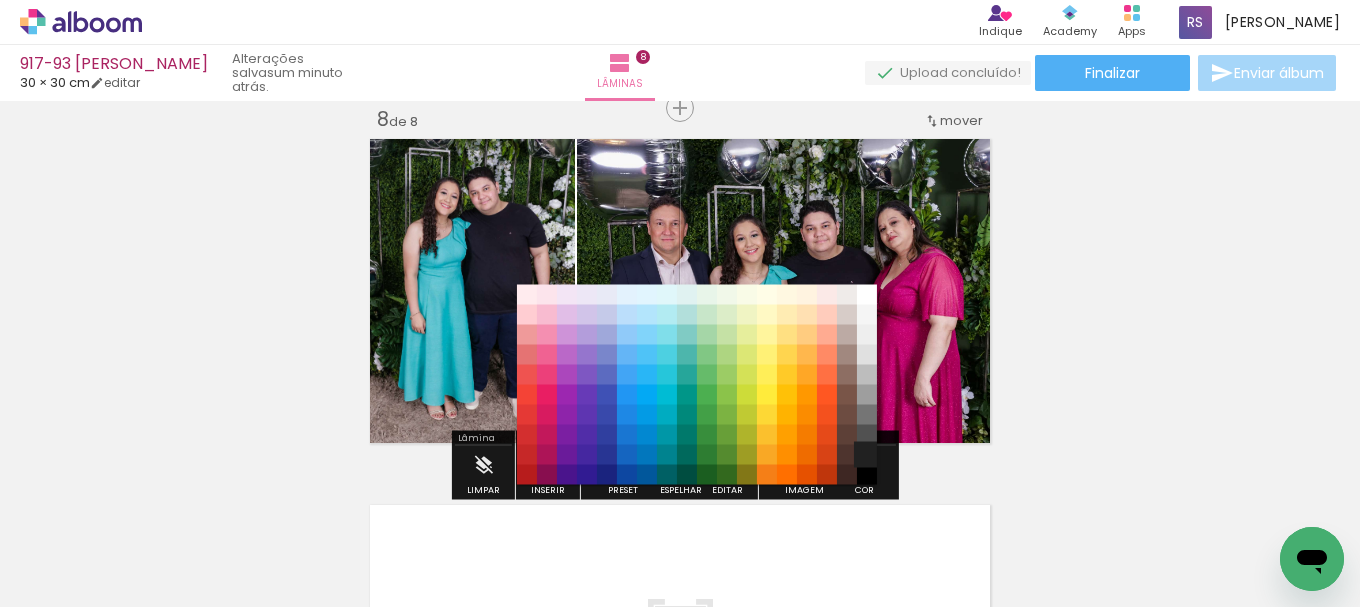 click on "#212121" at bounding box center (867, 455) 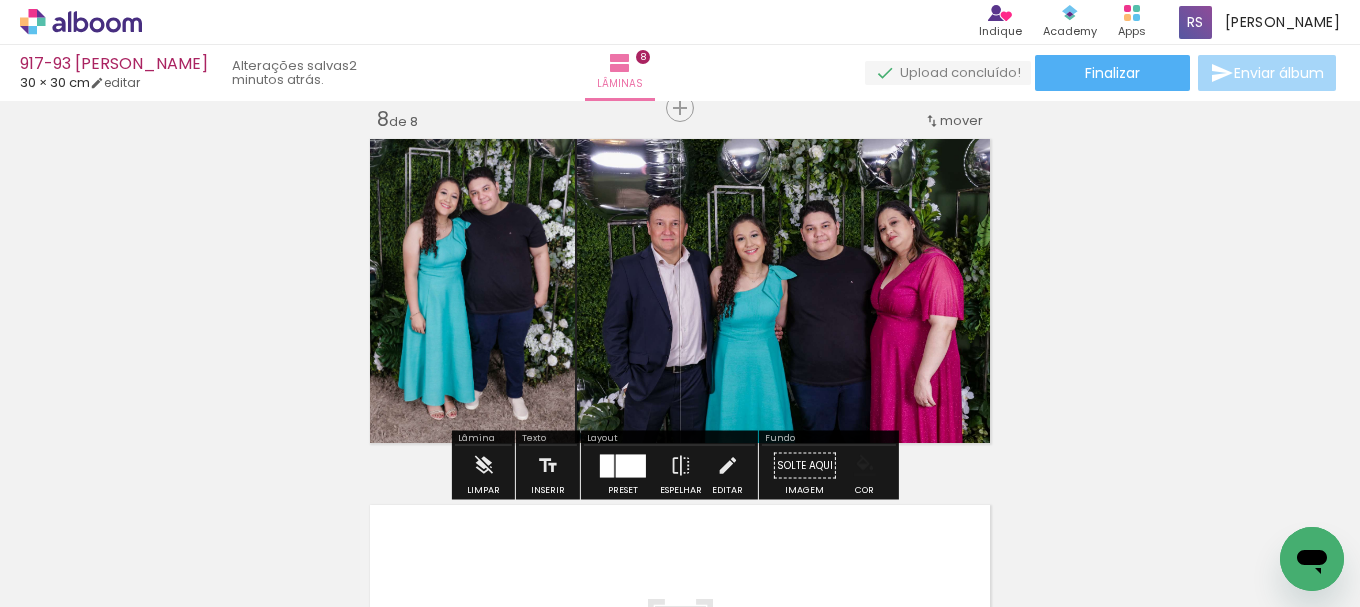click at bounding box center [865, 466] 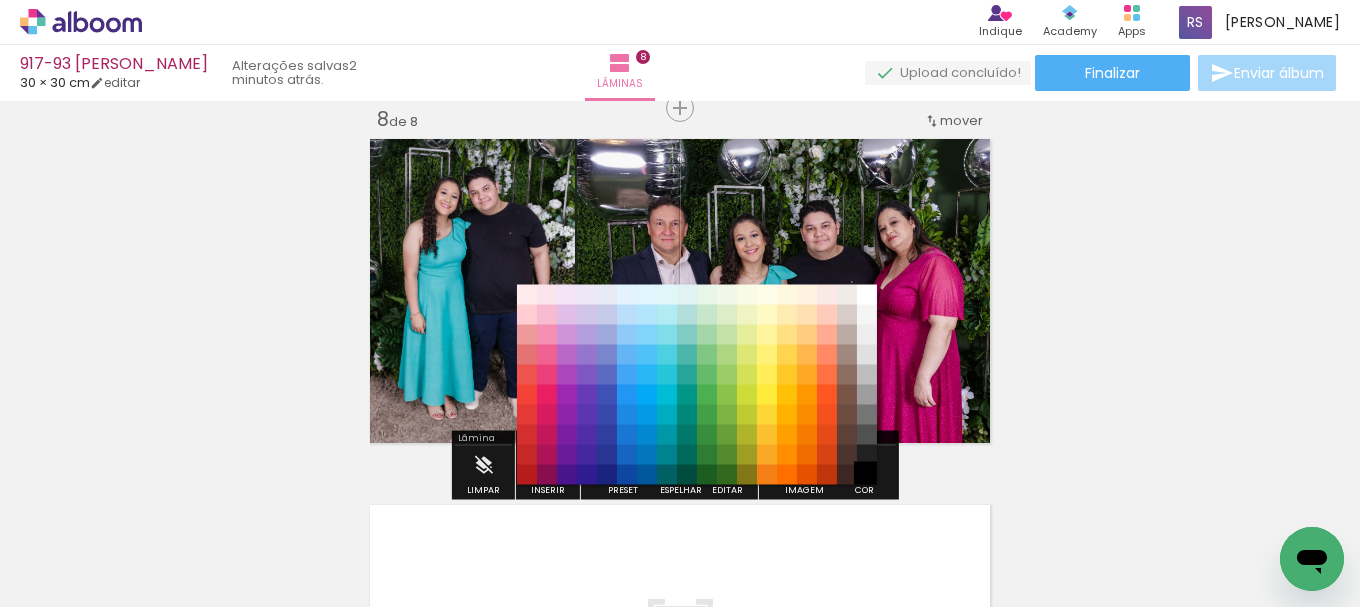 click on "#000000" at bounding box center (867, 475) 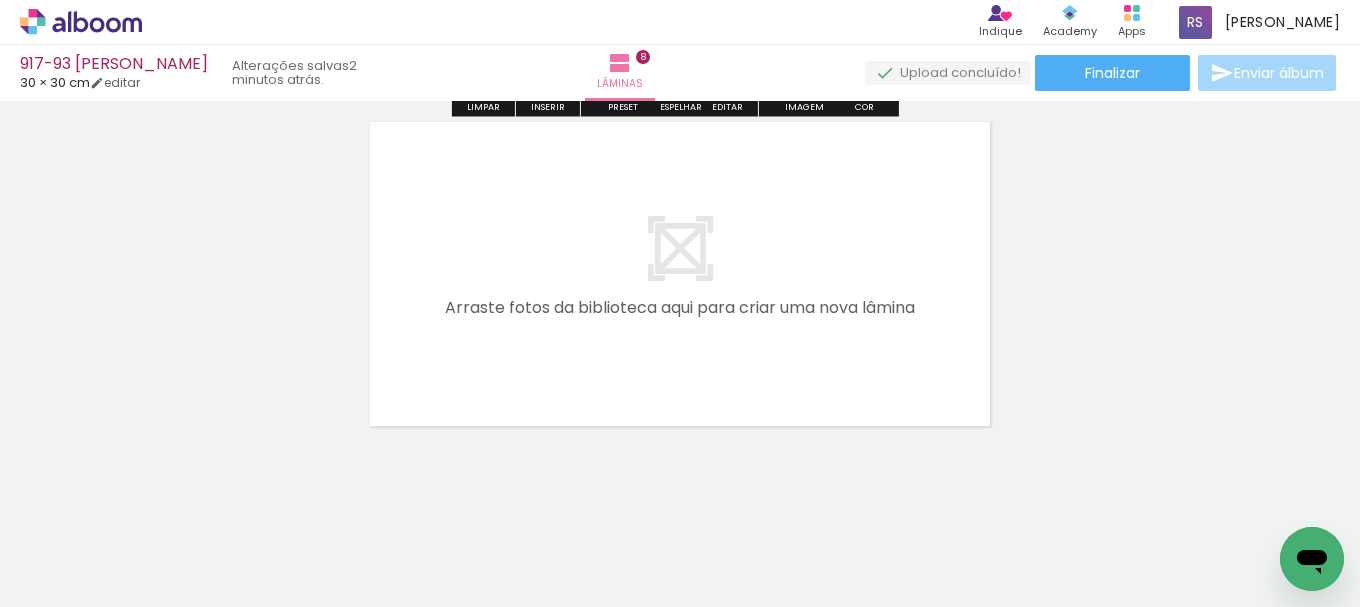 scroll, scrollTop: 2988, scrollLeft: 0, axis: vertical 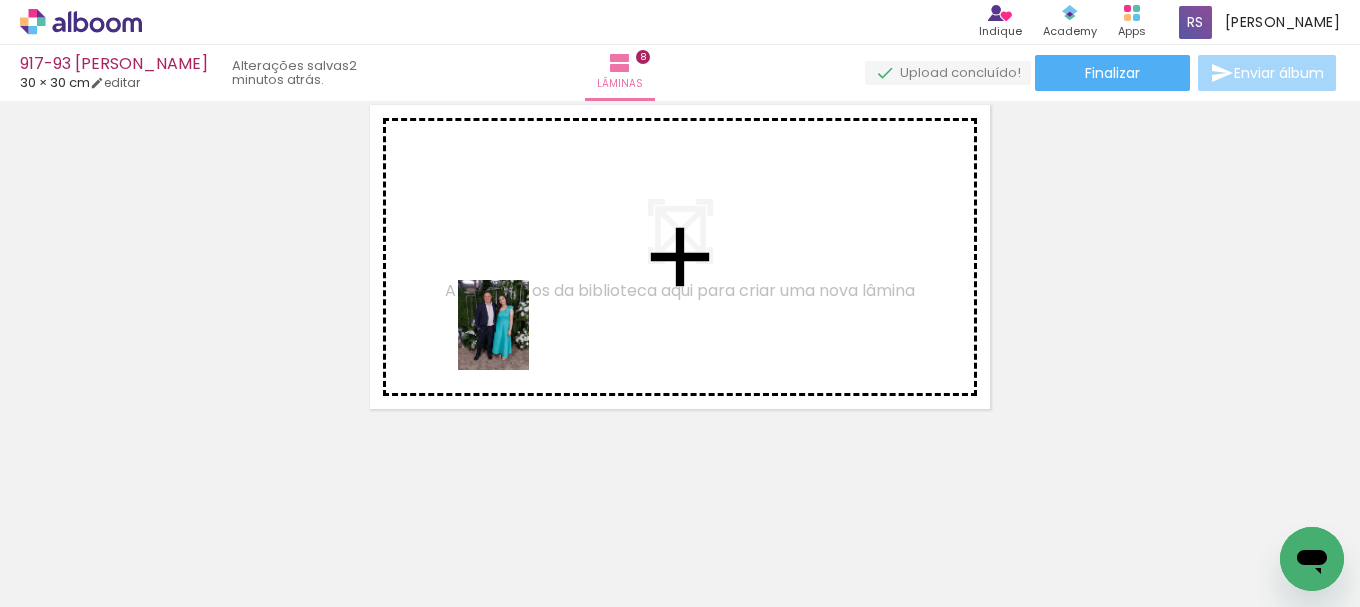 drag, startPoint x: 381, startPoint y: 500, endPoint x: 475, endPoint y: 464, distance: 100.65784 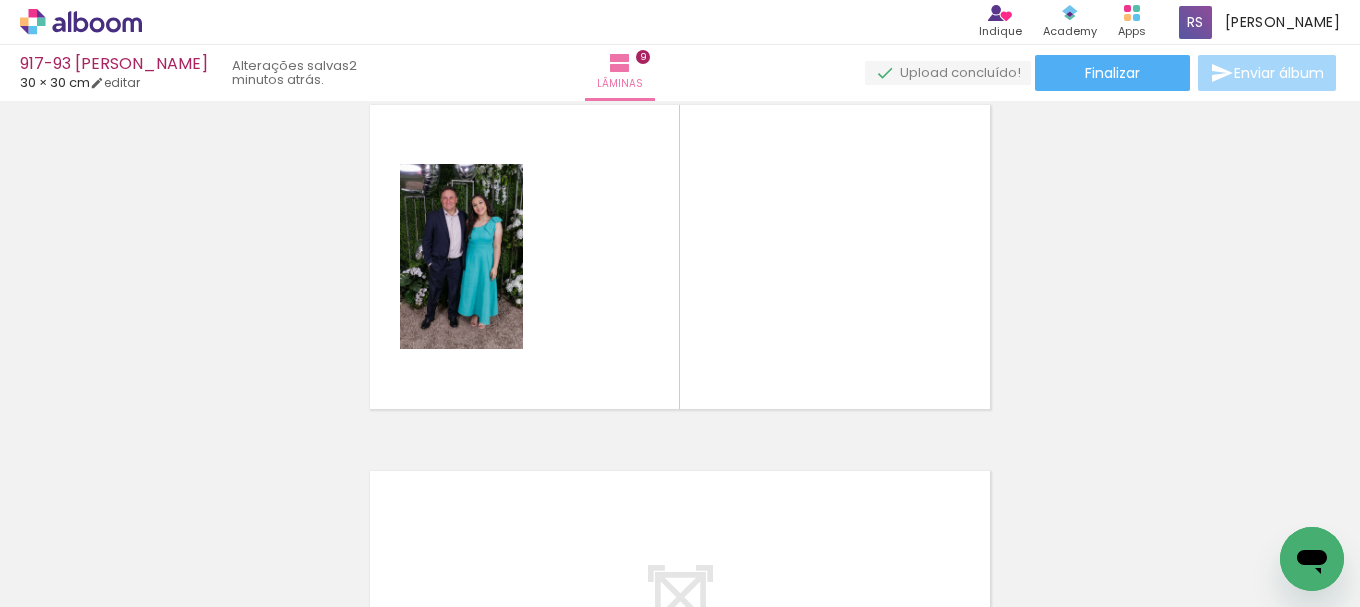 scroll, scrollTop: 2954, scrollLeft: 0, axis: vertical 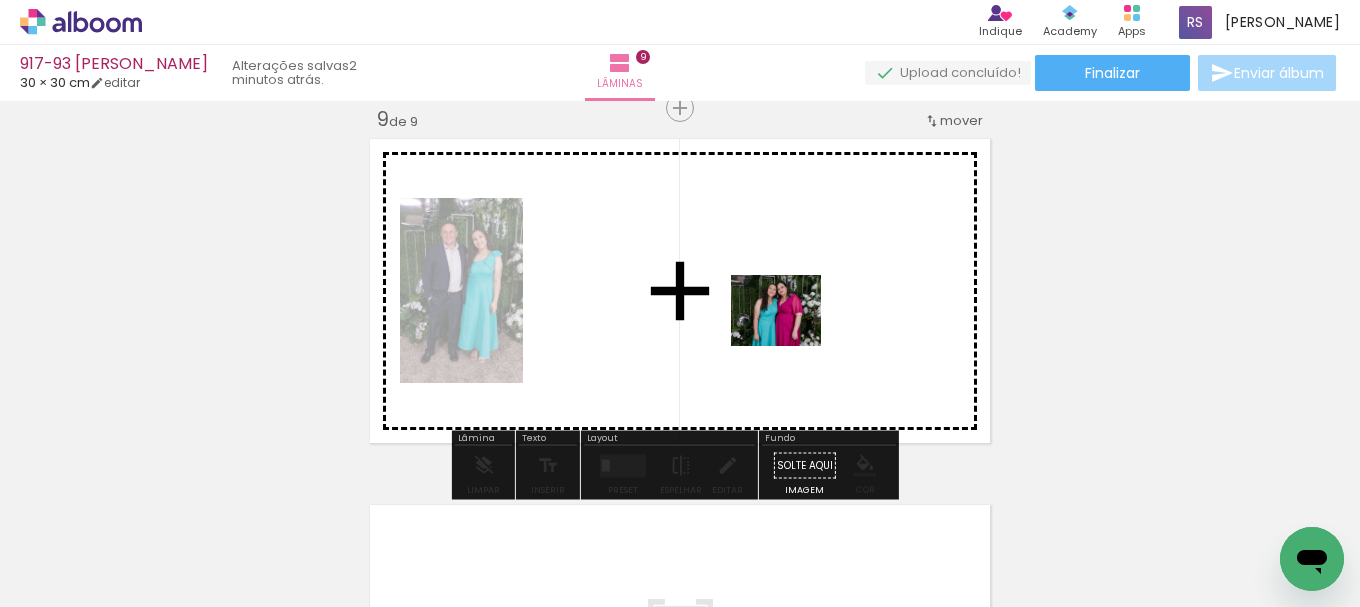 drag, startPoint x: 332, startPoint y: 545, endPoint x: 791, endPoint y: 335, distance: 504.75836 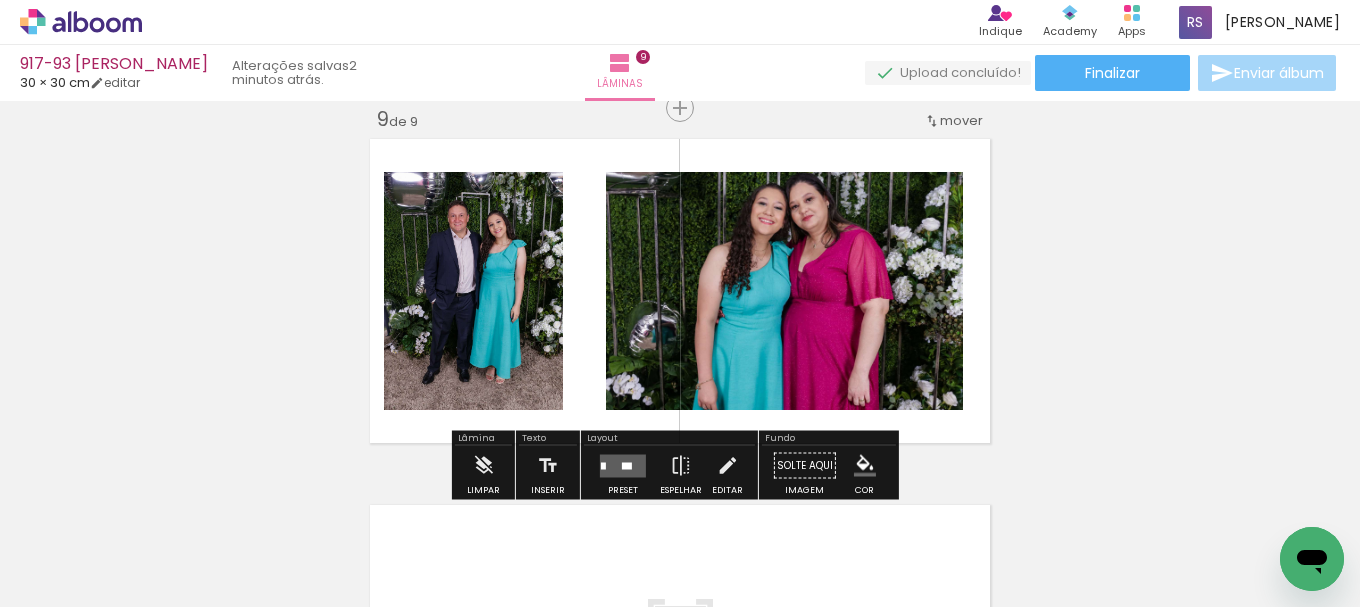 click at bounding box center [603, 465] 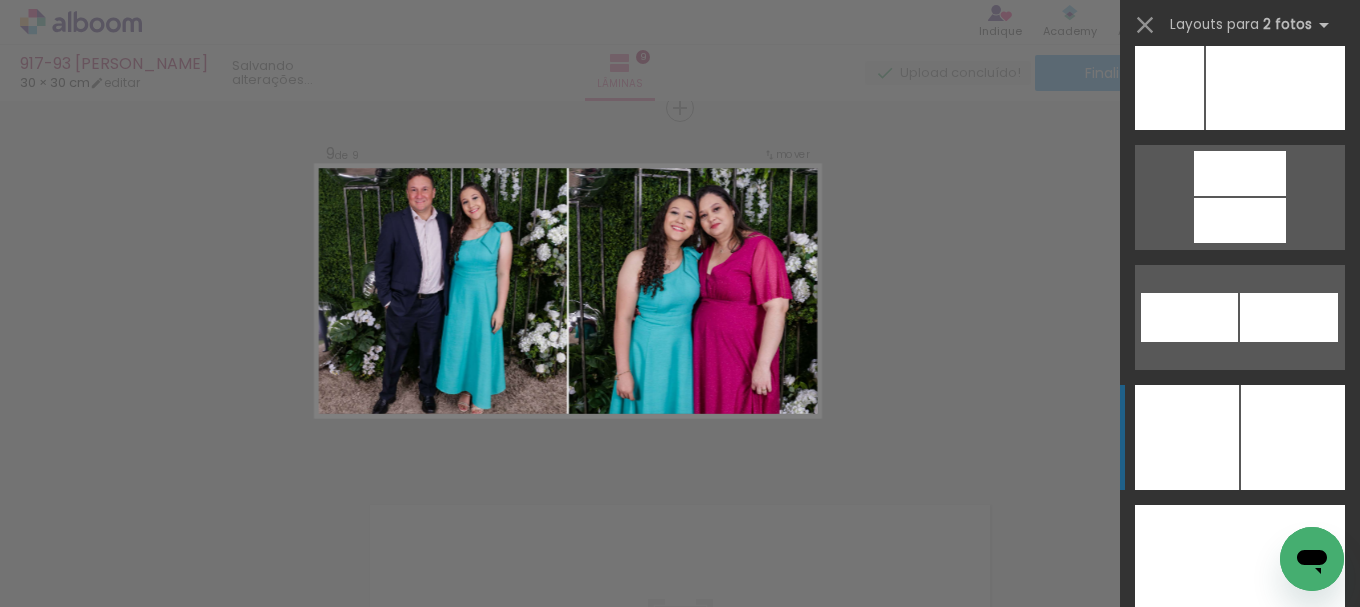scroll, scrollTop: 8993, scrollLeft: 0, axis: vertical 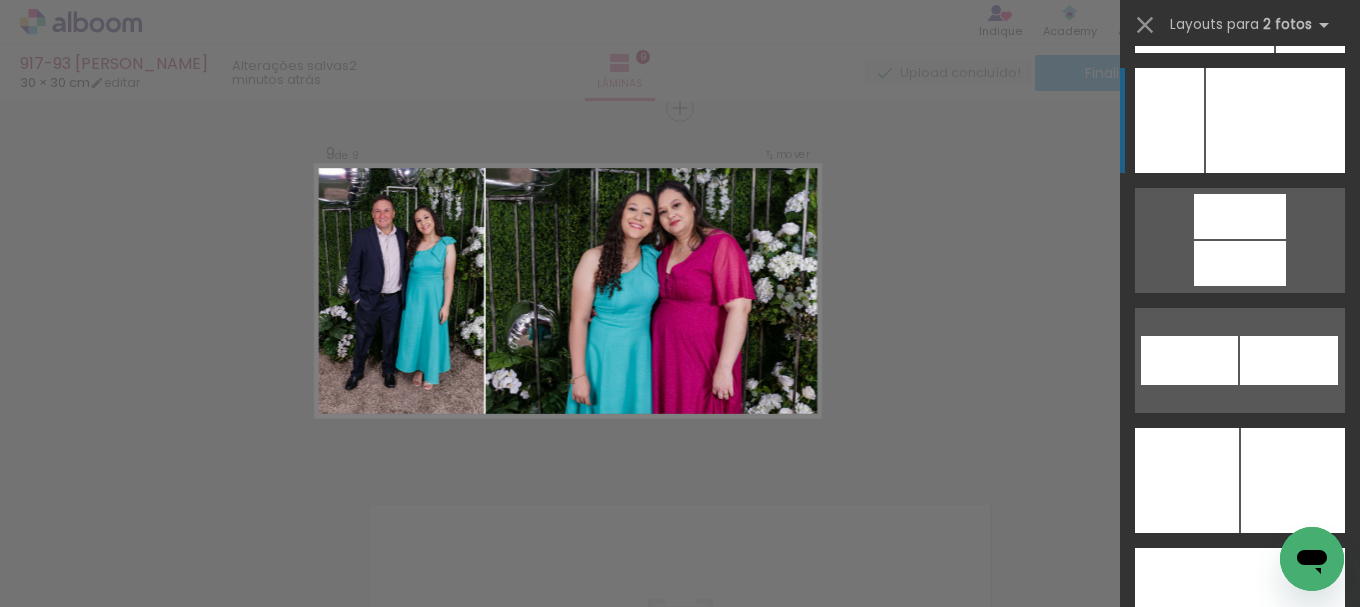 click at bounding box center [1274, 720] 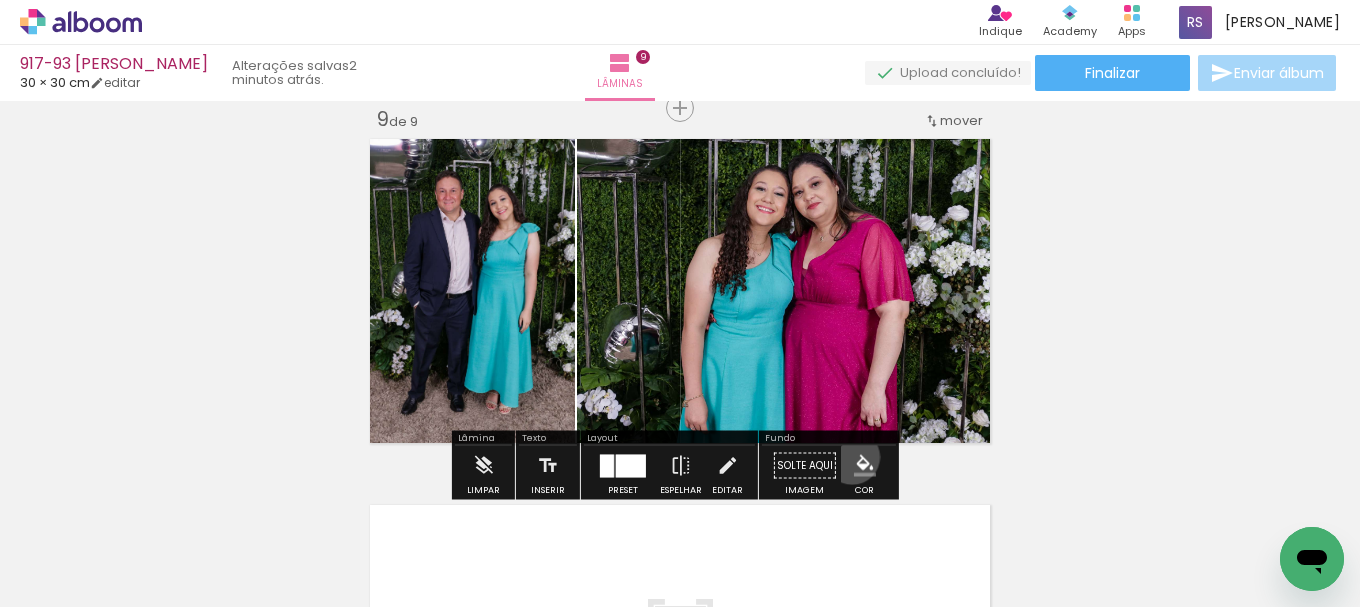 click on "#ffebee #ffcdd2 #ef9a9a #e57373 #ef5350 #f44336 #e53935 #d32f2f #c62828 #b71c1c #fce4ec #f8bbd0 #f48fb1 #f06292 #ec407a #e91e63 #d81b60 #c2185b #ad1457 #880e4f #f3e5f5 #e1bee7 #ce93d8 #ba68c8 #ab47bc #9c27b0 #8e24aa #7b1fa2 #6a1b9a #4a148c #ede7f6 #d1c4e9 #b39ddb #9575cd #7e57c2 #673ab7 #5e35b1 #512da8 #4527a0 #311b92 #e8eaf6 #c5cae9 #9fa8da #7986cb #5c6bc0 #3f51b5 #3949ab #303f9f #283593 #1a237e #e3f2fd #bbdefb #90caf9 #64b5f6 #42a5f5 #2196f3 #1e88e5 #1976d2 #1565c0 #0d47a1 #e1f5fe #b3e5fc #81d4fa #4fc3f7 #29b6f6 #03a9f4 #039be5 #0288d1 #0277bd #01579b #e0f7fa #b2ebf2 #80deea #4dd0e1 #26c6da #00bcd4 #00acc1 #0097a7 #00838f #006064 #e0f2f1 #b2dfdb #80cbc4 #4db6ac #26a69a #009688 #00897b #00796b #00695c #004d40 #e8f5e9 #c8e6c9 #a5d6a7 #81c784 #66bb6a #4caf50 #43a047 #388e3c #2e7d32 #1b5e20 #f1f8e9 #dcedc8 #c5e1a5 #aed581 #9ccc65 #8bc34a #7cb342 #689f38 #558b2f #33691e #f9fbe7 #f0f4c3 #e6ee9c #dce775 #d4e157 #cddc39 #c0ca33 #afb42b #9e9d24 #827717 #fffde7 #fff9c4 #fff59d #fff176 #ffee58 #ffeb3b #fdd835 #fbc02d" at bounding box center [865, 466] 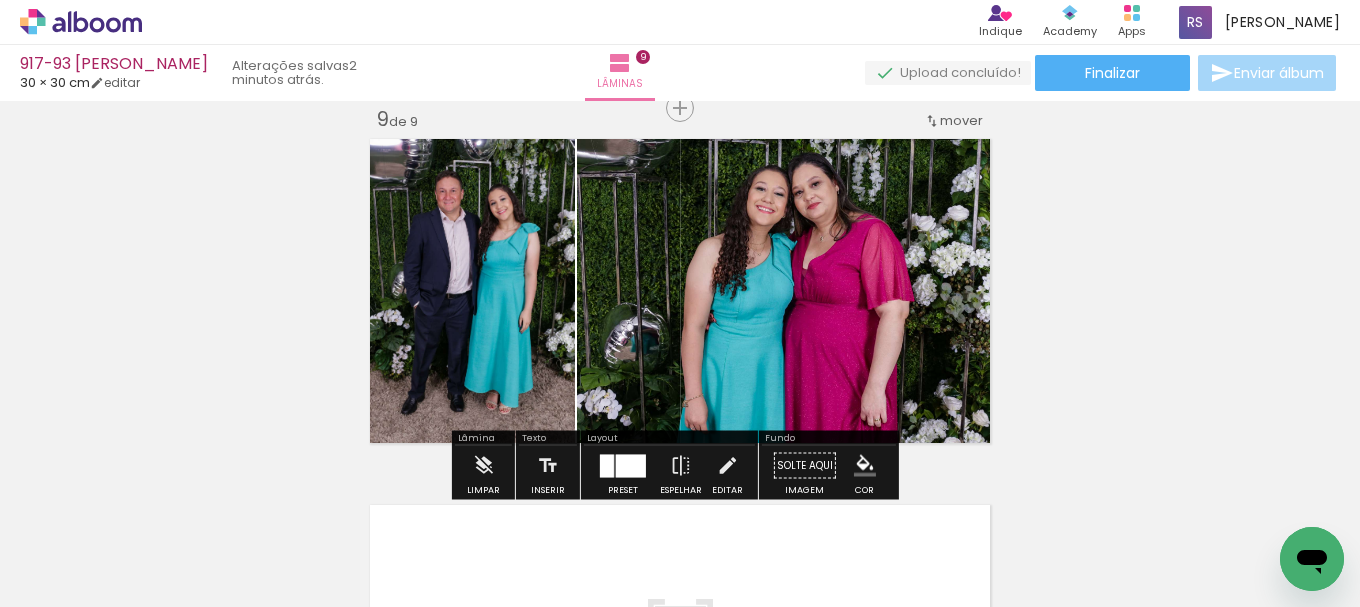 click at bounding box center [865, 466] 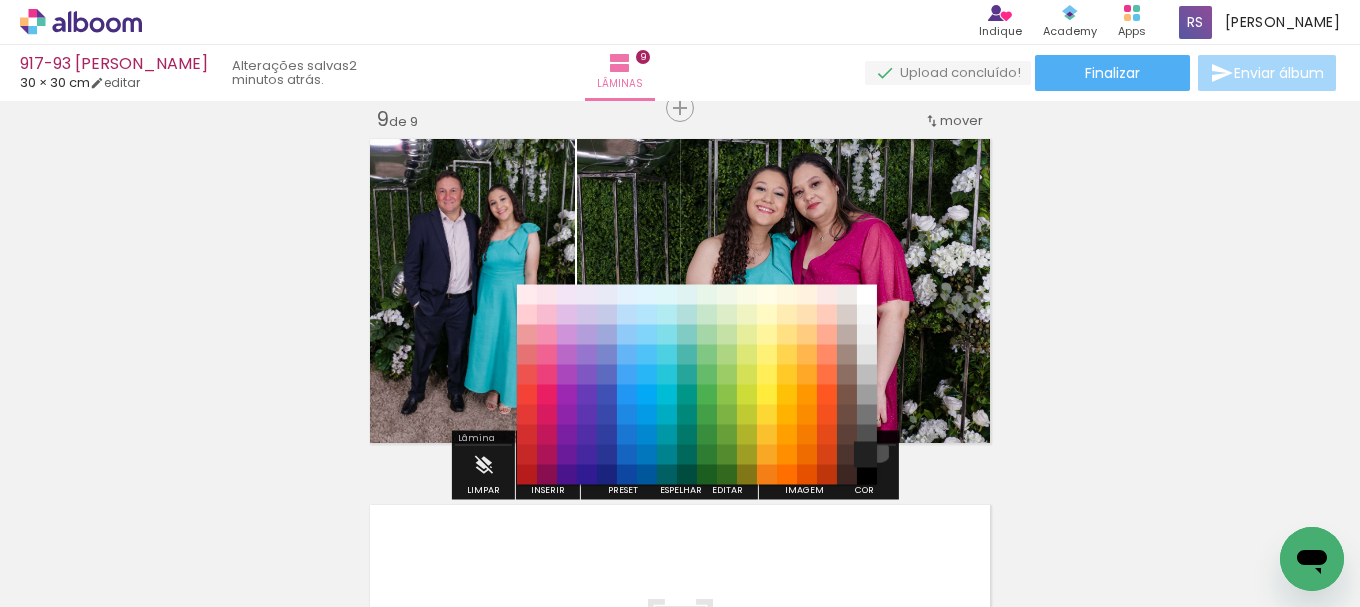 click on "#212121" at bounding box center (867, 455) 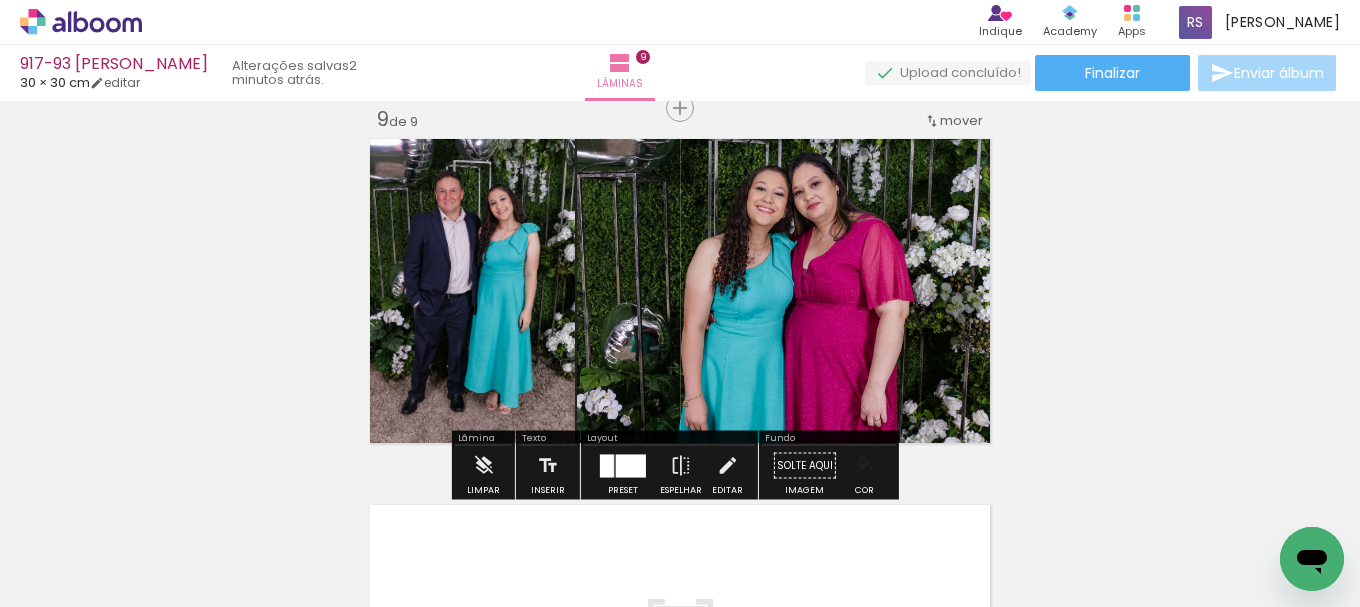 click at bounding box center (865, 466) 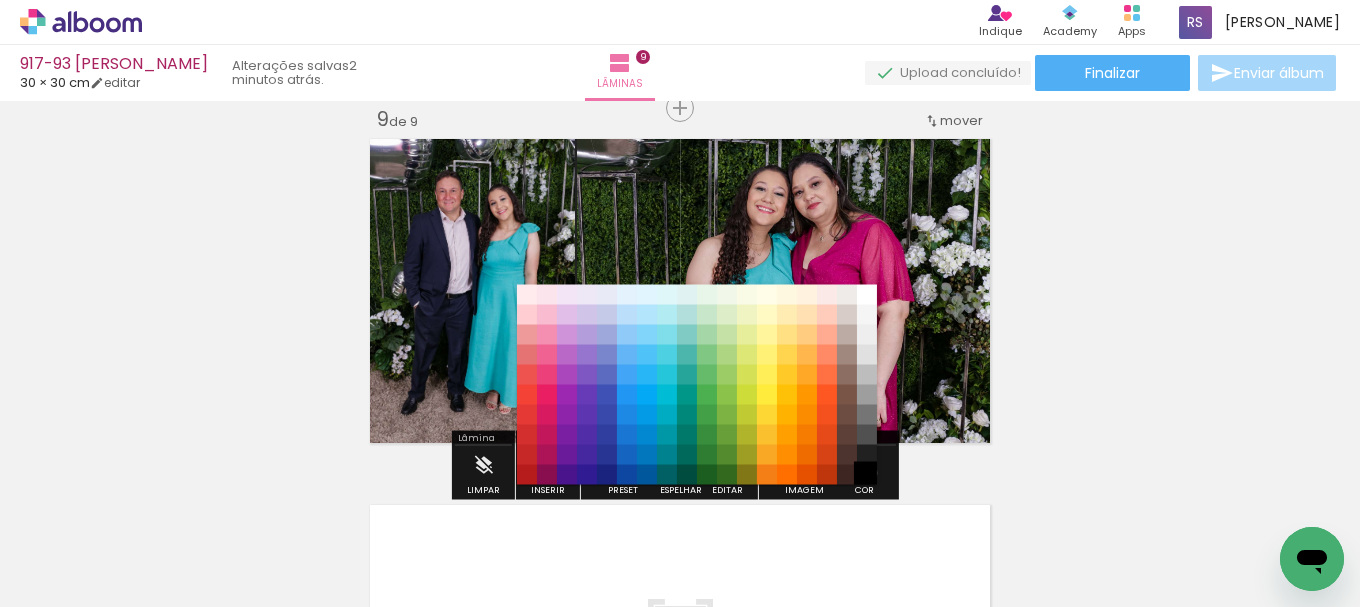 click on "#000000" at bounding box center [867, 475] 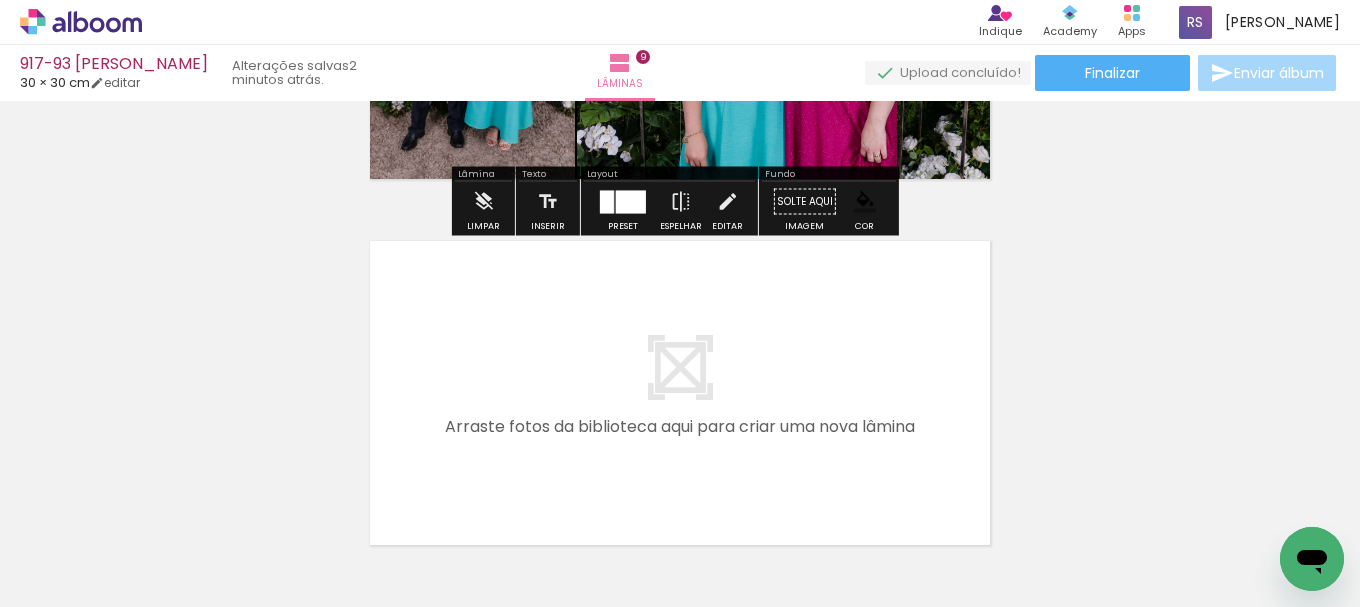 scroll, scrollTop: 3254, scrollLeft: 0, axis: vertical 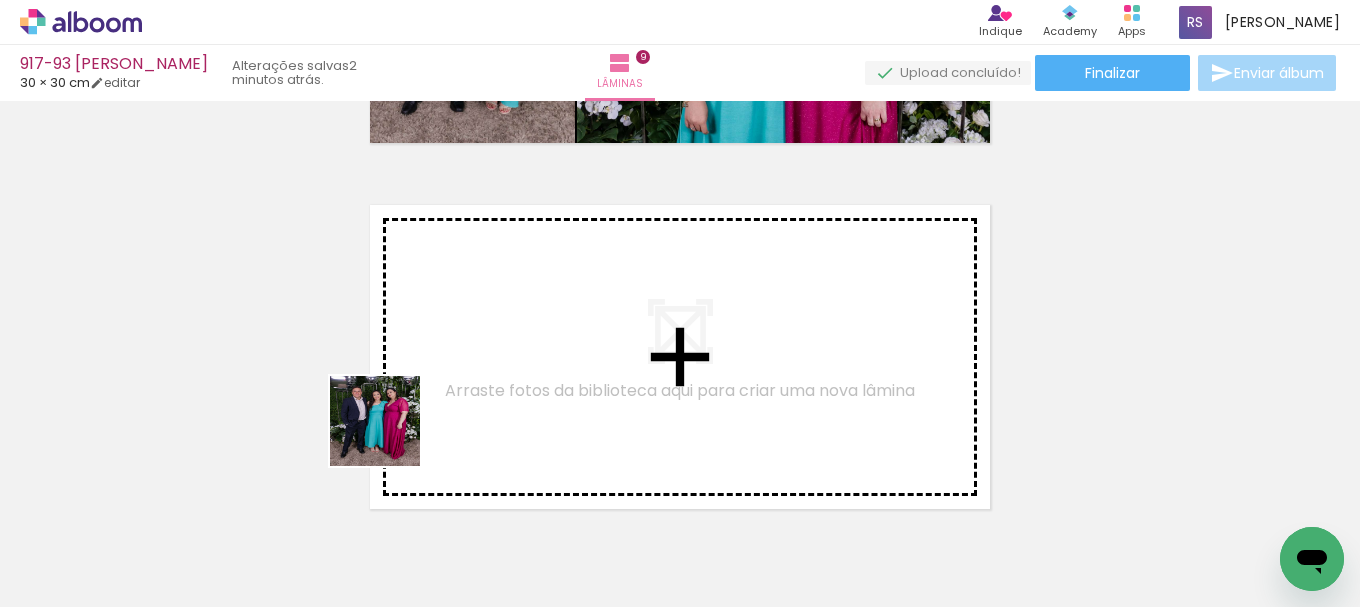 drag, startPoint x: 334, startPoint y: 469, endPoint x: 519, endPoint y: 357, distance: 216.26141 